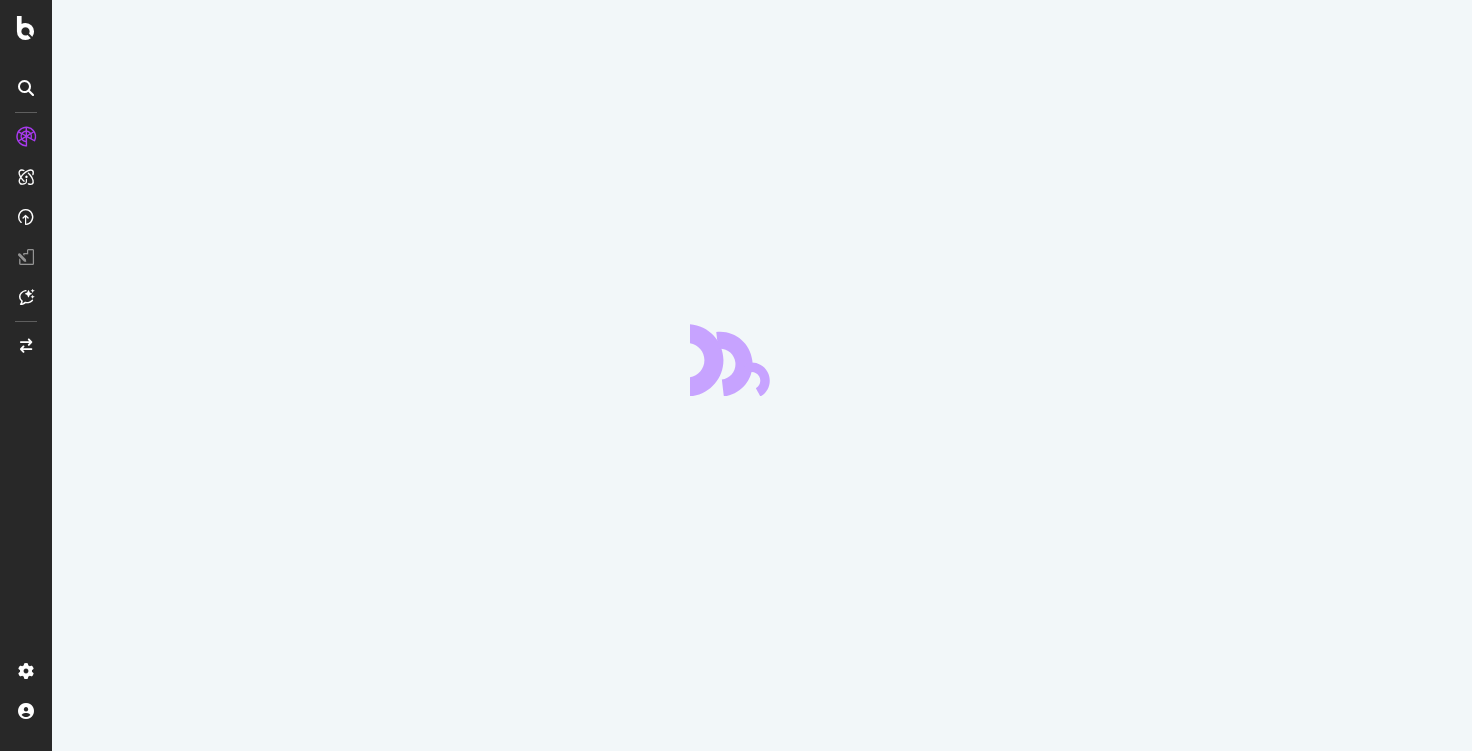 scroll, scrollTop: 0, scrollLeft: 0, axis: both 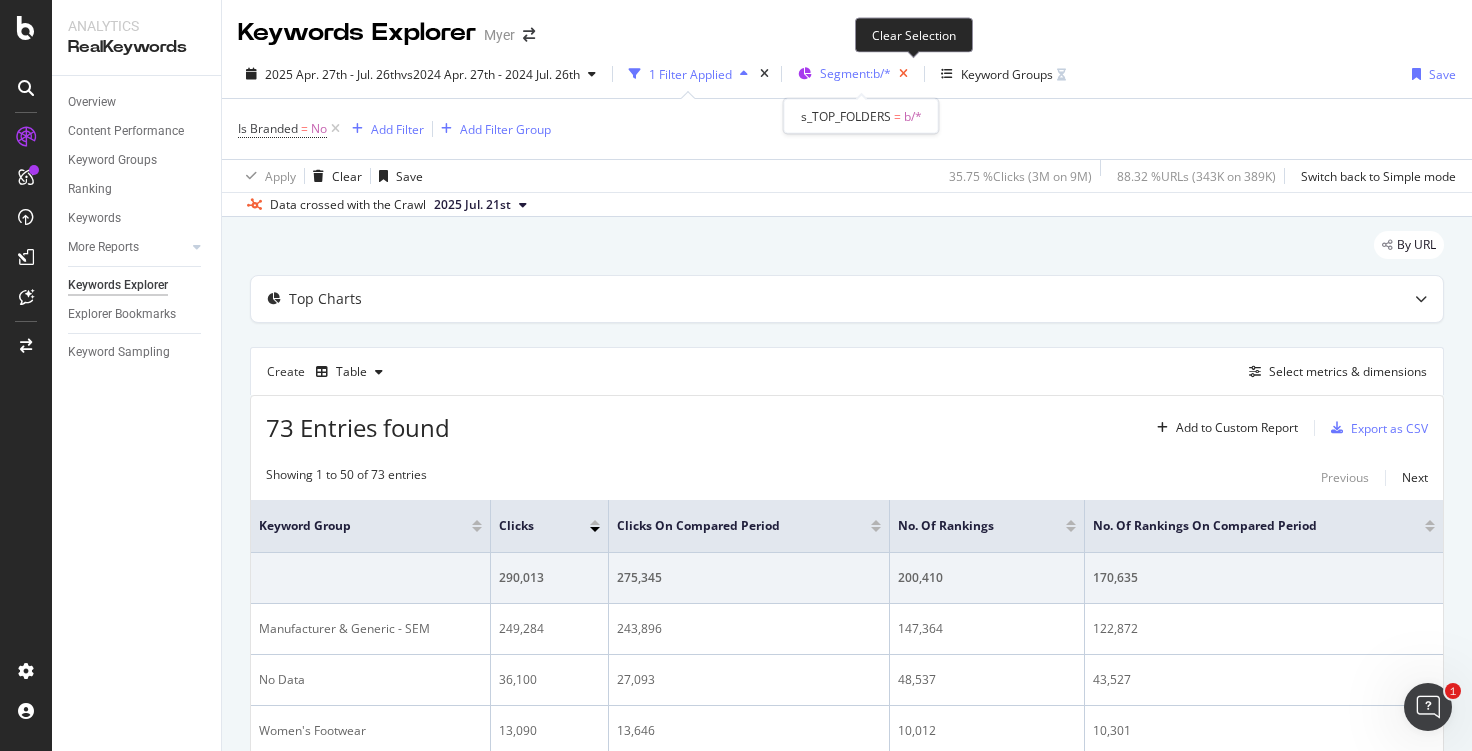 click at bounding box center [903, 74] 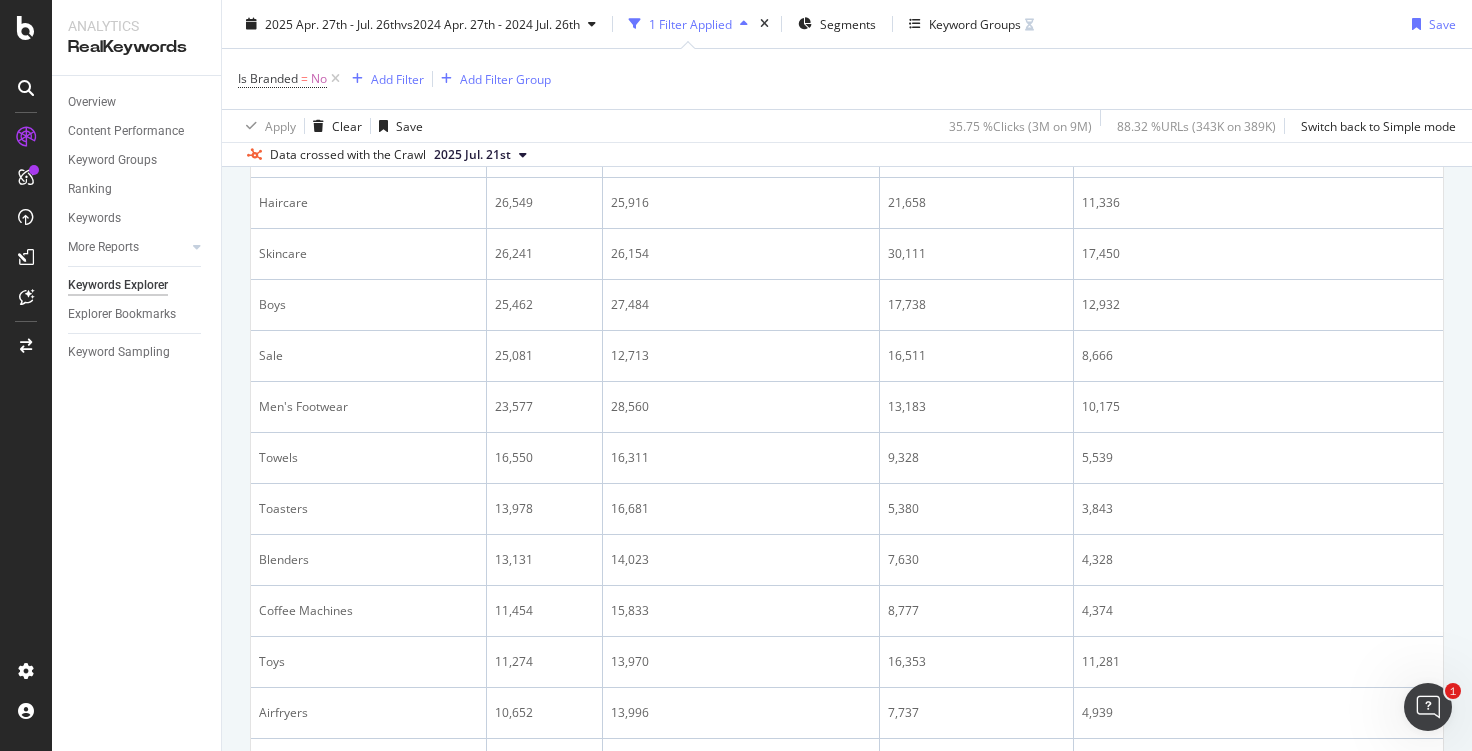 scroll, scrollTop: 1815, scrollLeft: 0, axis: vertical 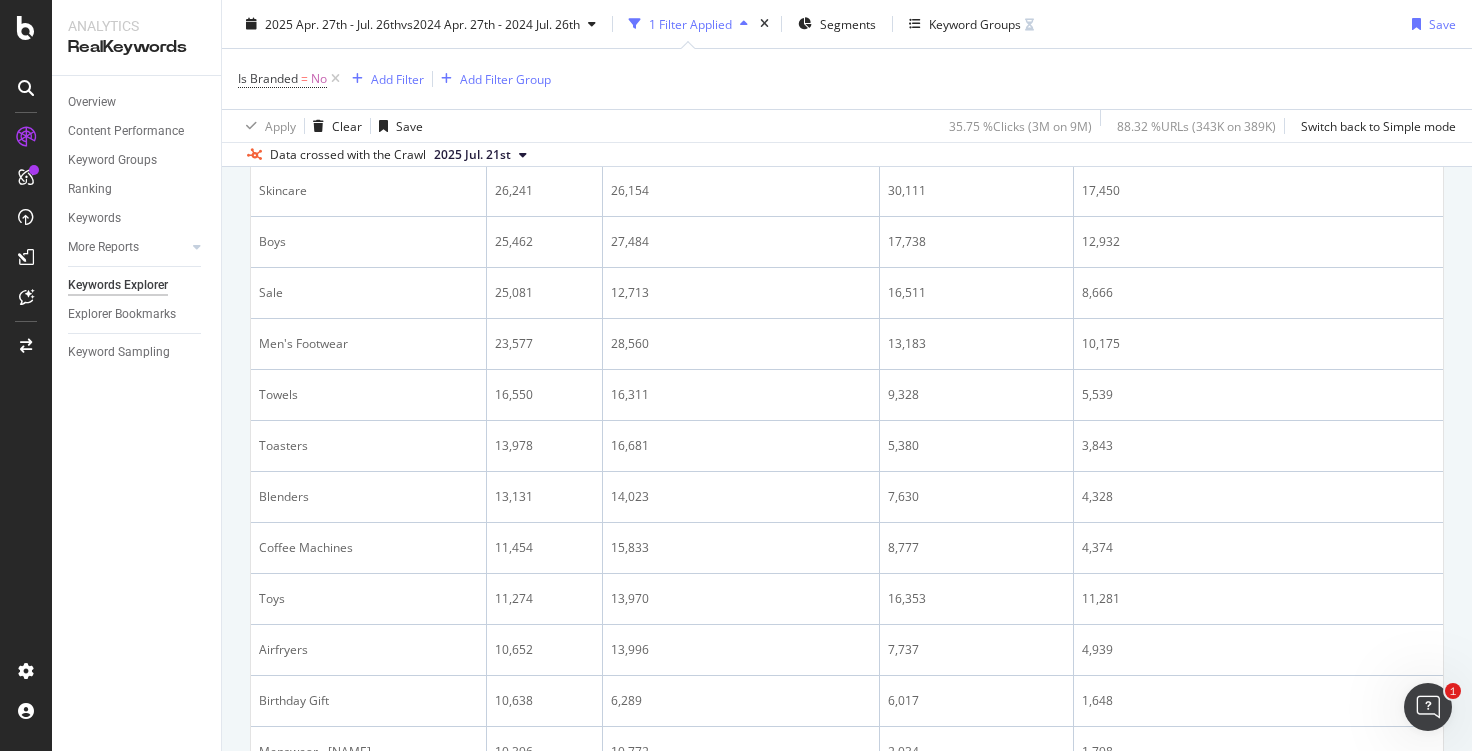 click on "Overview Content Performance Keyword Groups Ranking Keywords More Reports Countries Devices Content Structure Keywords Explorer Explorer Bookmarks Keyword Sampling" at bounding box center [136, 413] 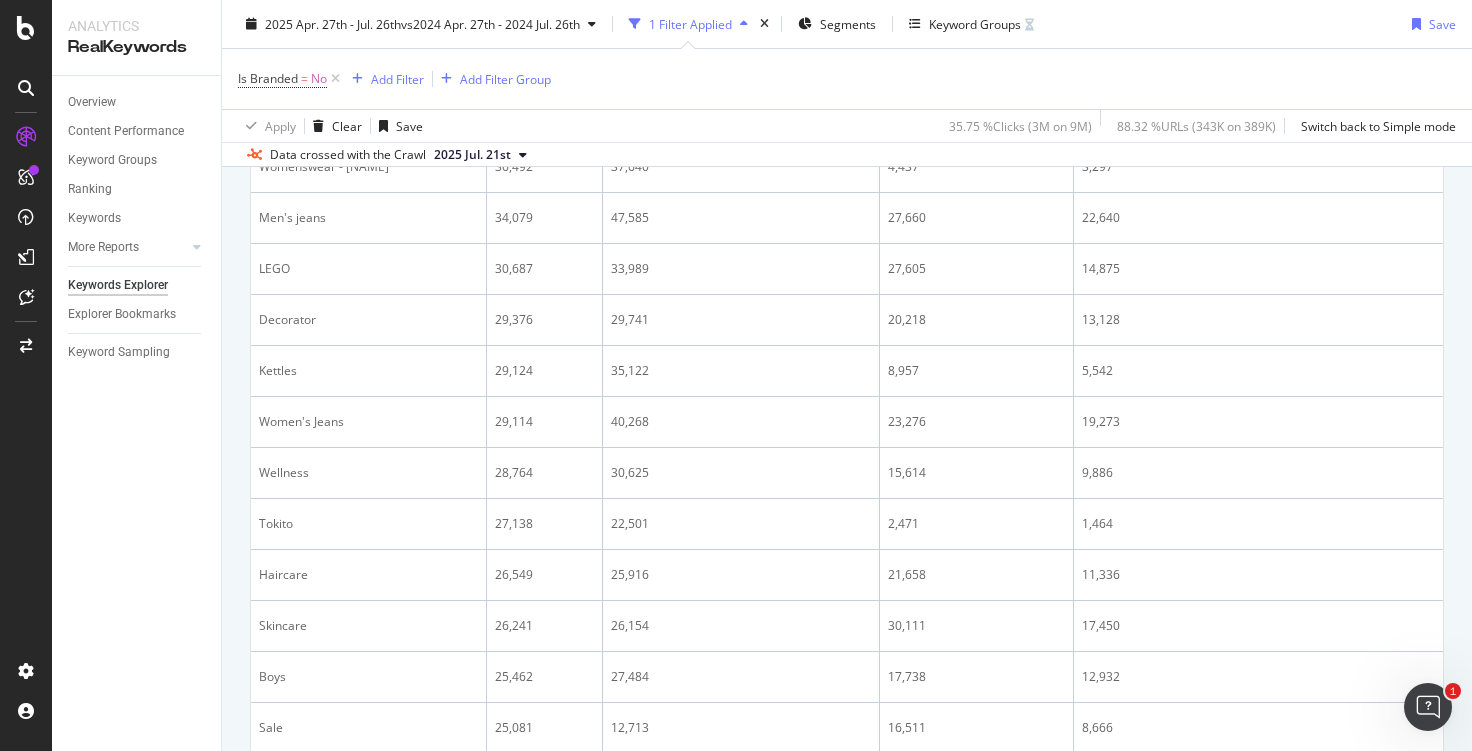 scroll, scrollTop: 1415, scrollLeft: 0, axis: vertical 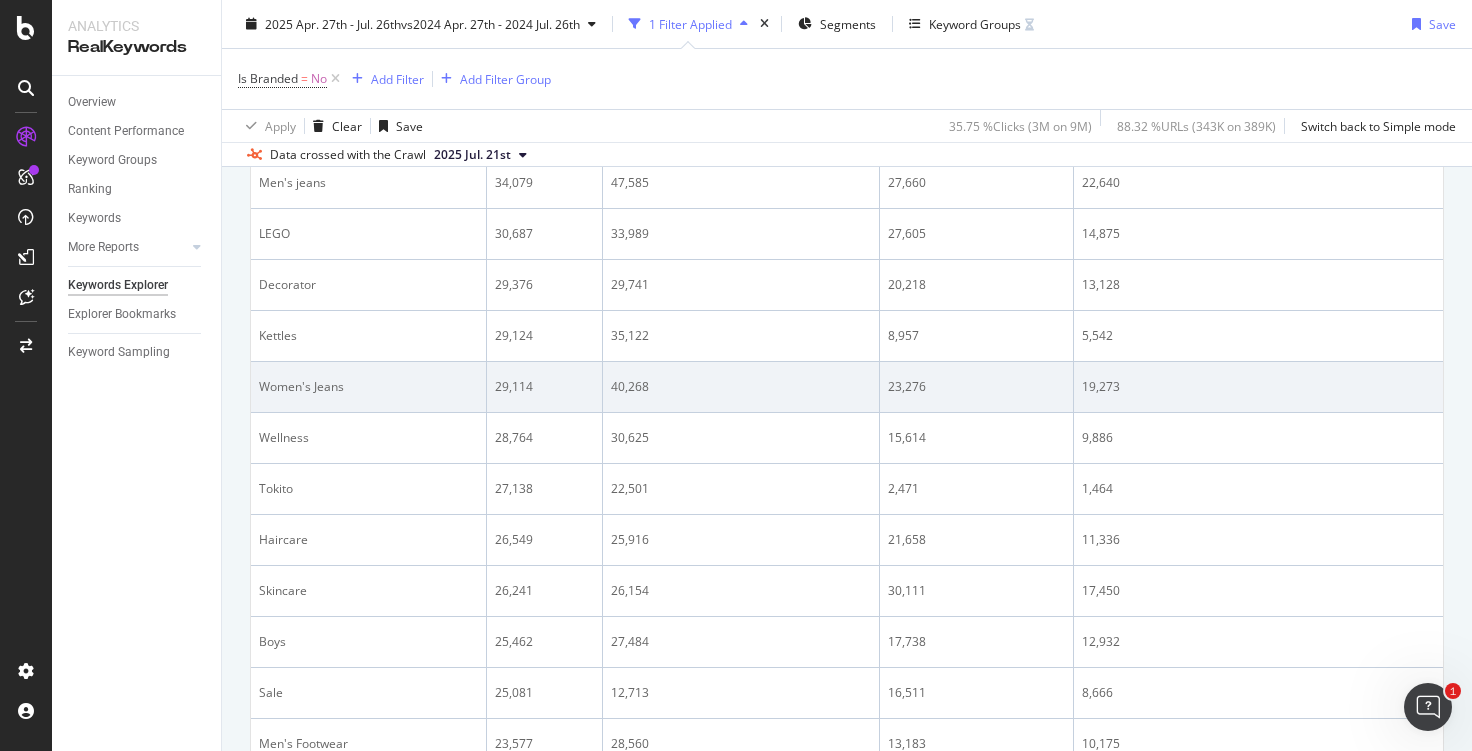 click on "40,268" at bounding box center [741, 387] 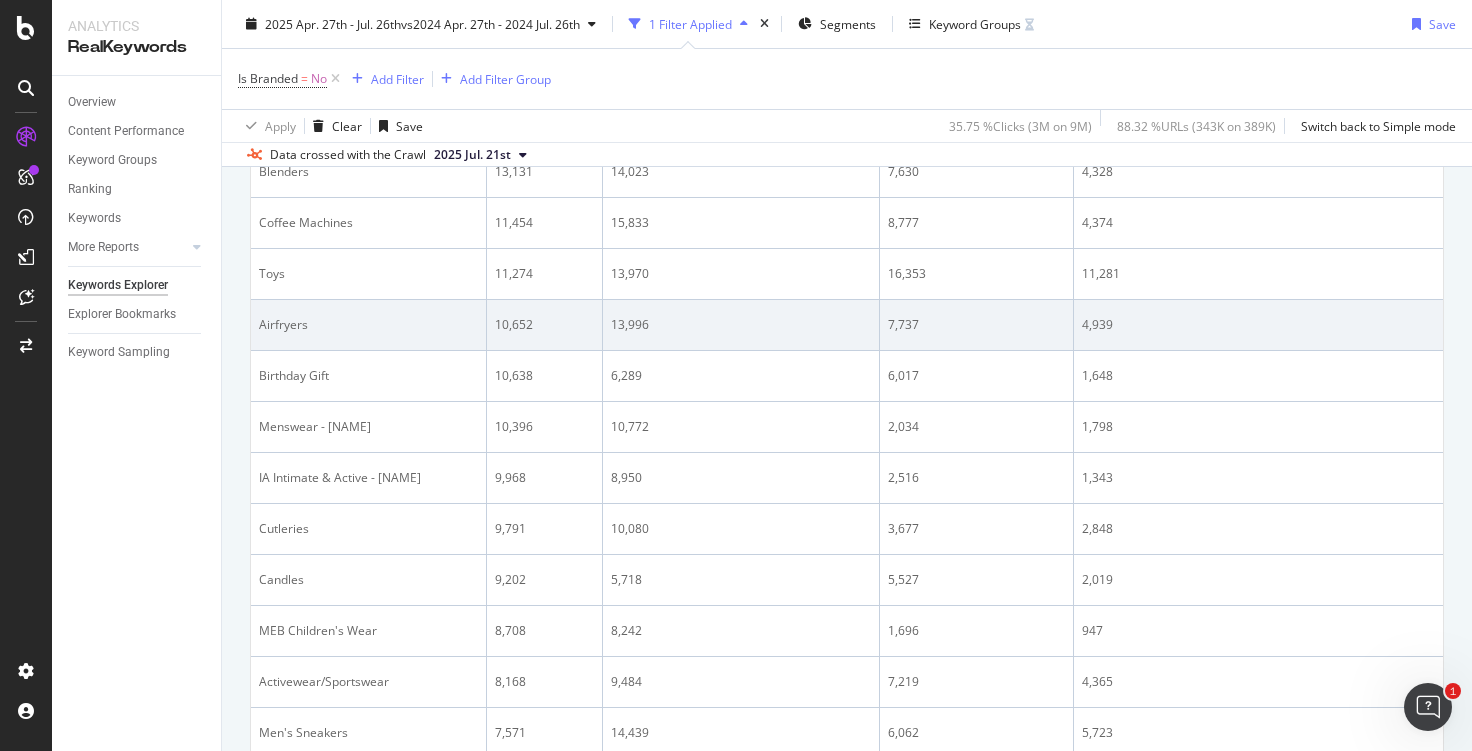 drag, startPoint x: 716, startPoint y: 320, endPoint x: 726, endPoint y: 344, distance: 26 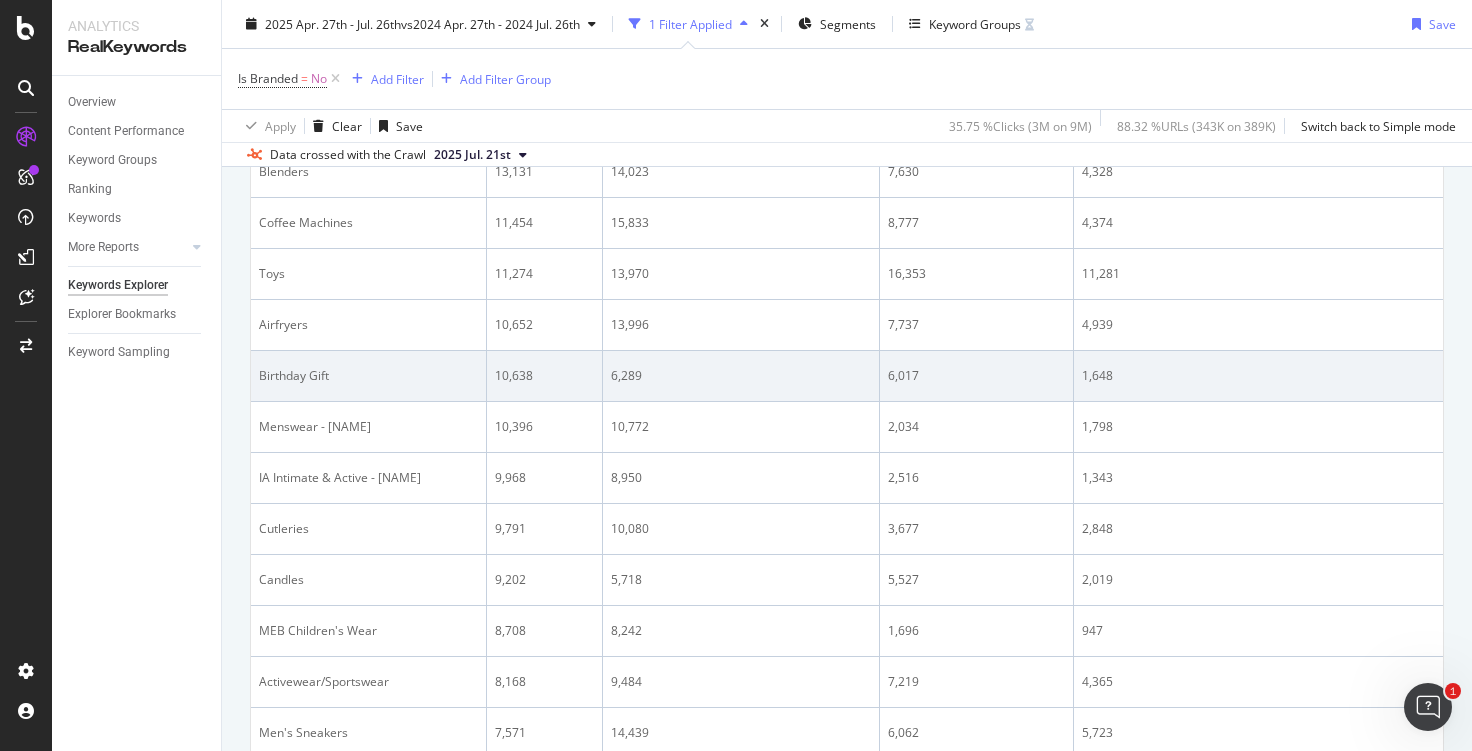 click on "6,289" at bounding box center (741, 376) 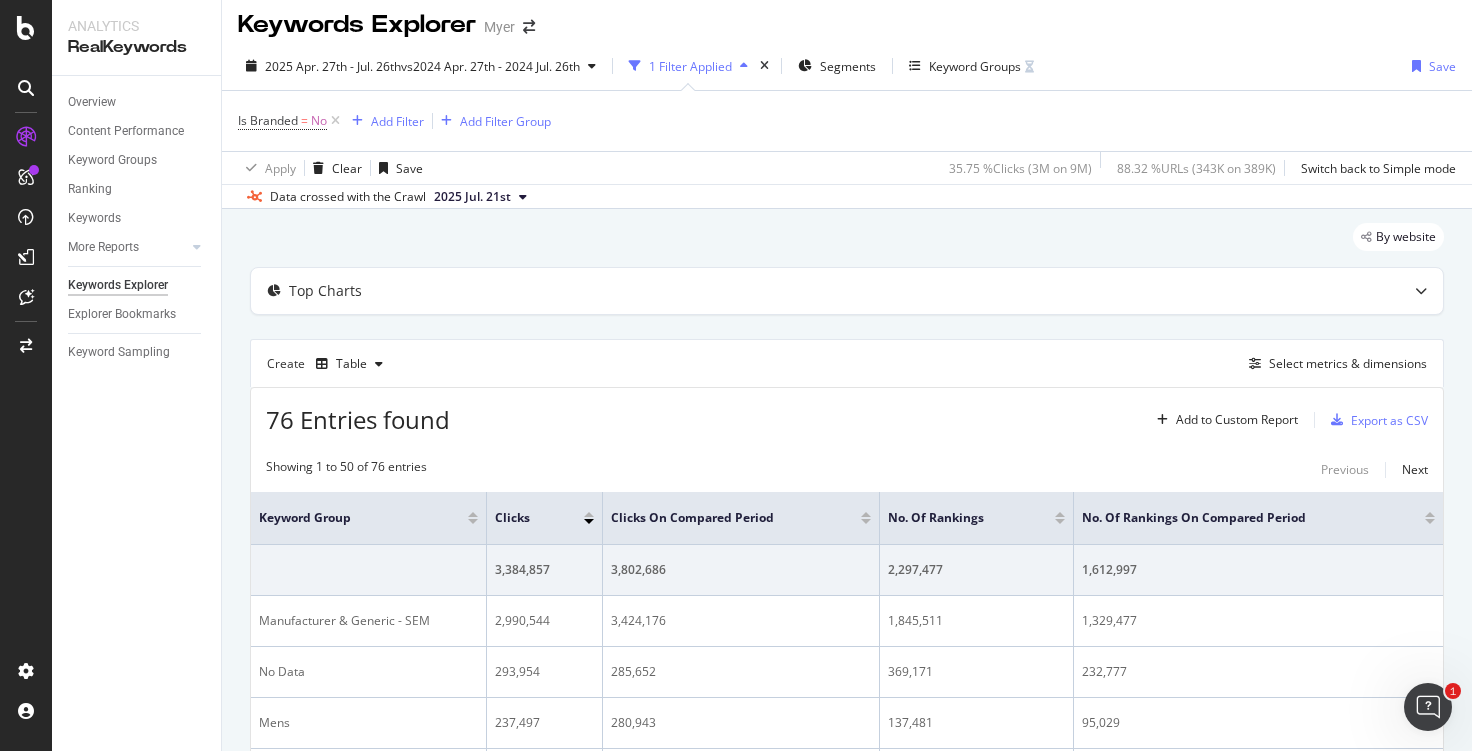 scroll, scrollTop: 0, scrollLeft: 0, axis: both 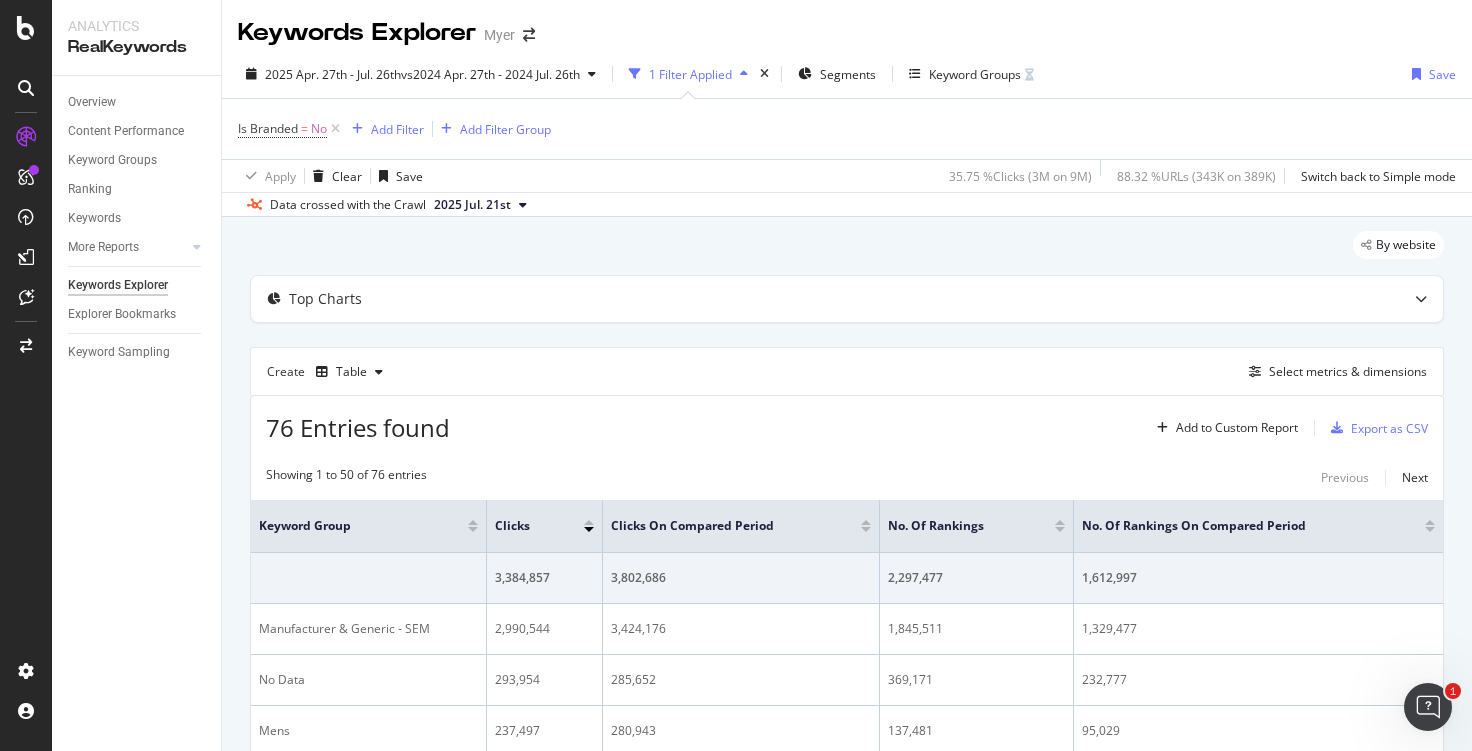 click on "Create   Table Select metrics & dimensions" at bounding box center [847, 371] 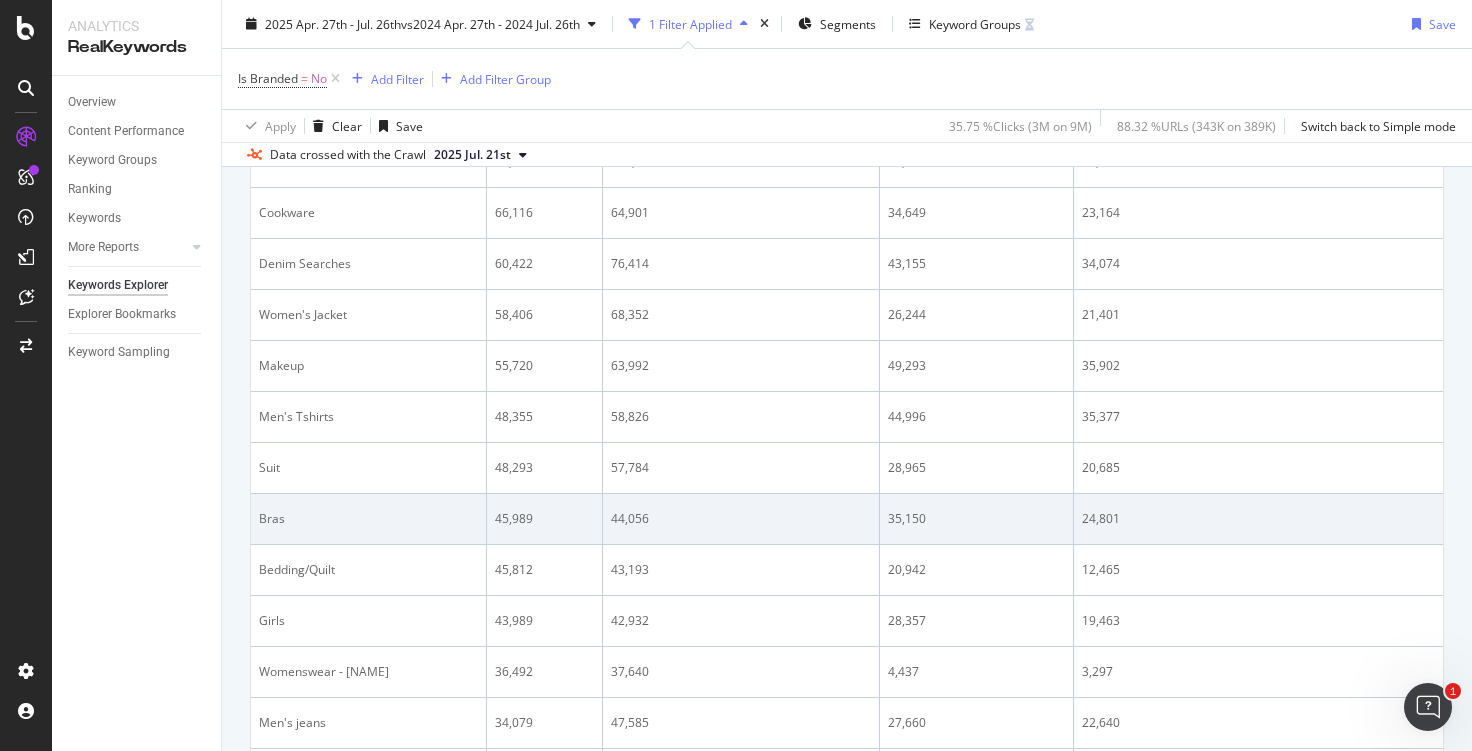 scroll, scrollTop: 900, scrollLeft: 0, axis: vertical 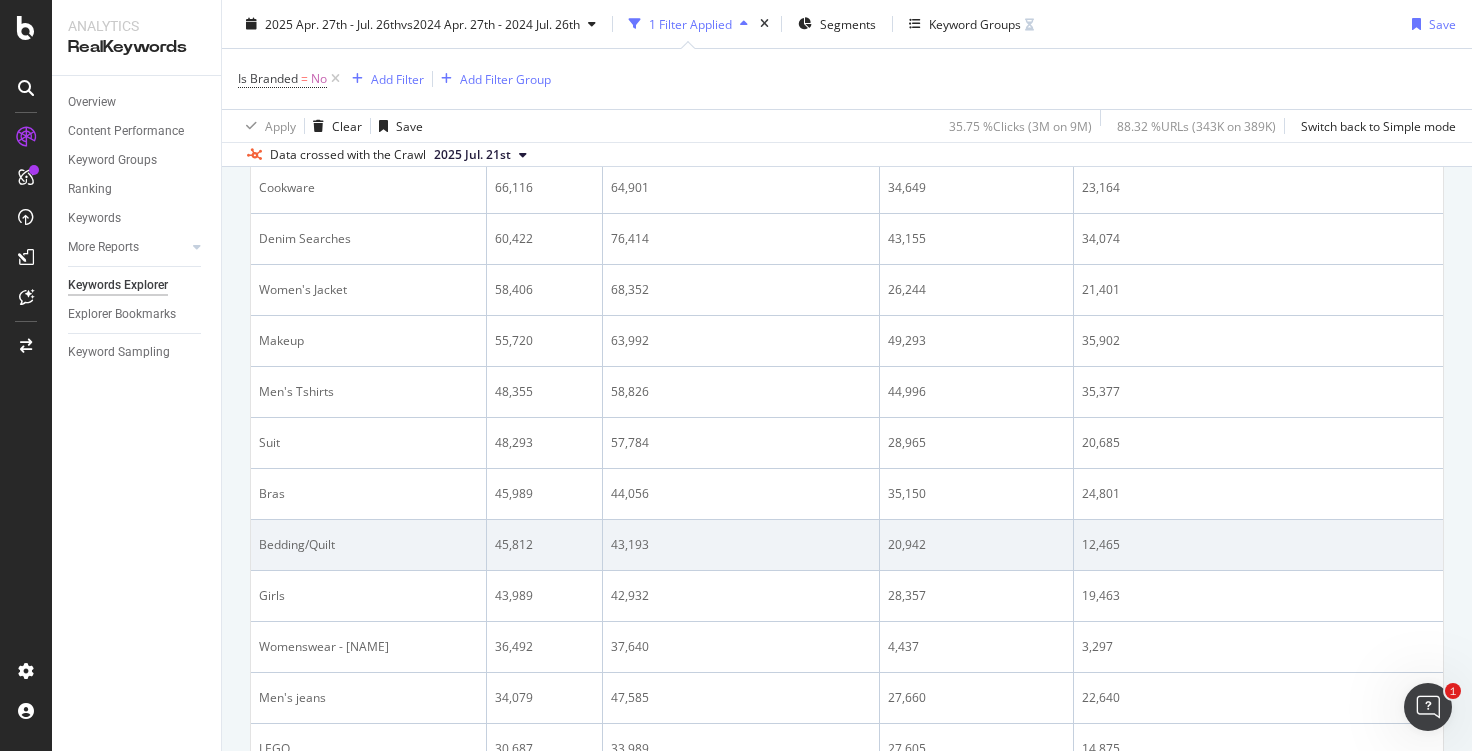 drag, startPoint x: 571, startPoint y: 513, endPoint x: 559, endPoint y: 521, distance: 14.422205 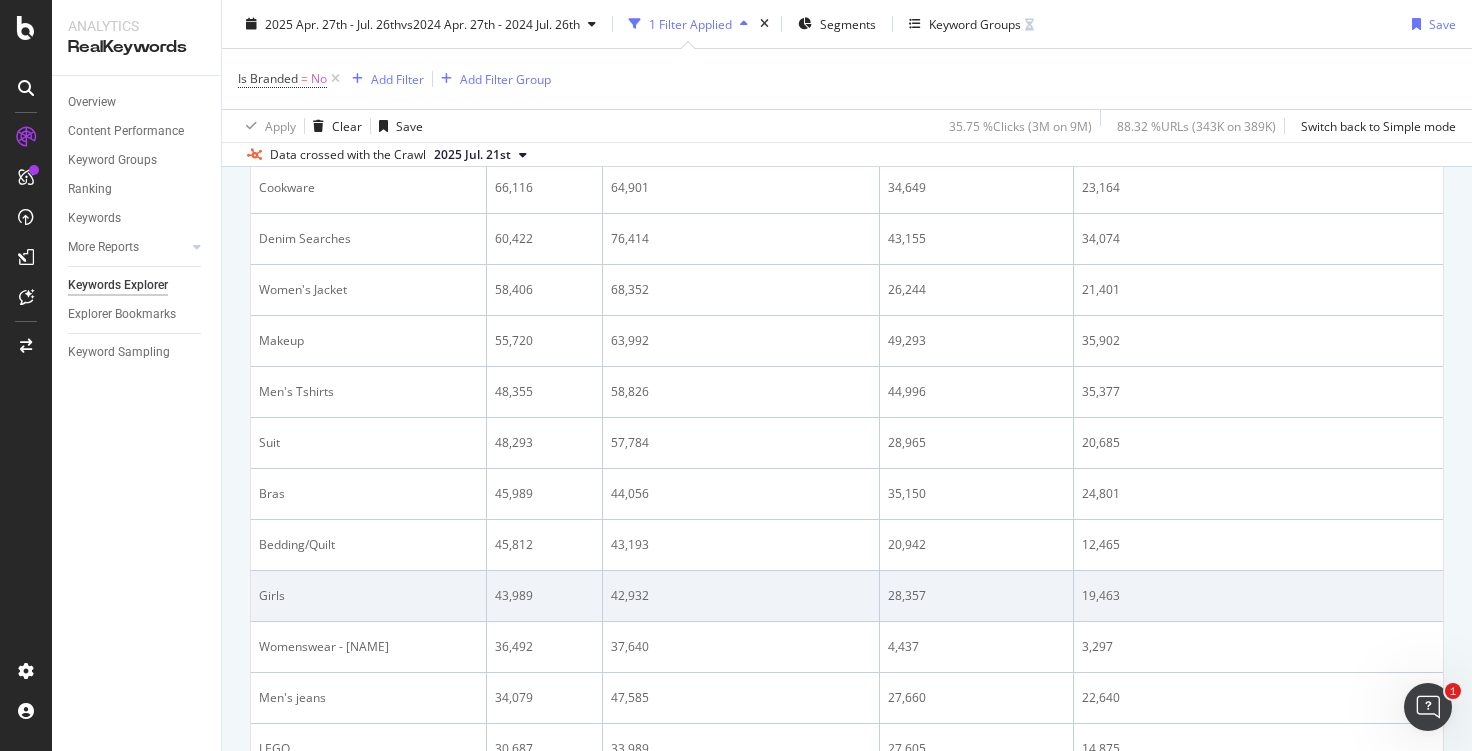 scroll, scrollTop: 2395, scrollLeft: 0, axis: vertical 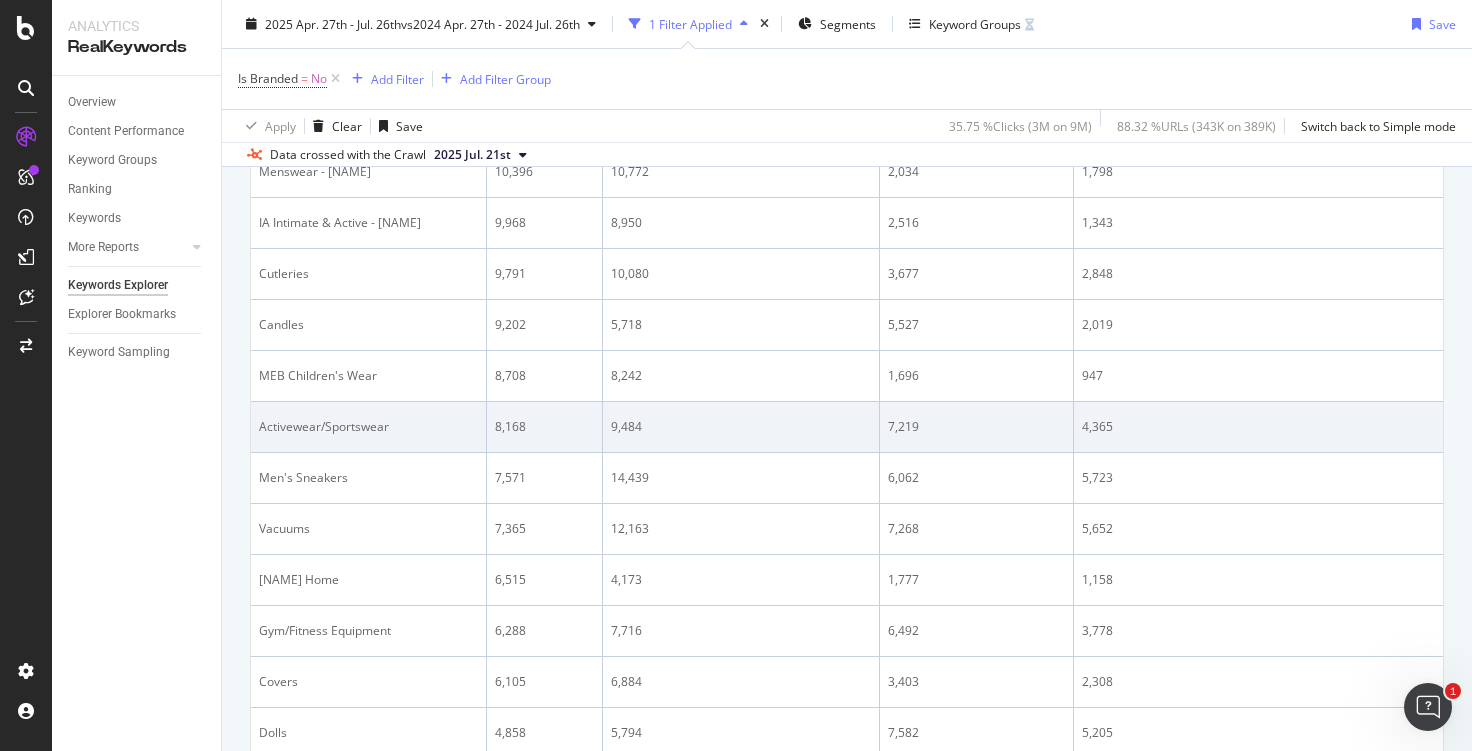 click on "9,484" at bounding box center [741, 427] 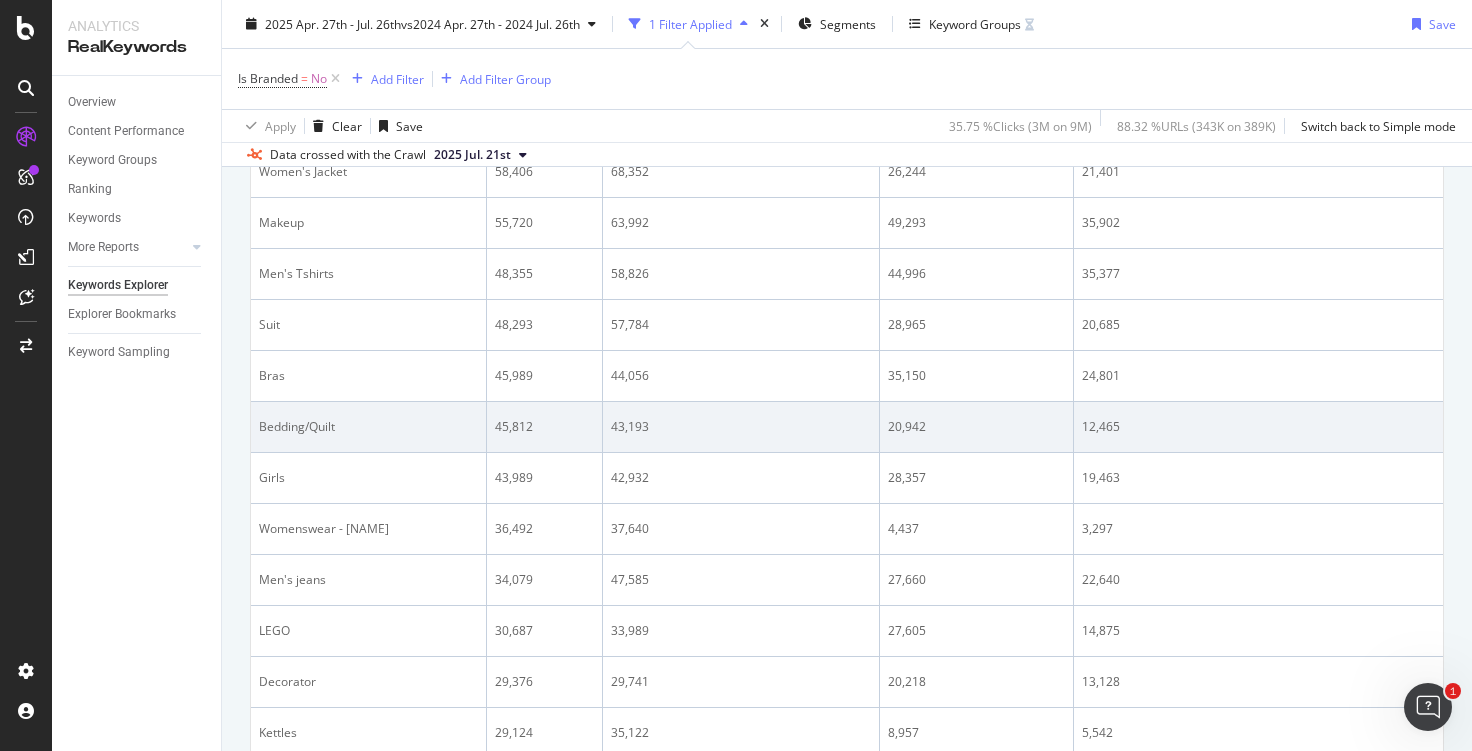 click on "20,942" at bounding box center [977, 427] 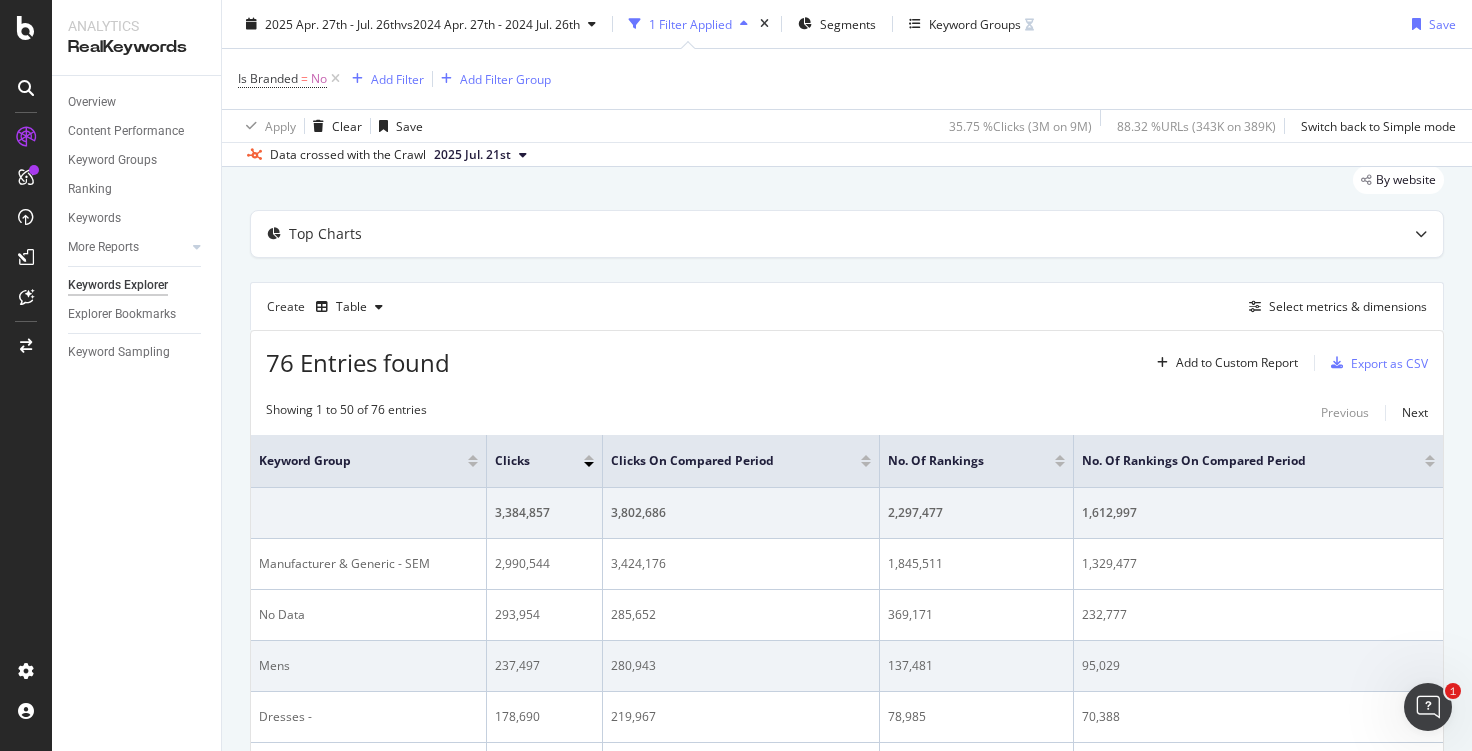 scroll, scrollTop: 0, scrollLeft: 0, axis: both 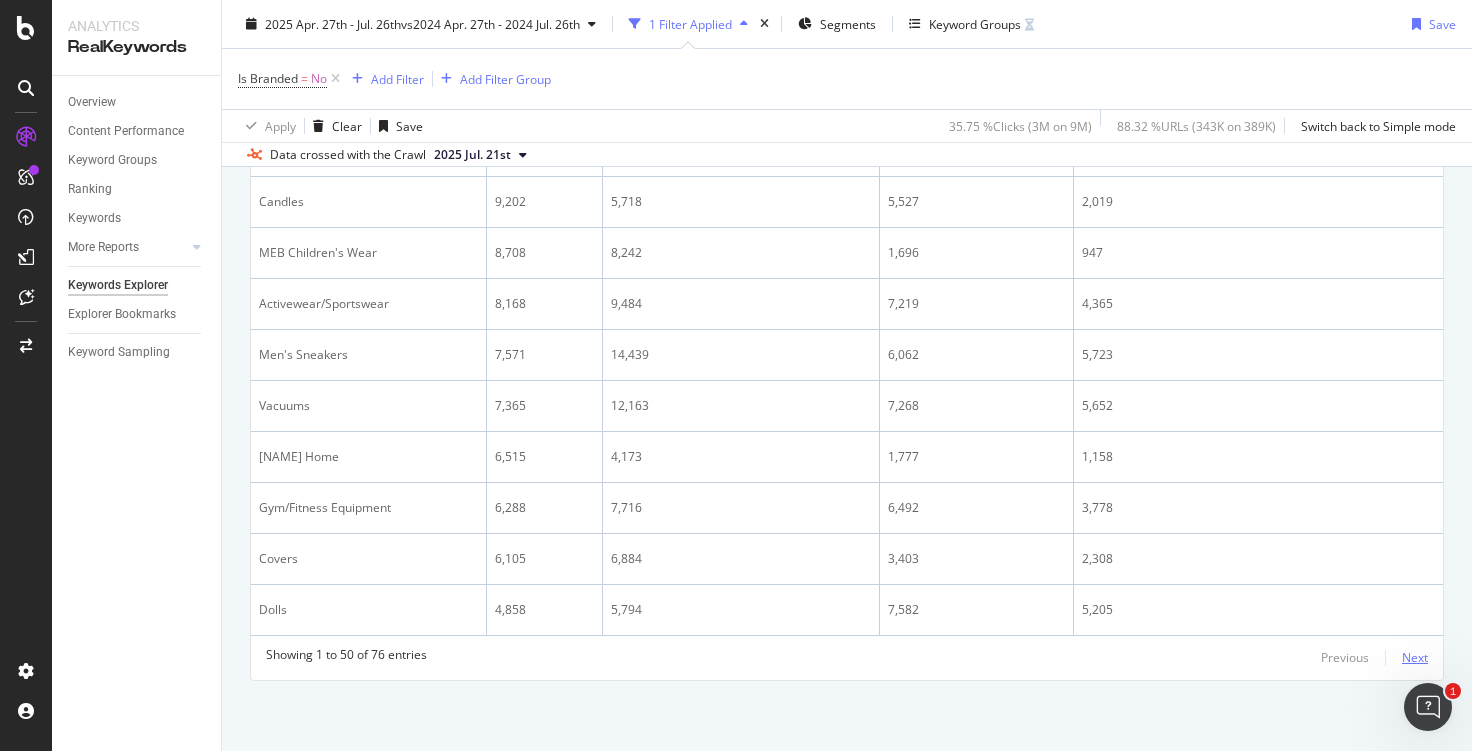 click on "Next" at bounding box center [1415, 657] 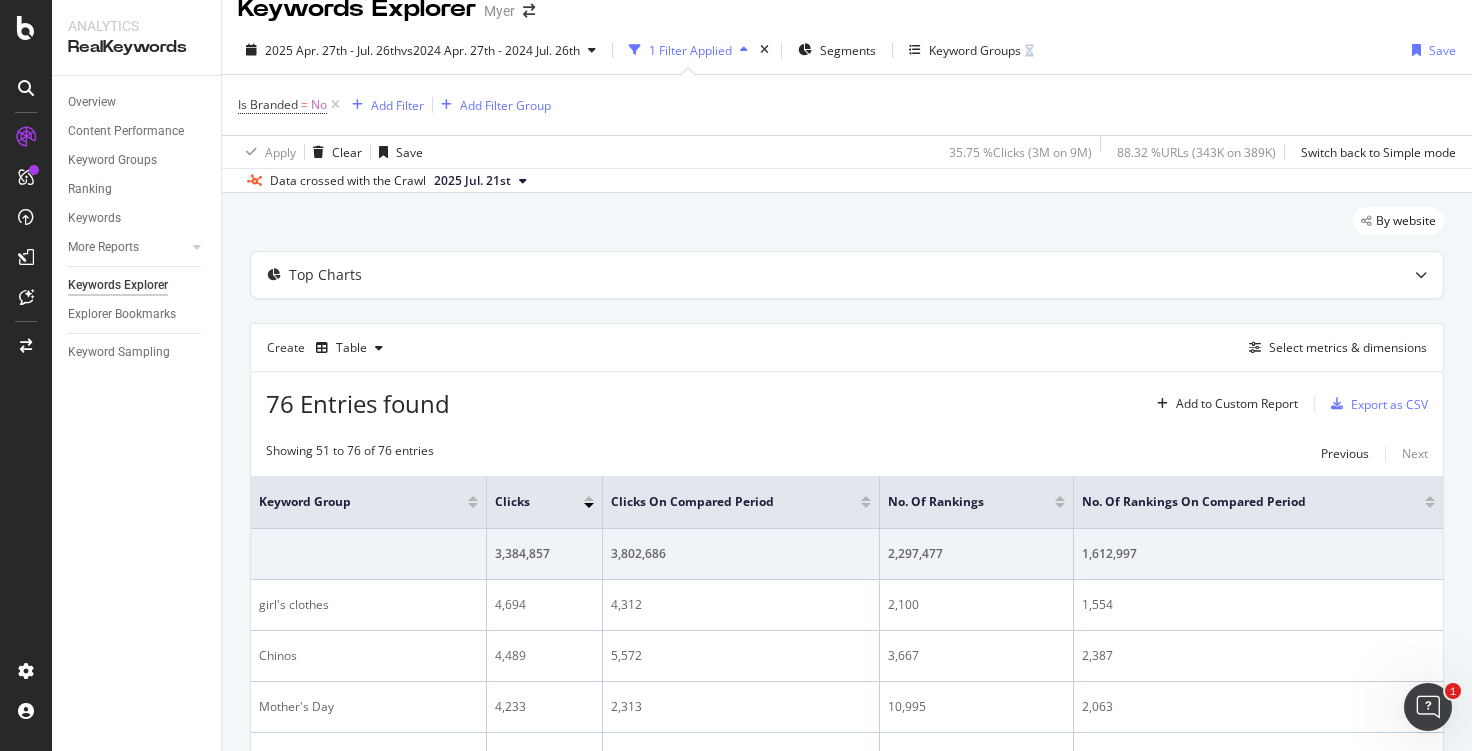 scroll, scrollTop: 0, scrollLeft: 0, axis: both 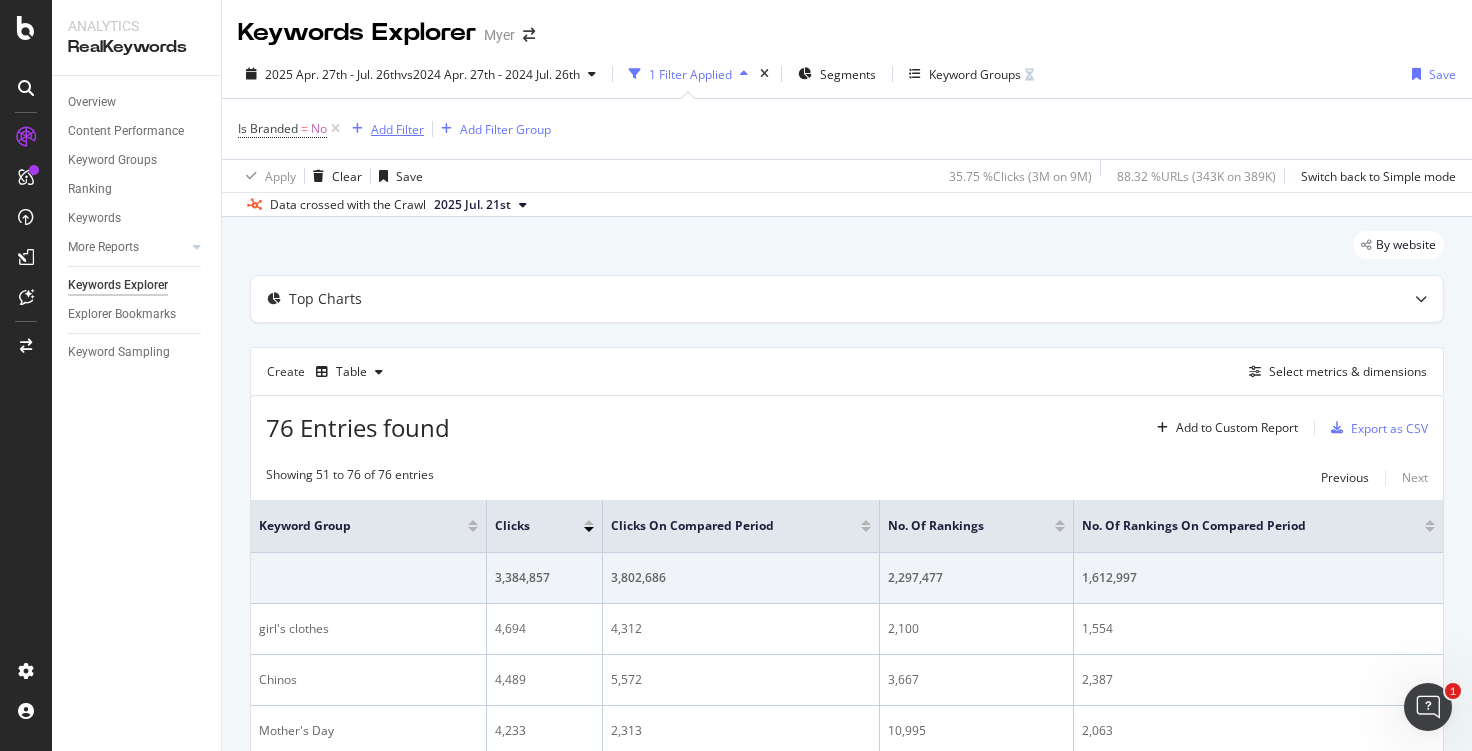 click on "Add Filter" at bounding box center (397, 129) 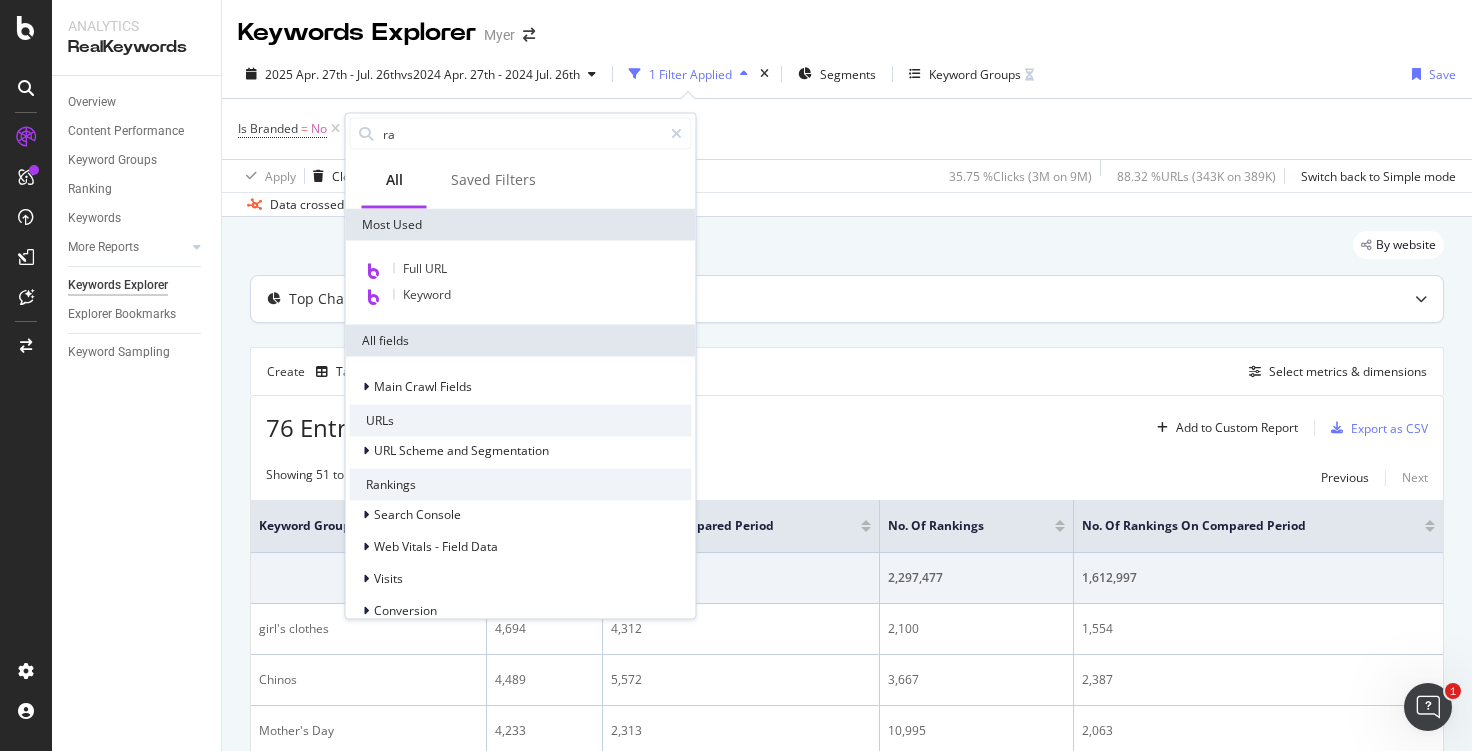 type on "r" 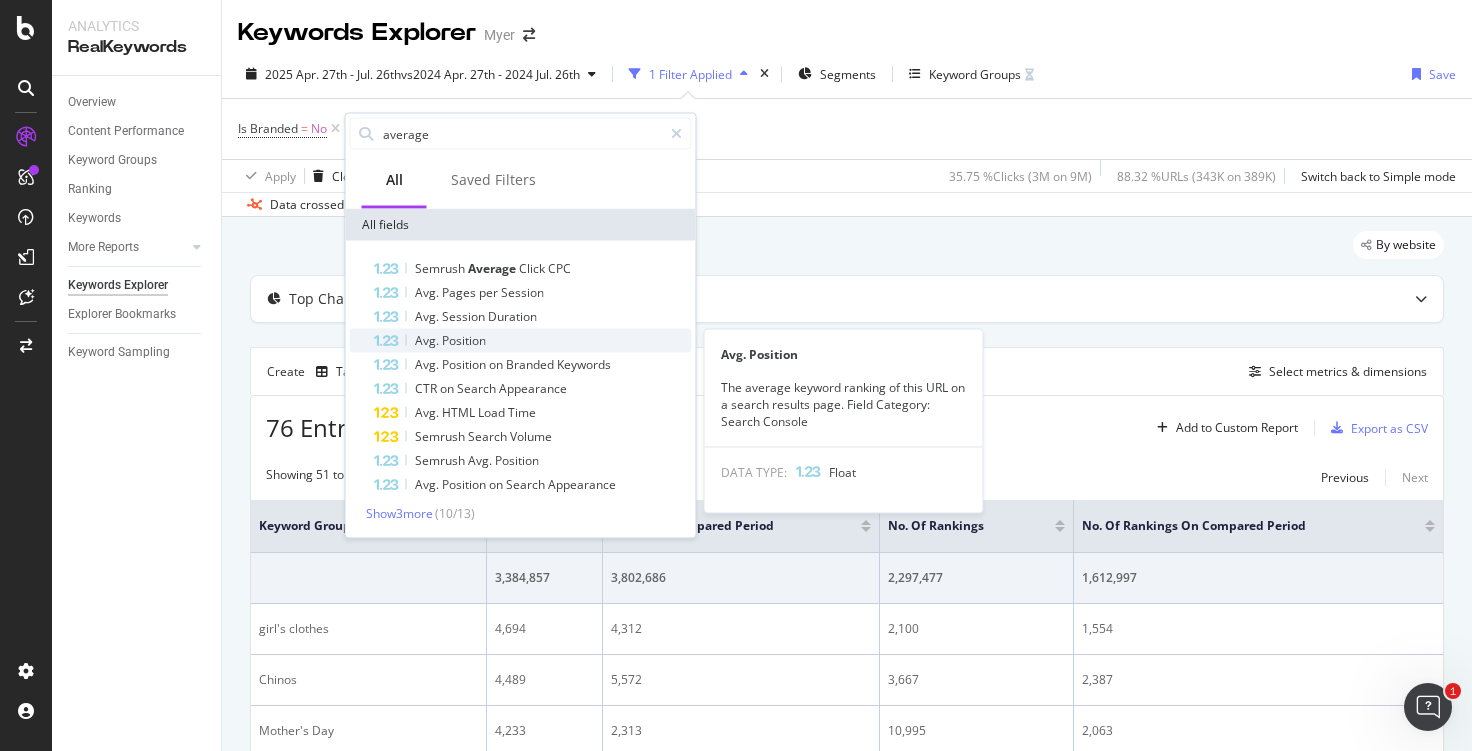 type on "average" 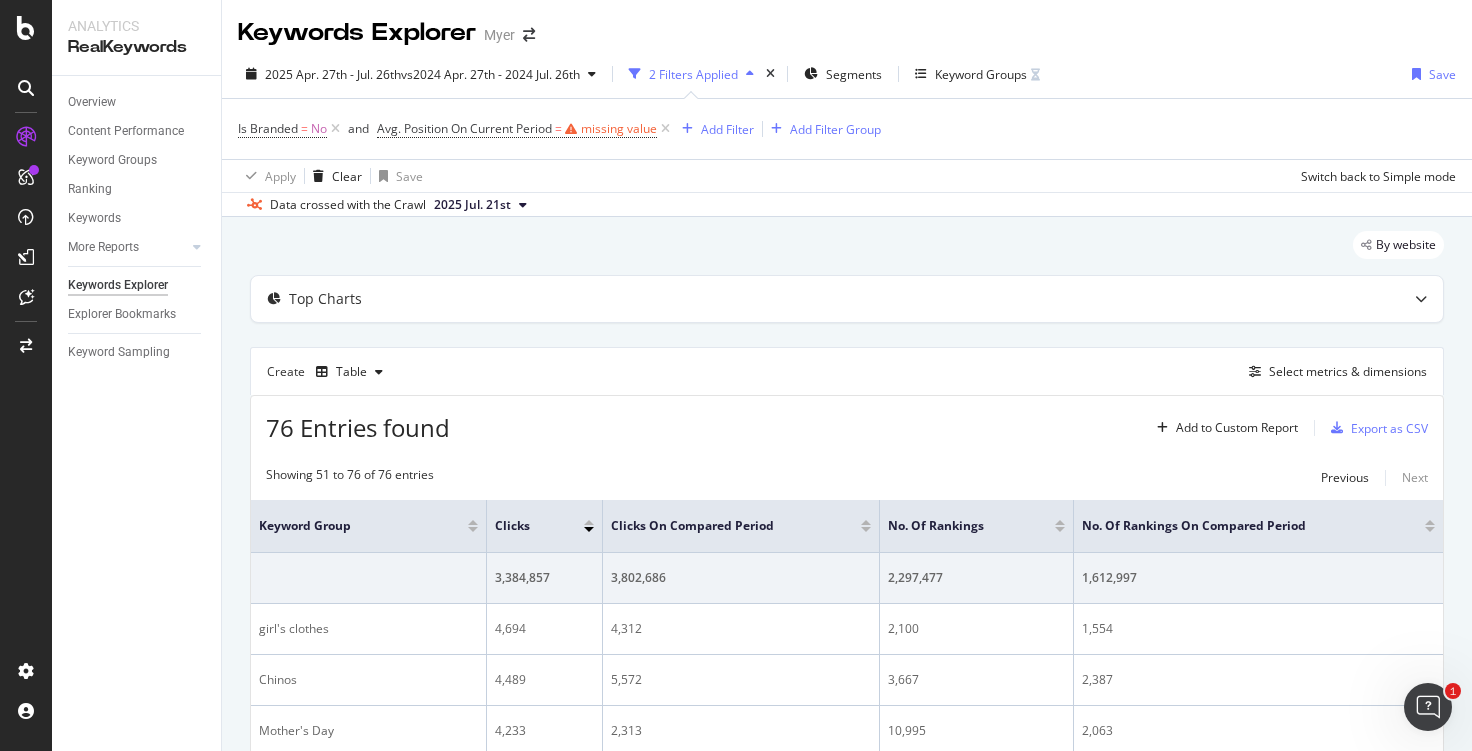 click on "76 Entries found Add to Custom Report Export as CSV" at bounding box center (847, 420) 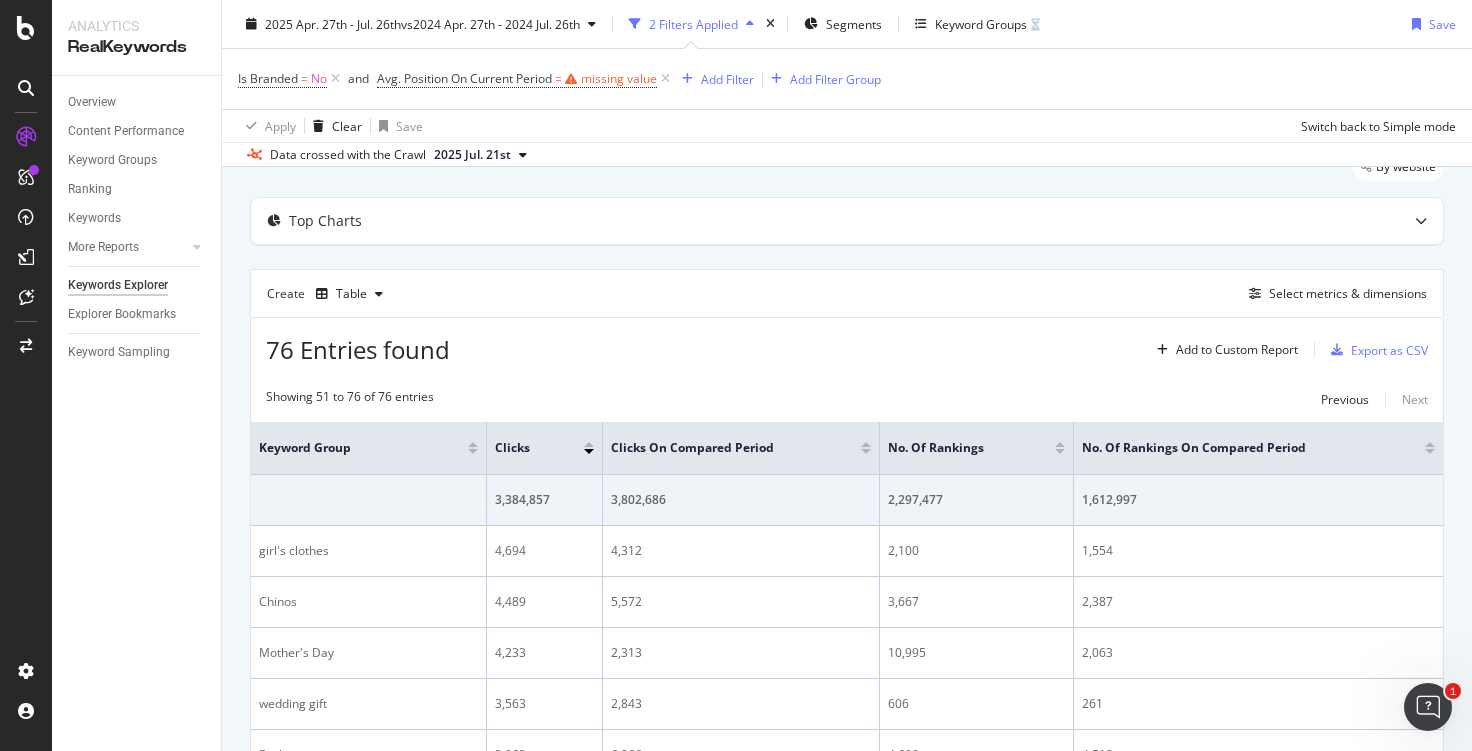 scroll, scrollTop: 100, scrollLeft: 0, axis: vertical 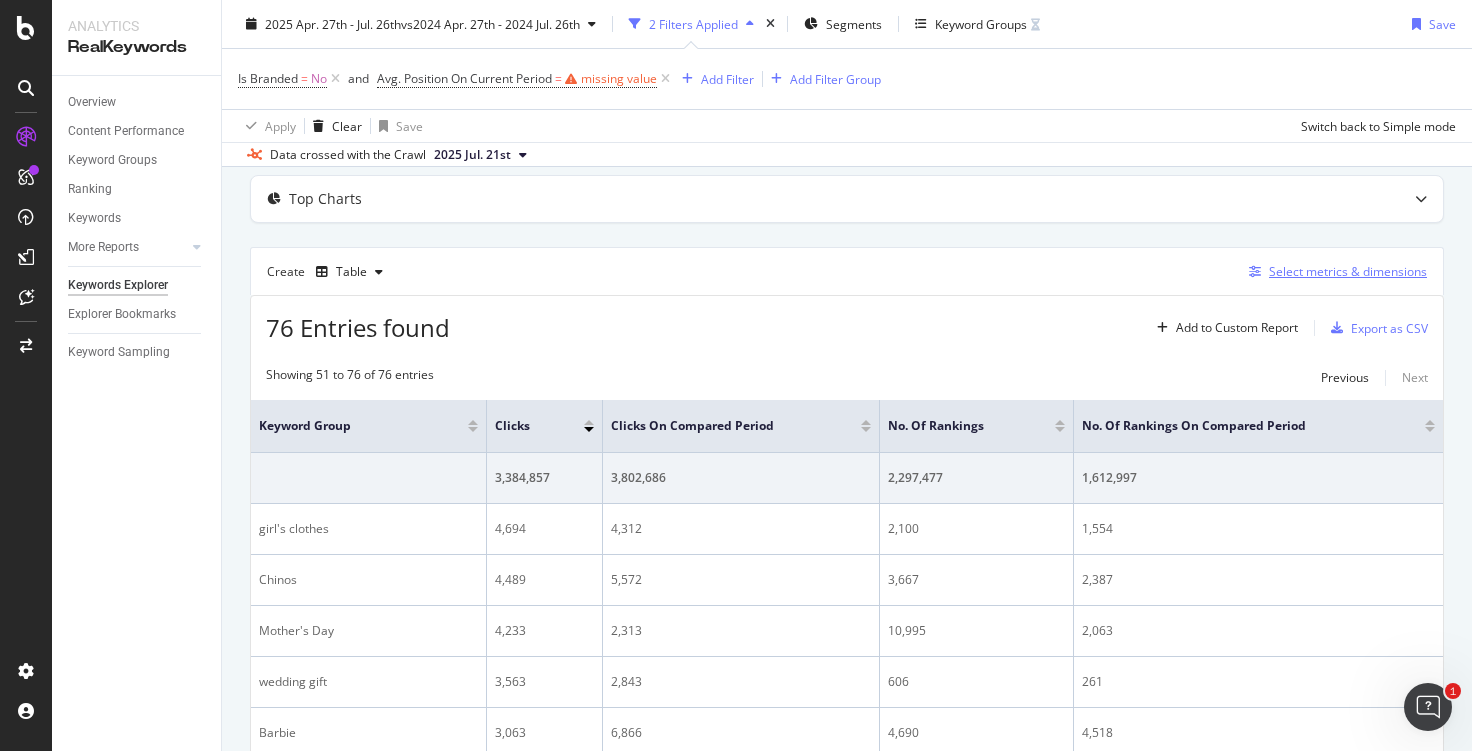 click on "Select metrics & dimensions" at bounding box center (1348, 271) 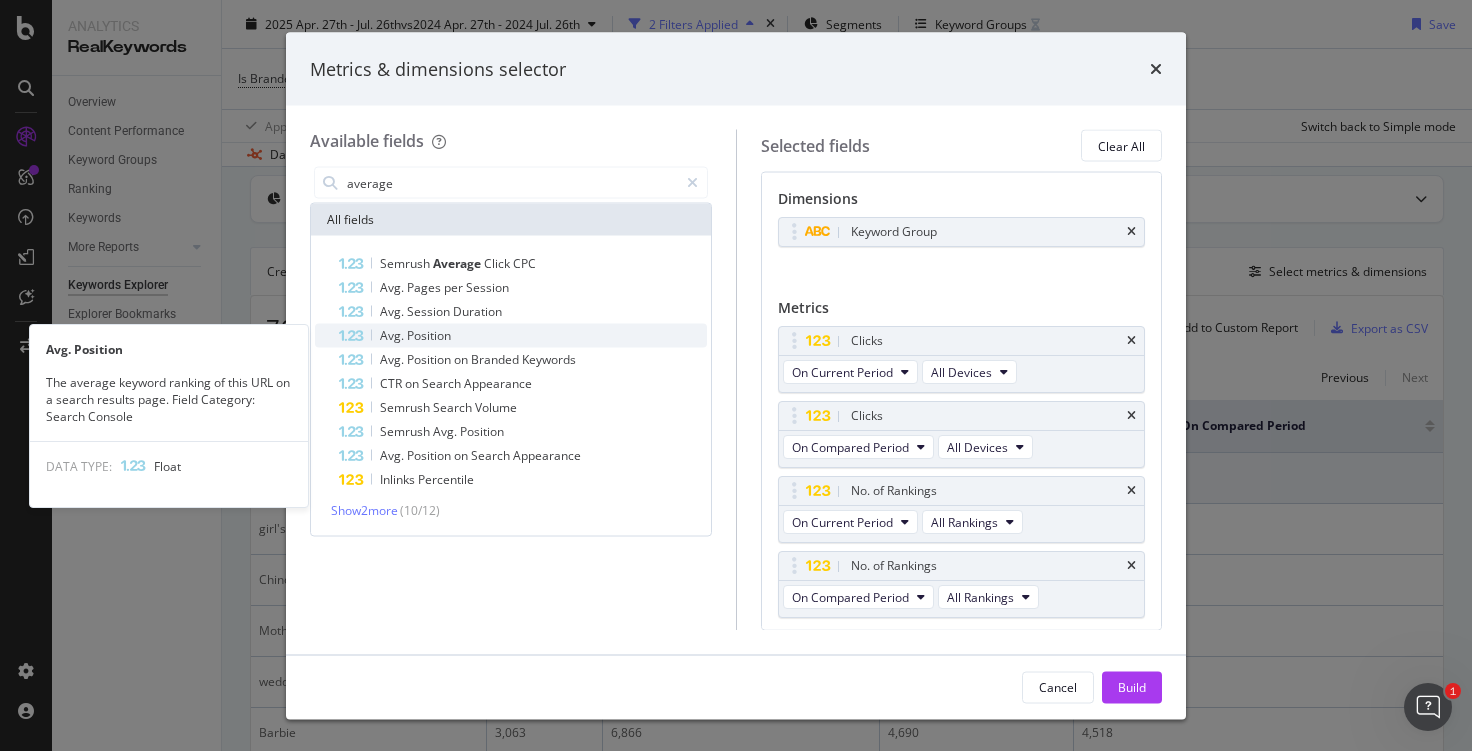 type on "average" 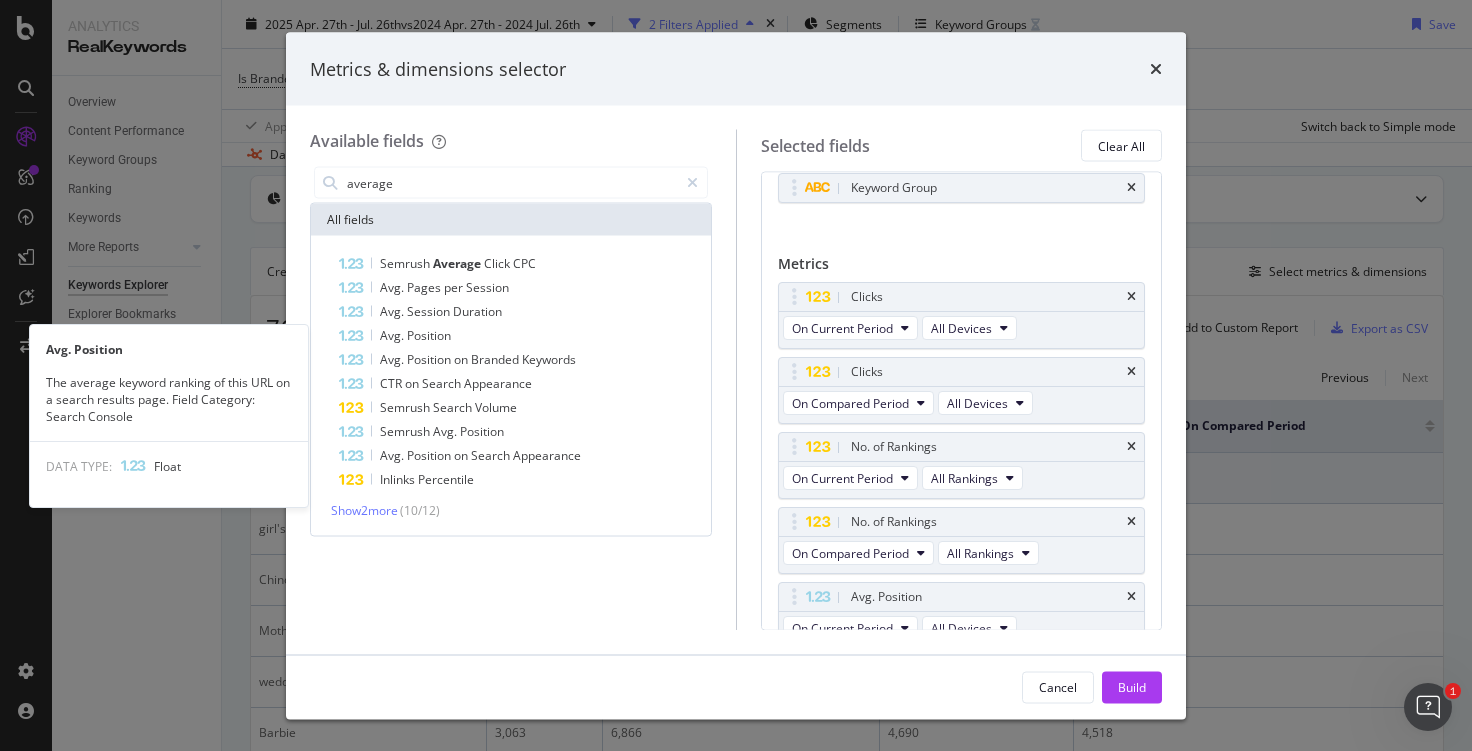 scroll, scrollTop: 64, scrollLeft: 0, axis: vertical 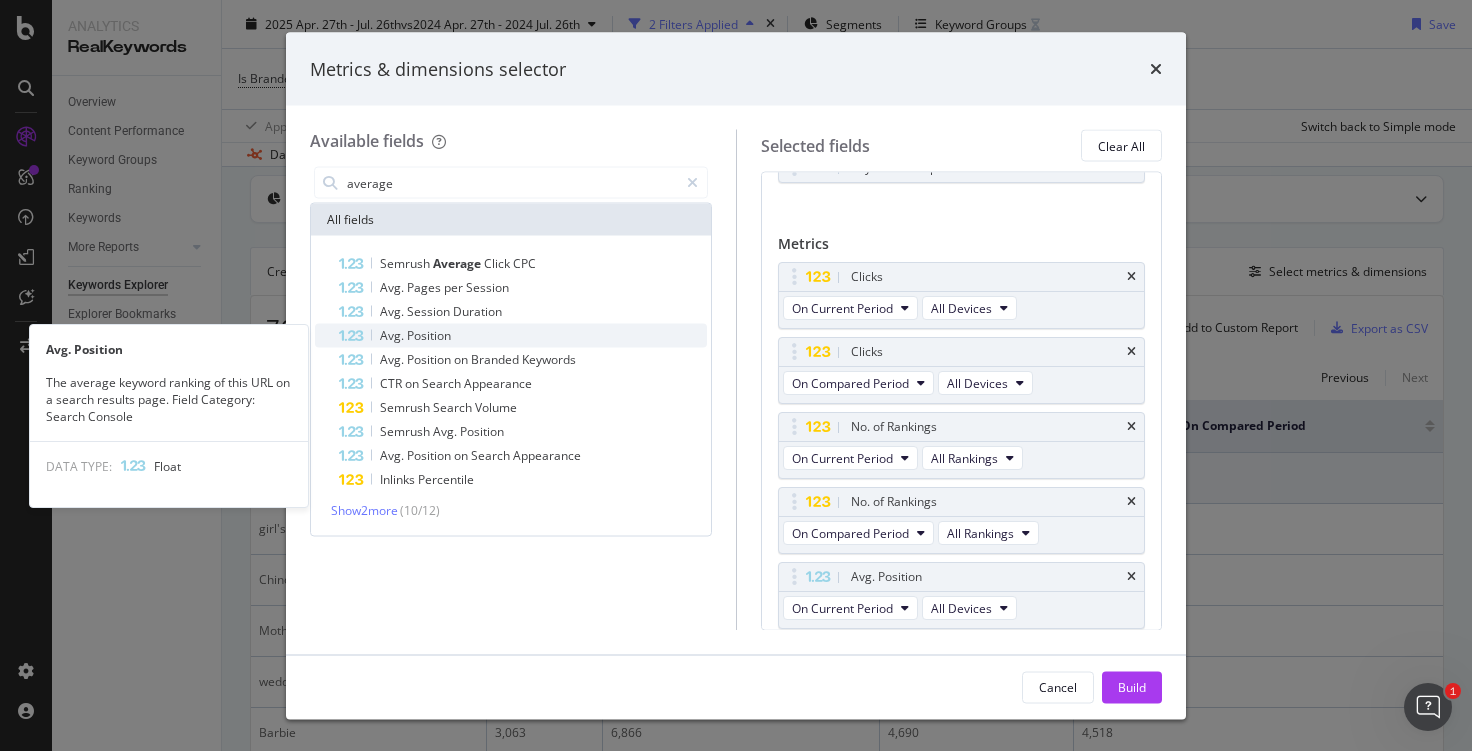 click on "Avg.   Position" at bounding box center [523, 336] 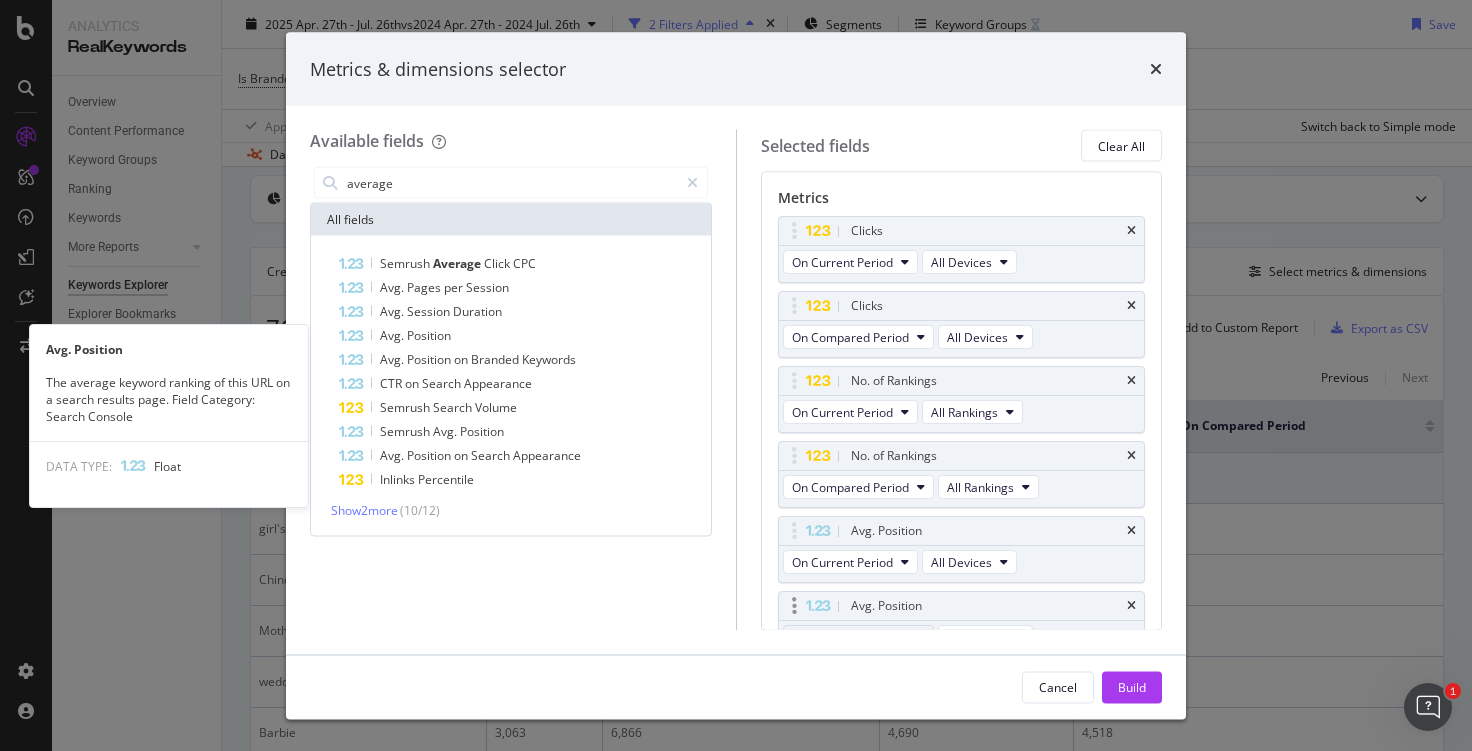scroll, scrollTop: 139, scrollLeft: 0, axis: vertical 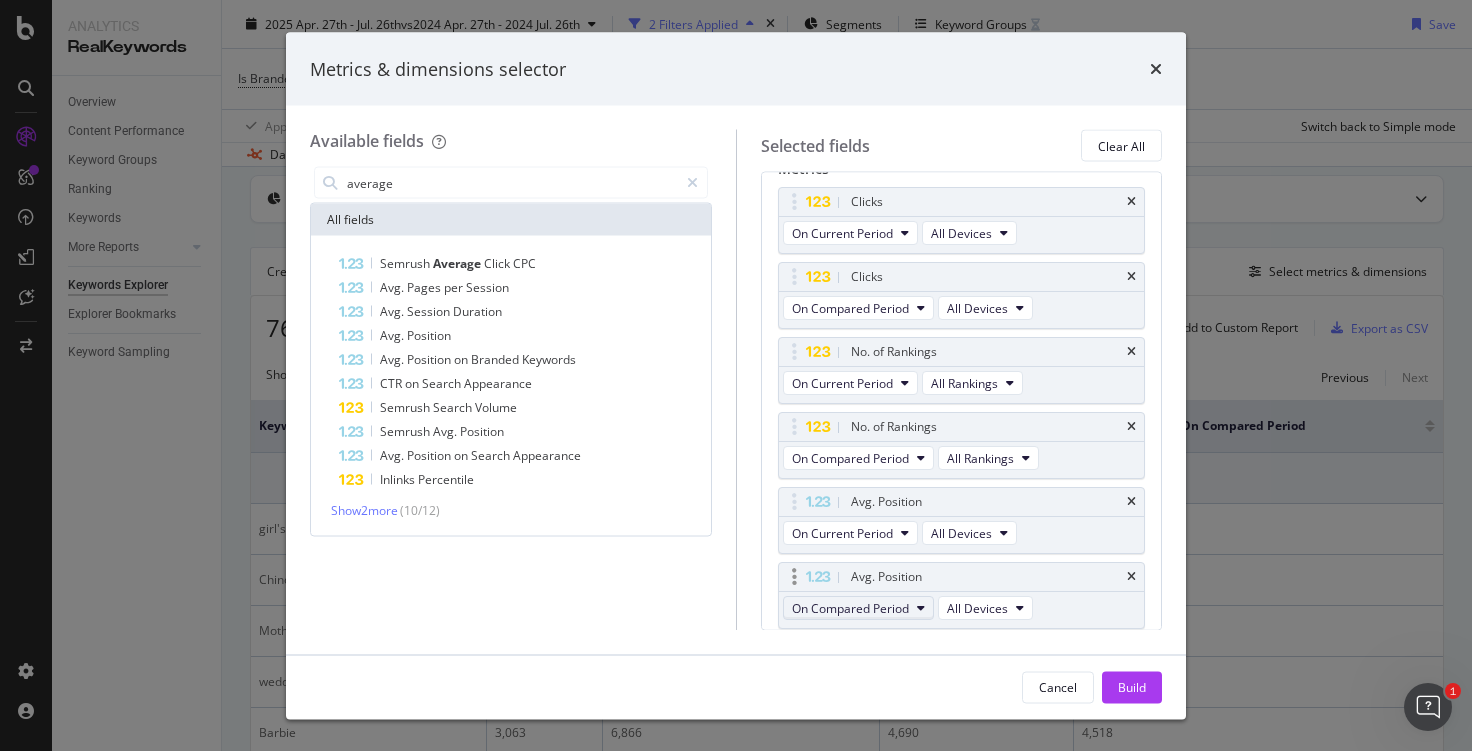 click on "On Compared Period" at bounding box center [850, 607] 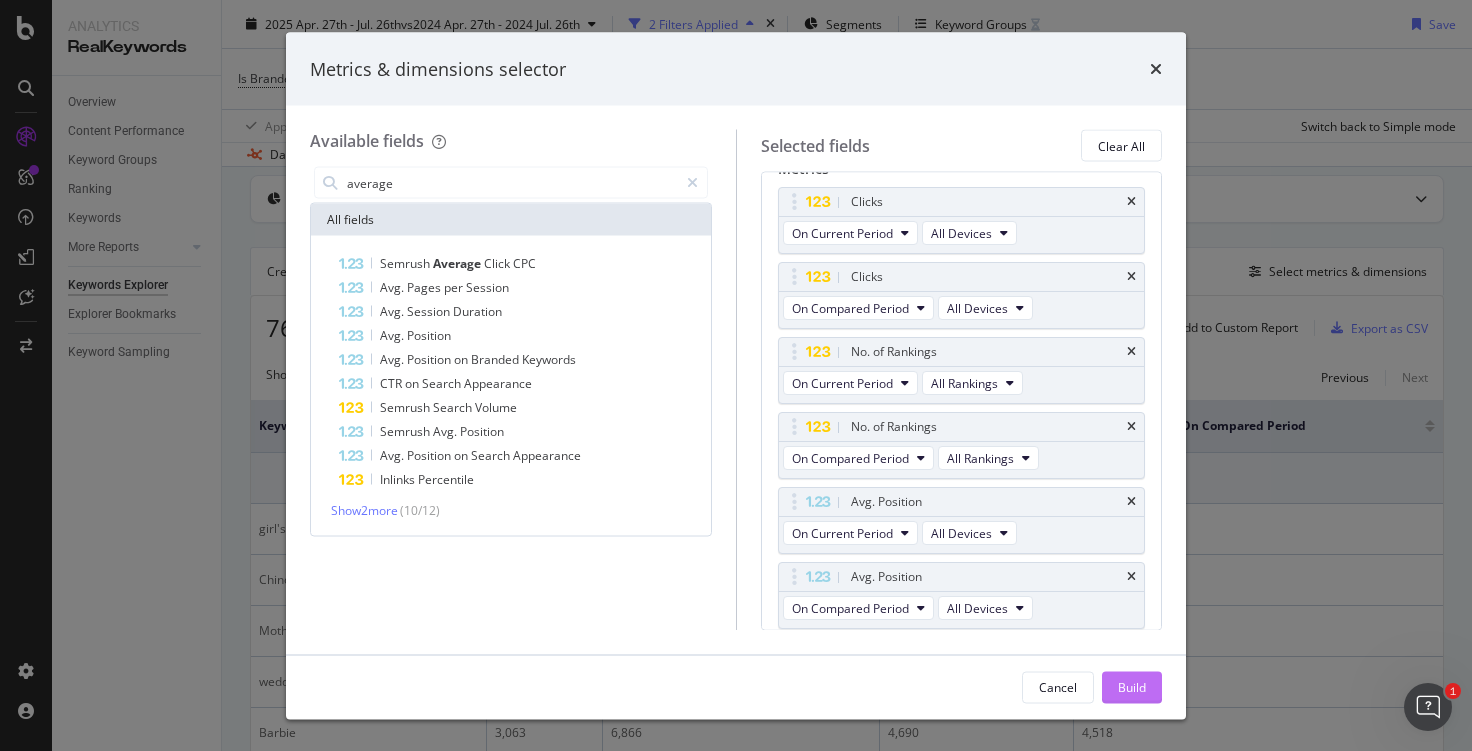 click on "Build" at bounding box center [1132, 687] 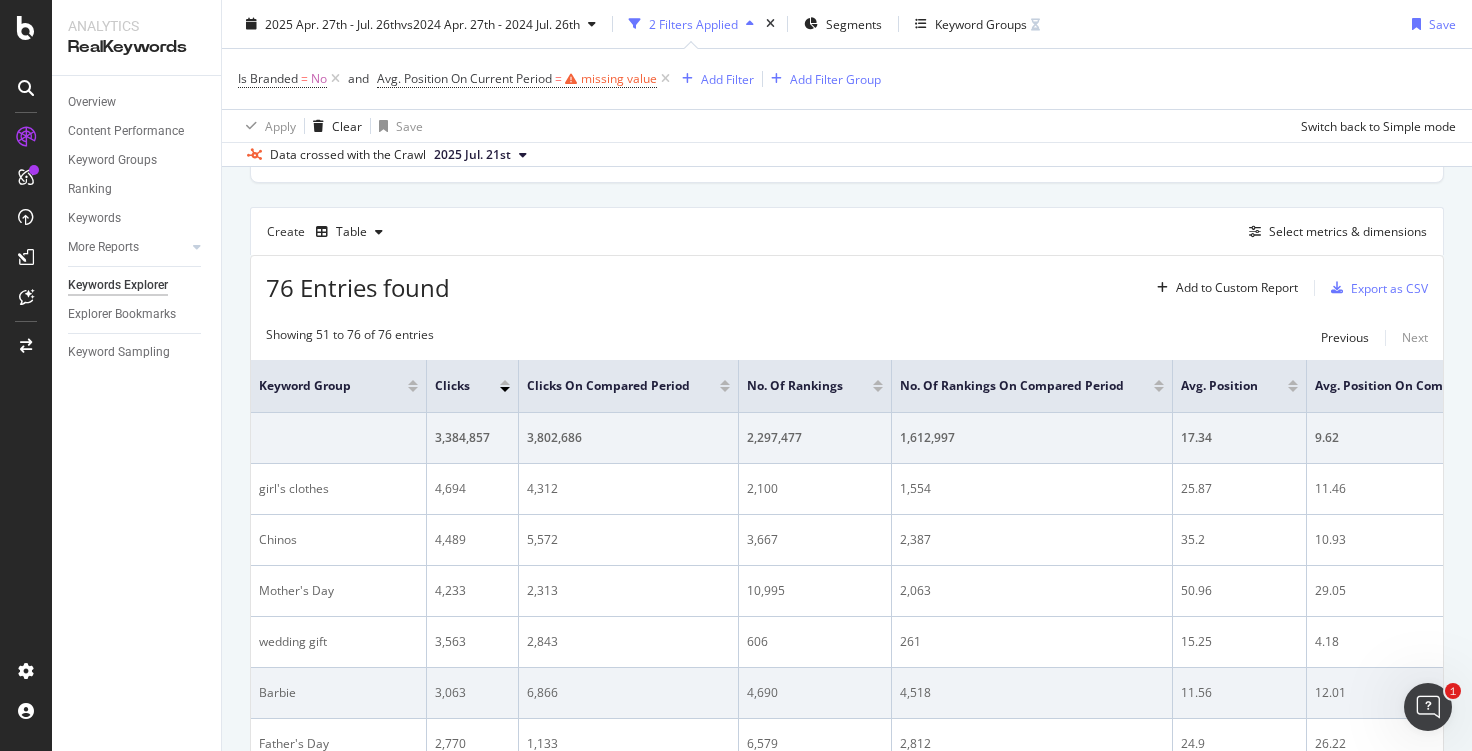 scroll, scrollTop: 215, scrollLeft: 0, axis: vertical 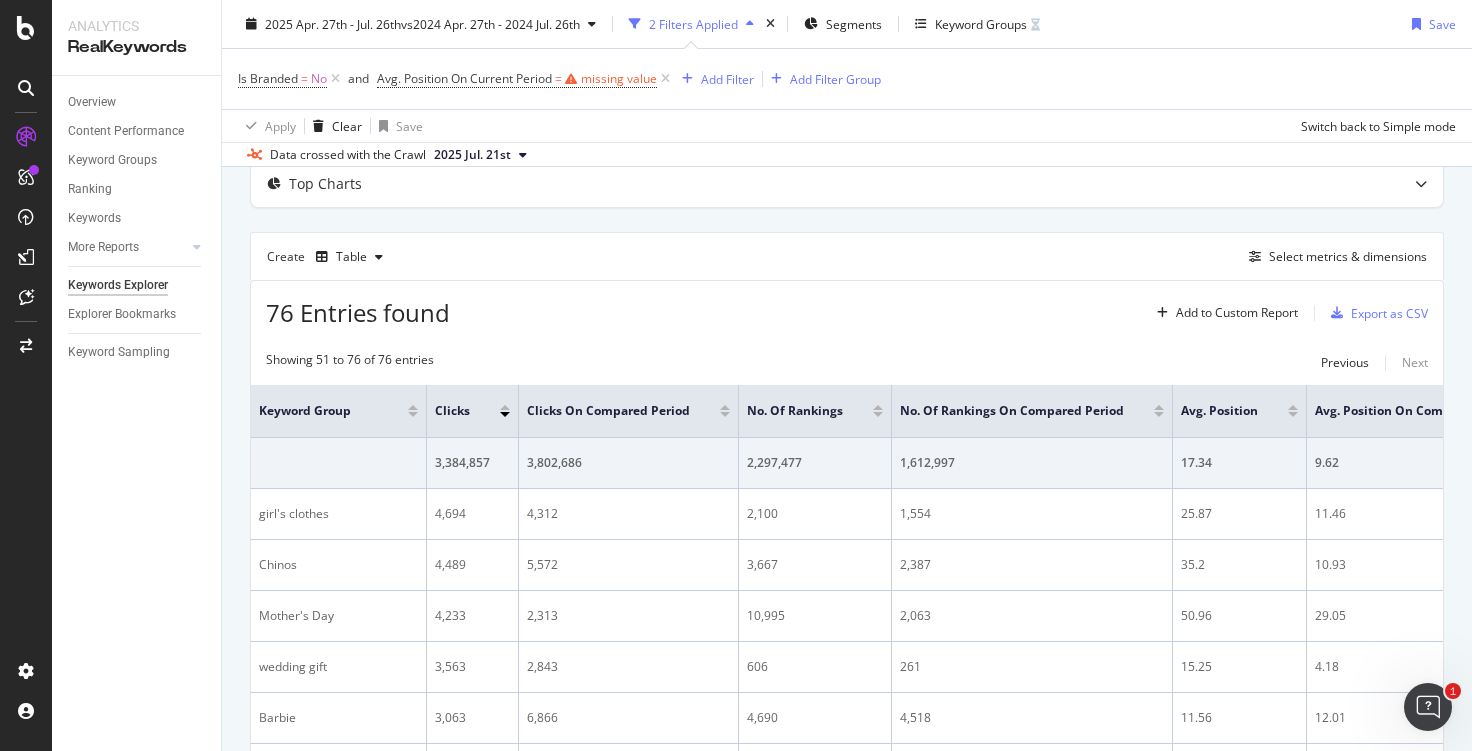 click at bounding box center (505, 407) 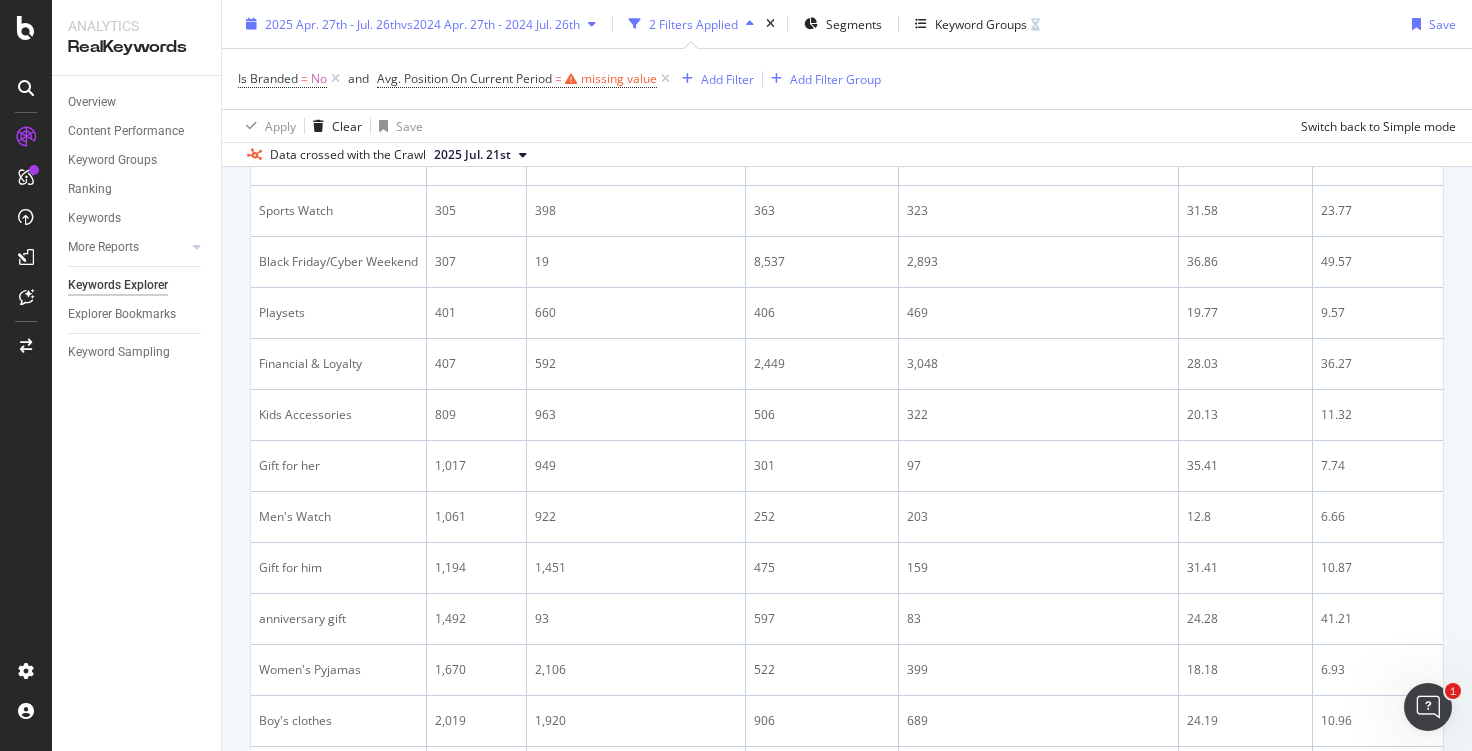 scroll, scrollTop: 715, scrollLeft: 0, axis: vertical 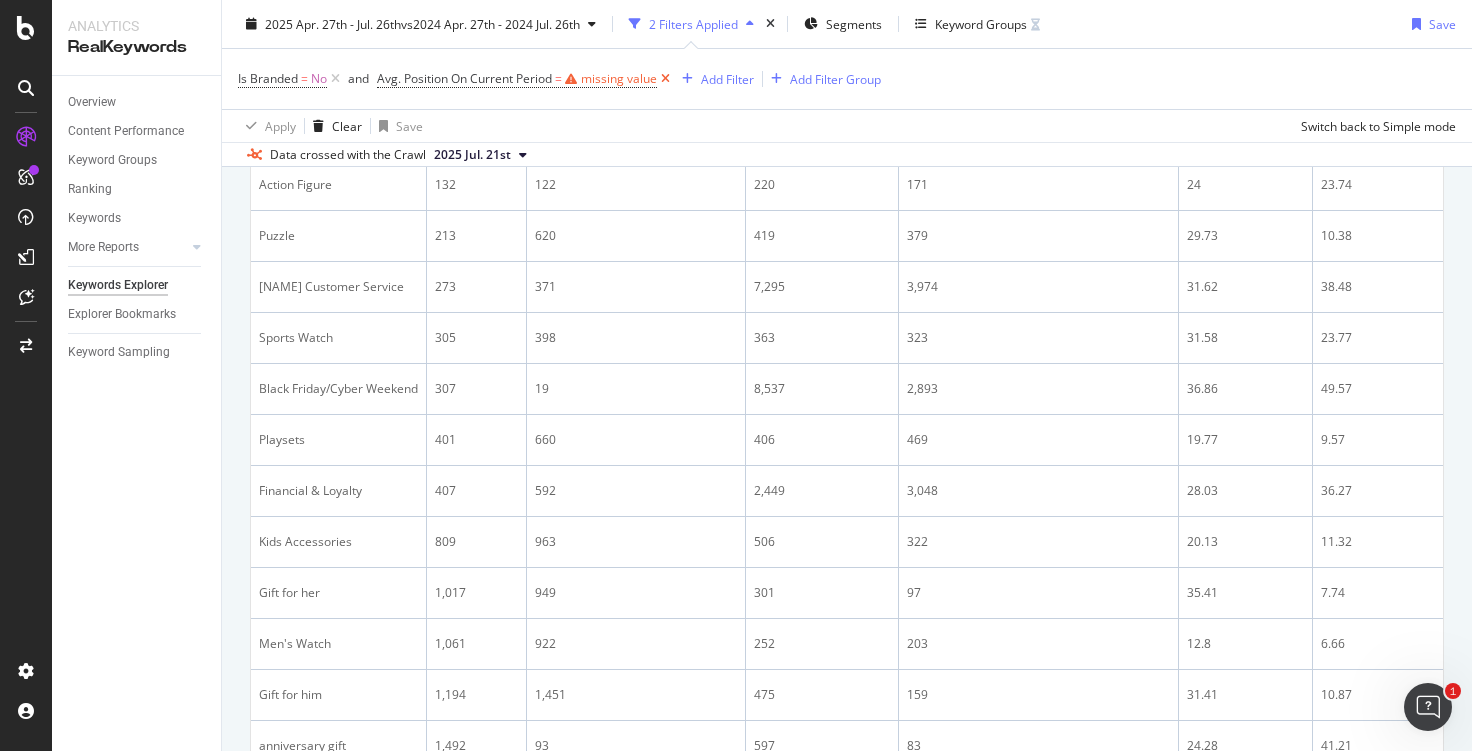 click at bounding box center [665, 79] 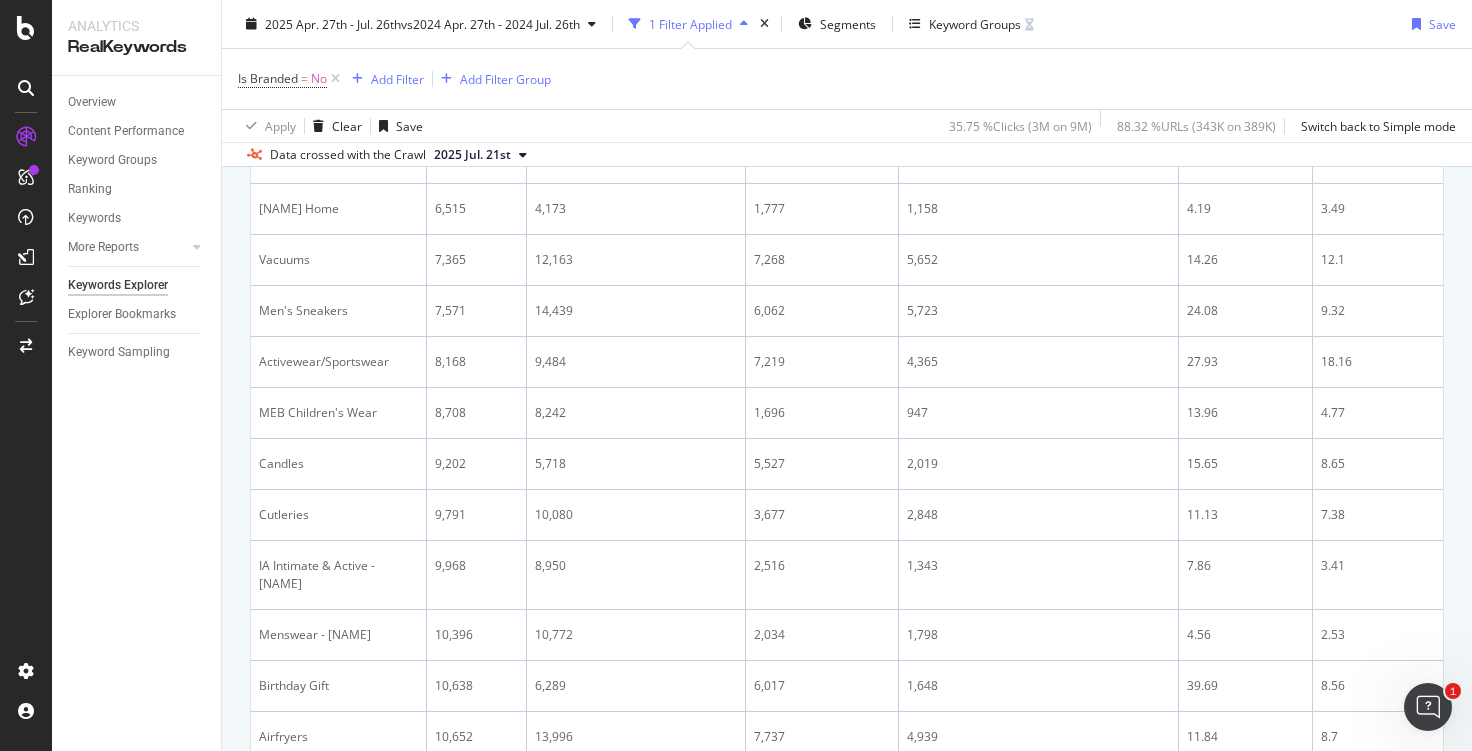 scroll, scrollTop: 2567, scrollLeft: 0, axis: vertical 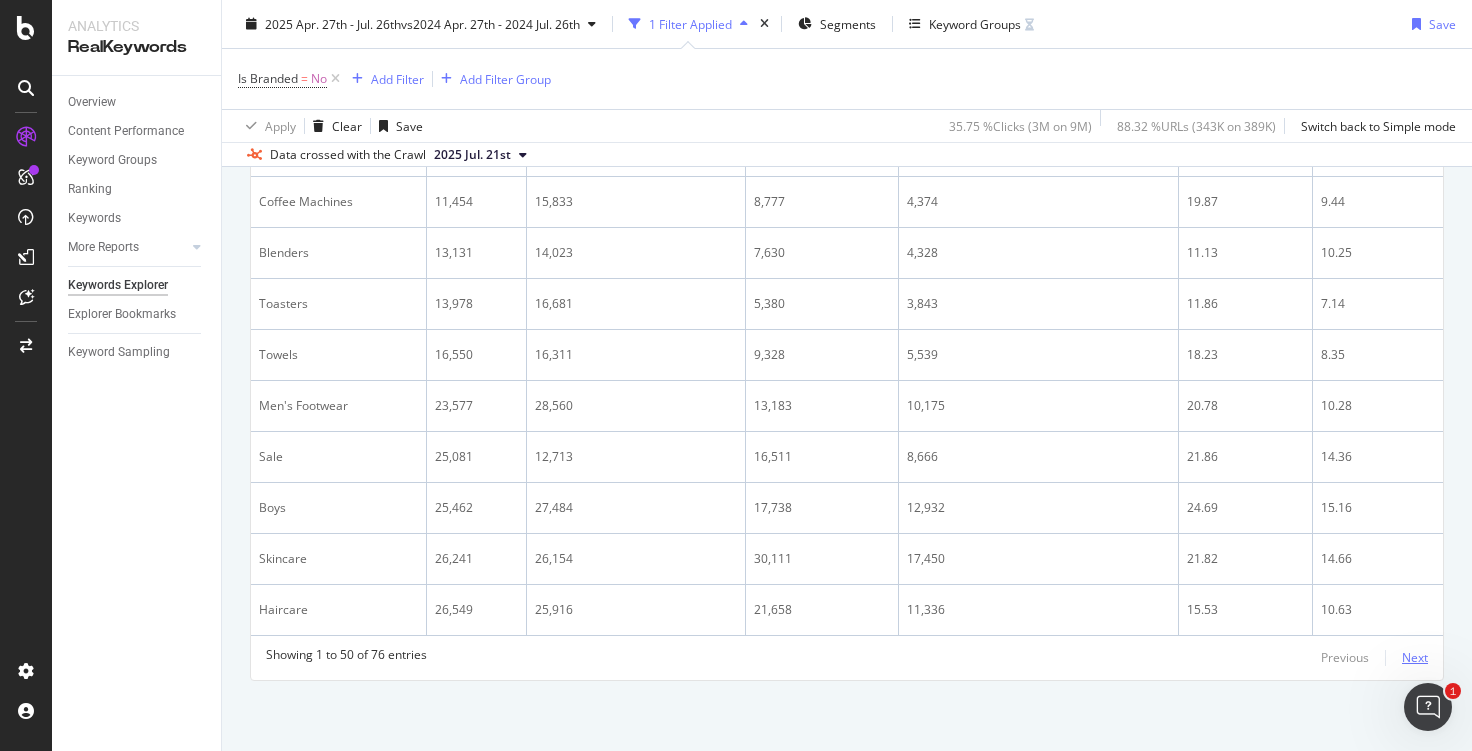 click on "Next" at bounding box center (1415, 657) 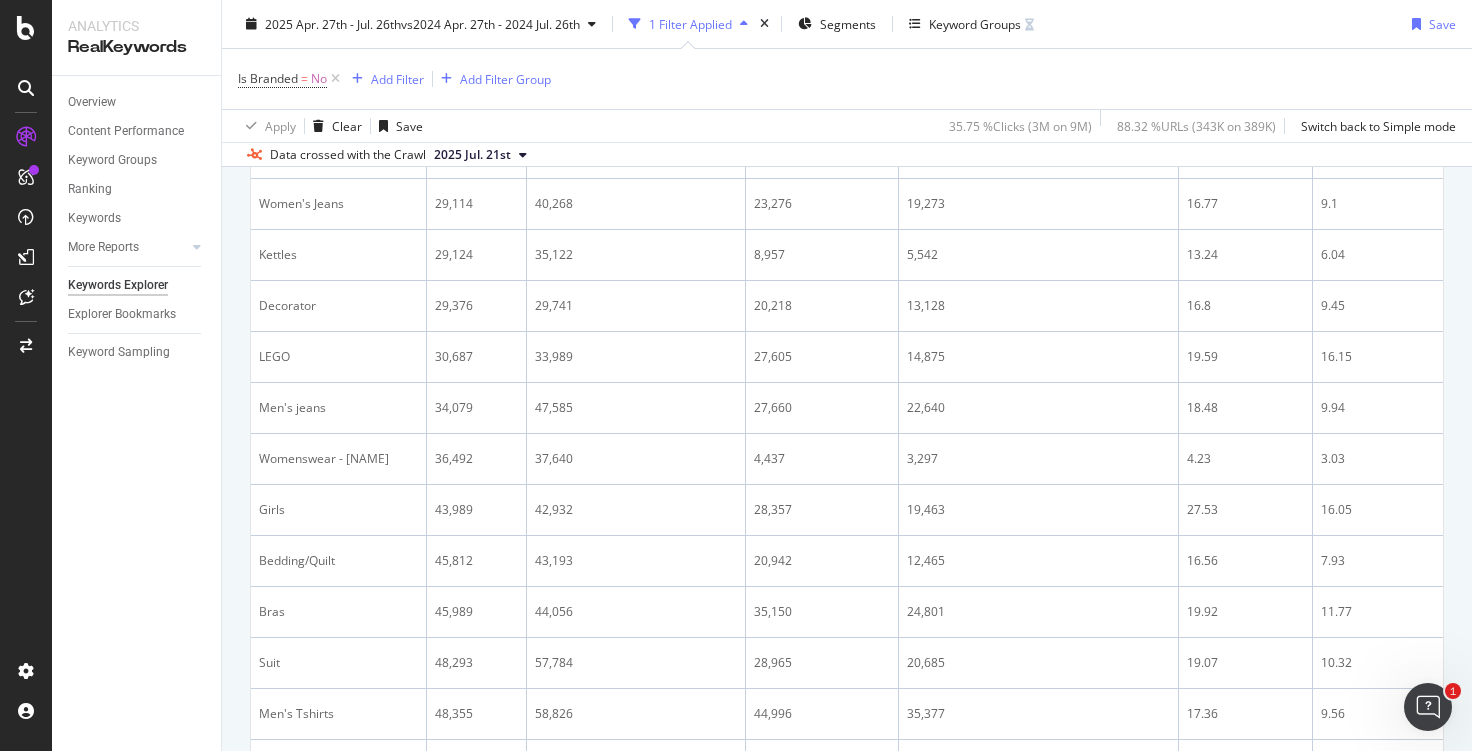 scroll, scrollTop: 443, scrollLeft: 0, axis: vertical 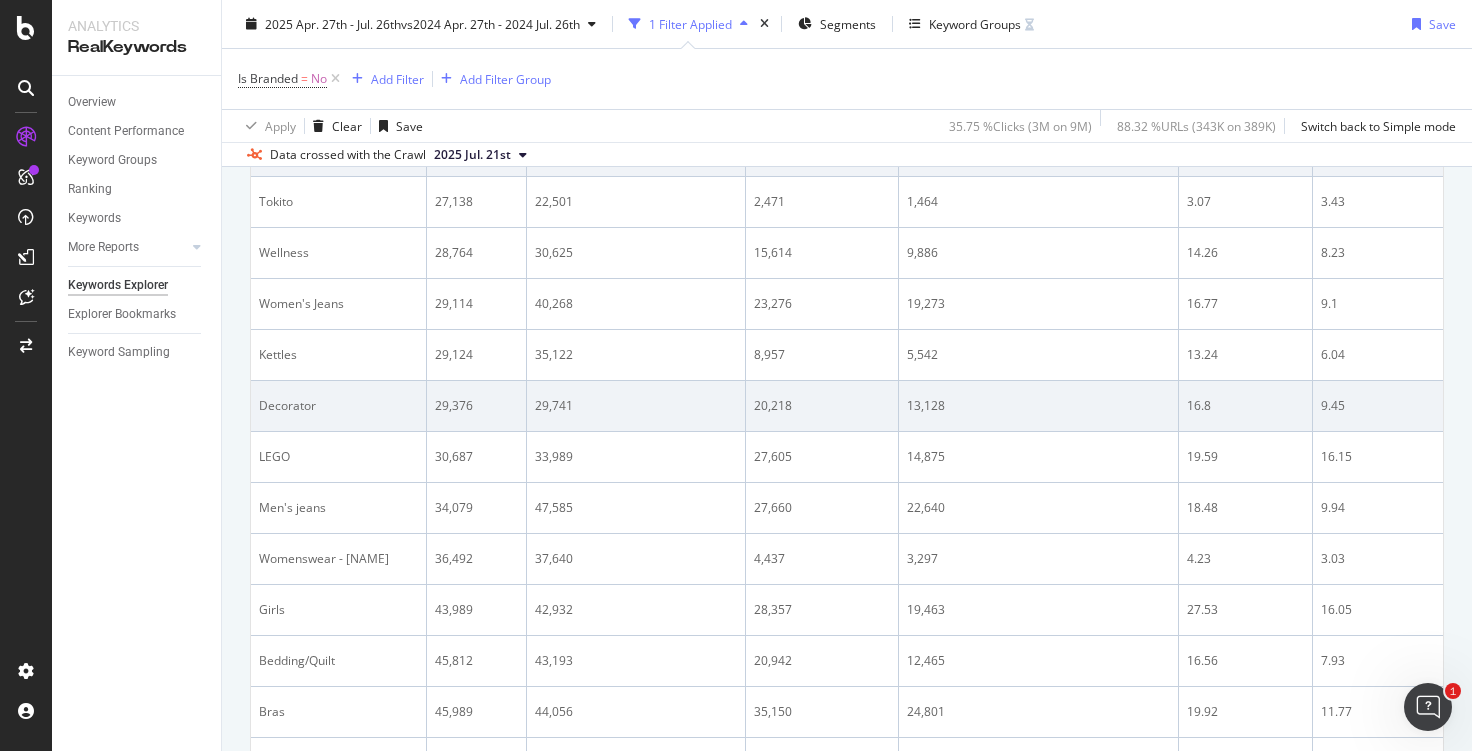 click on "Decorator" at bounding box center [338, 406] 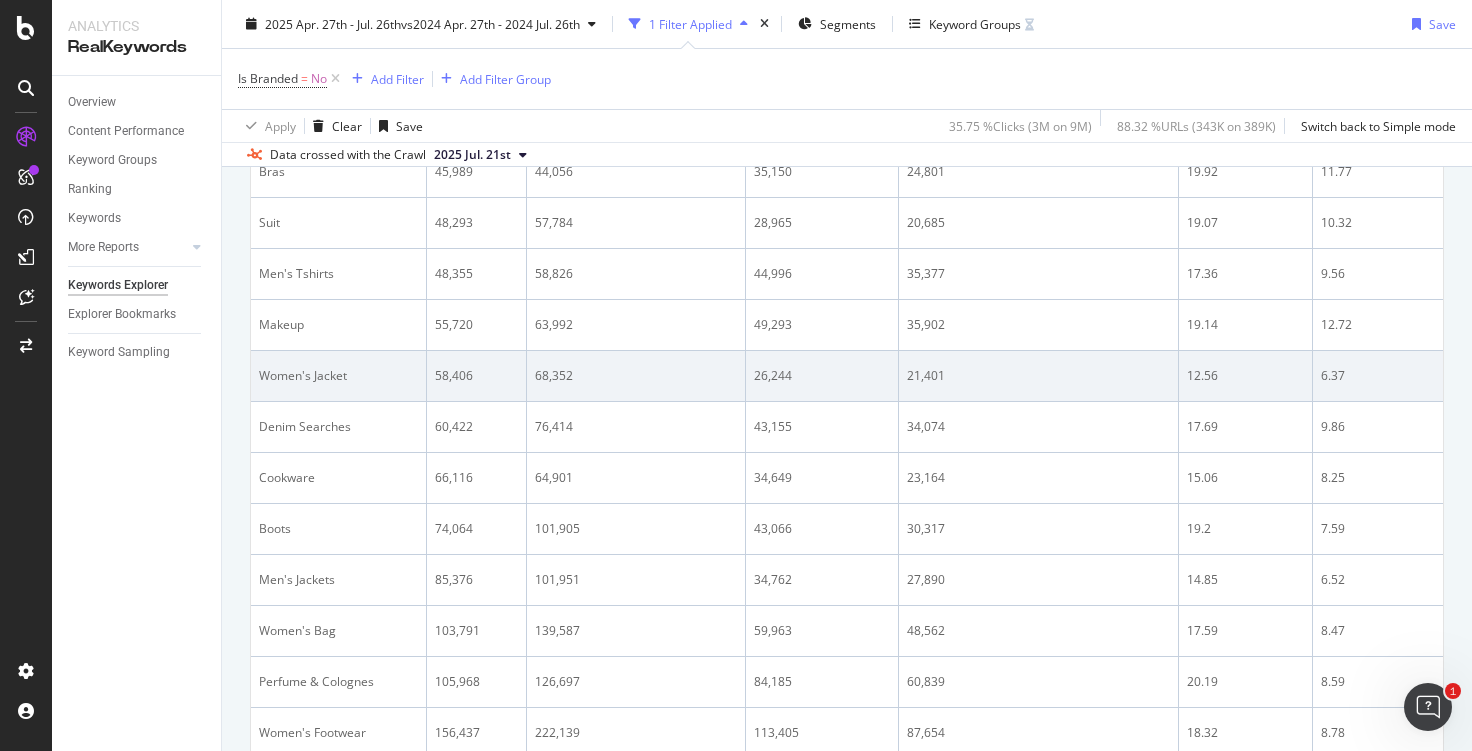 click on "26,244" at bounding box center [822, 376] 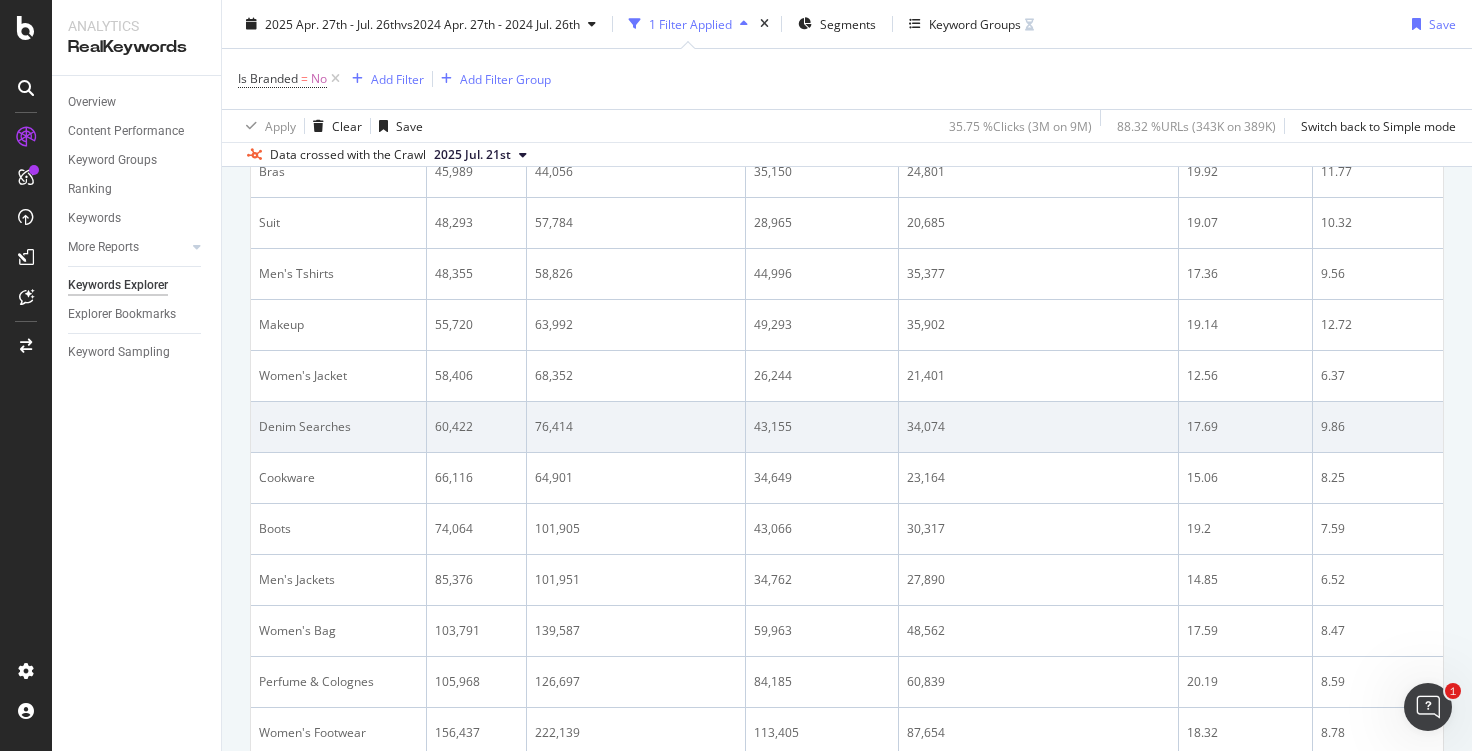 click on "43,155" at bounding box center [822, 427] 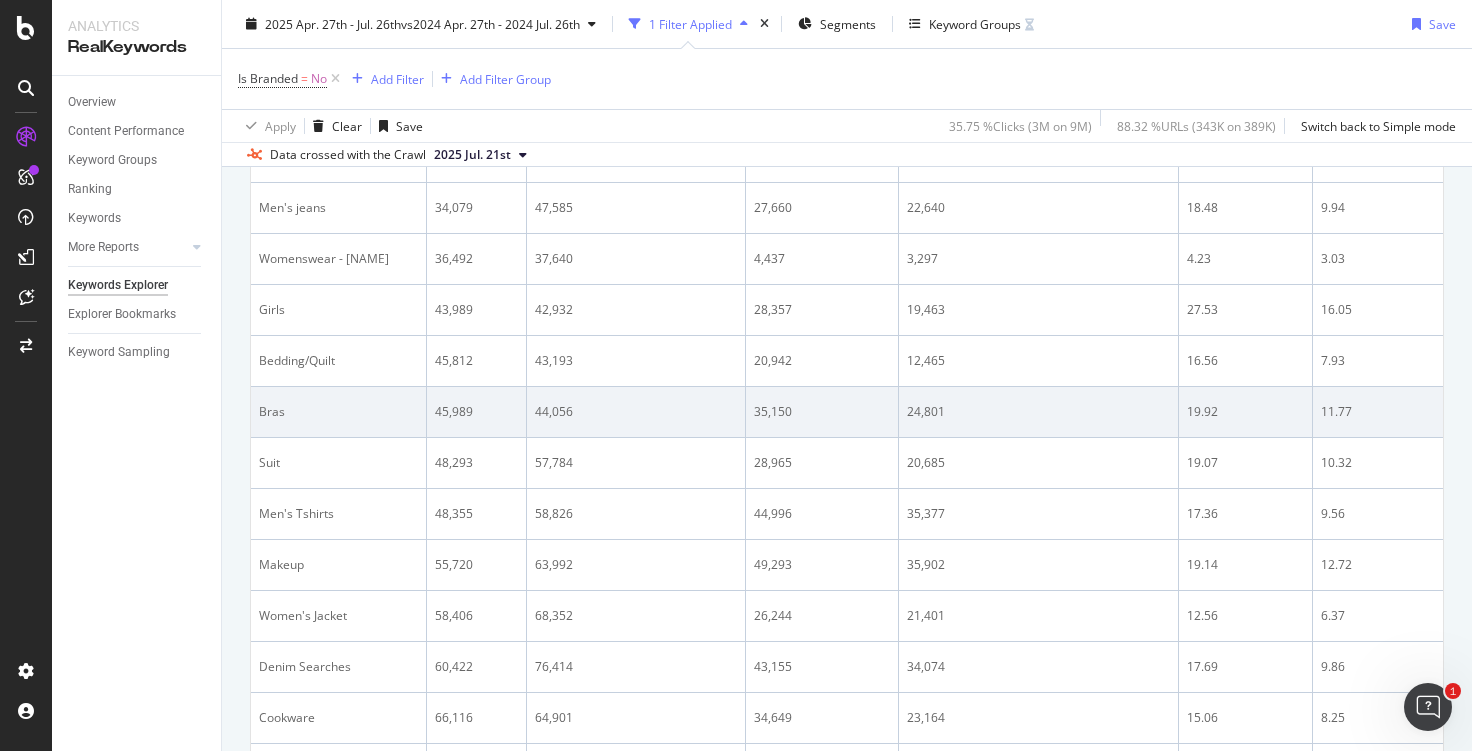 scroll, scrollTop: 269, scrollLeft: 0, axis: vertical 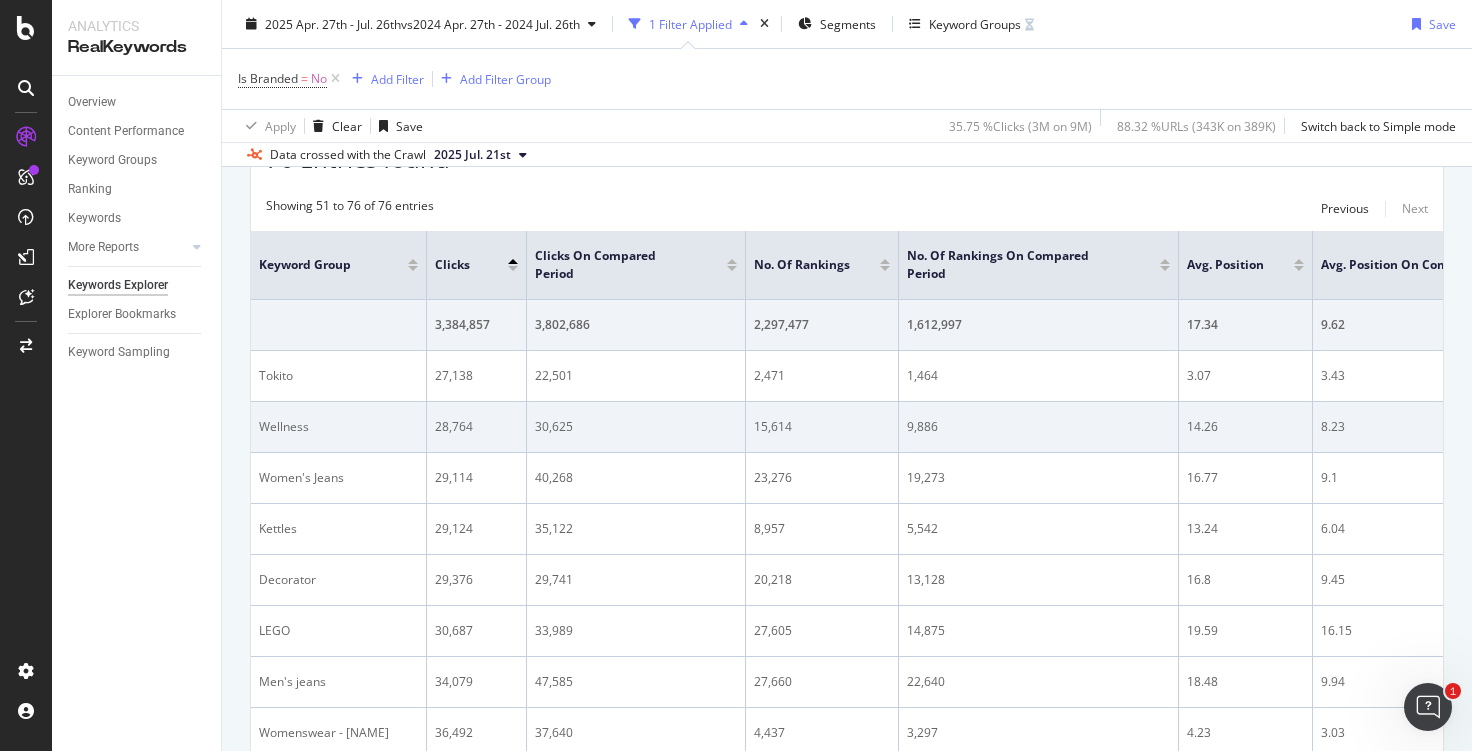 click on "15,614" at bounding box center [822, 427] 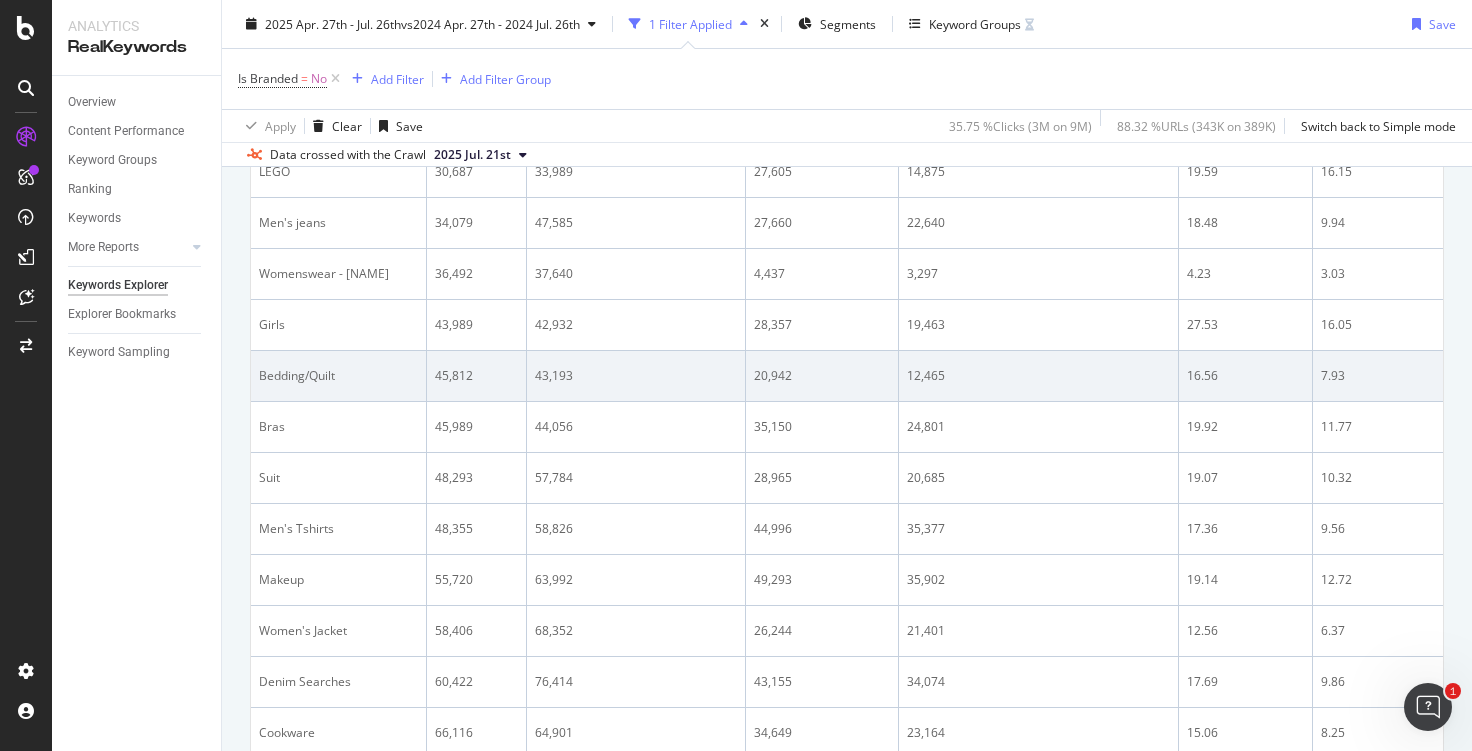 click on "20,942" at bounding box center (822, 376) 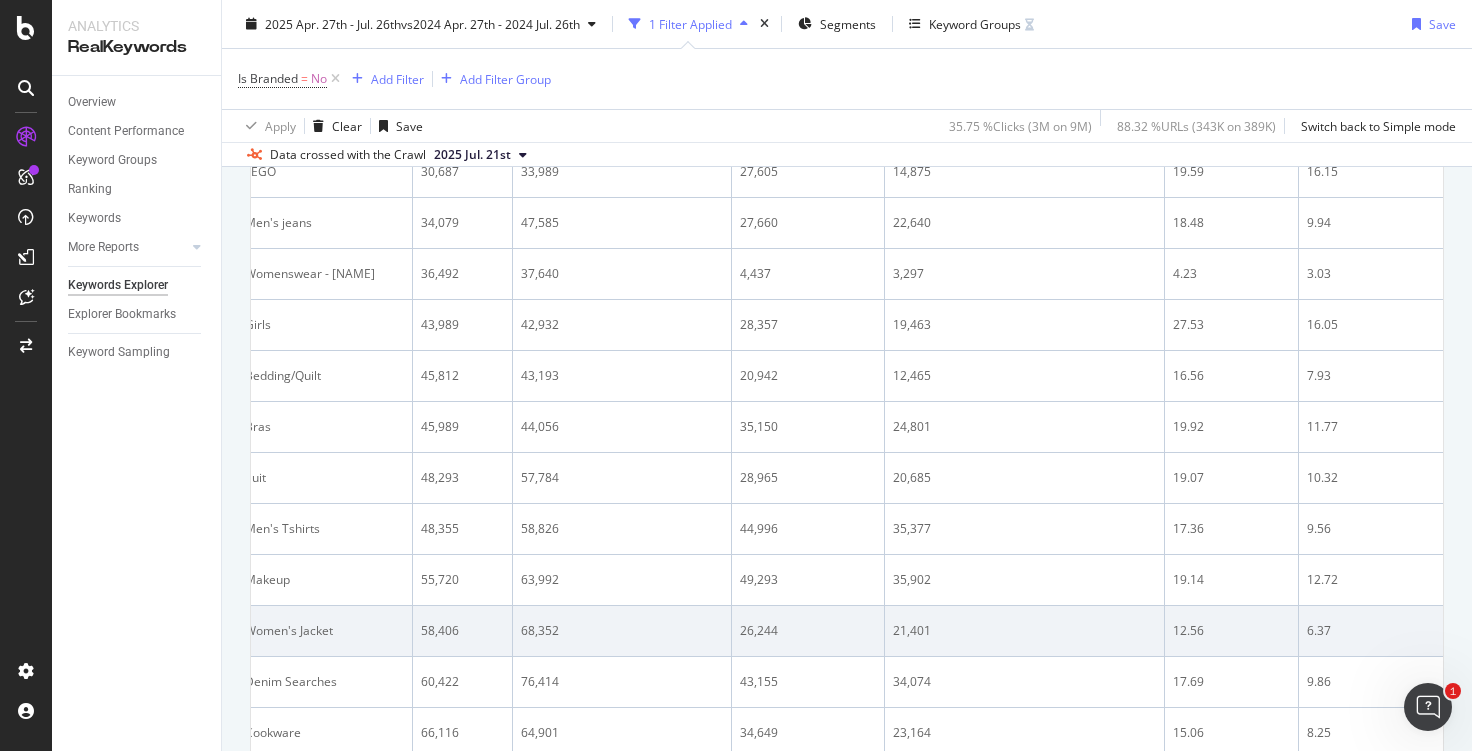 scroll, scrollTop: 0, scrollLeft: 22, axis: horizontal 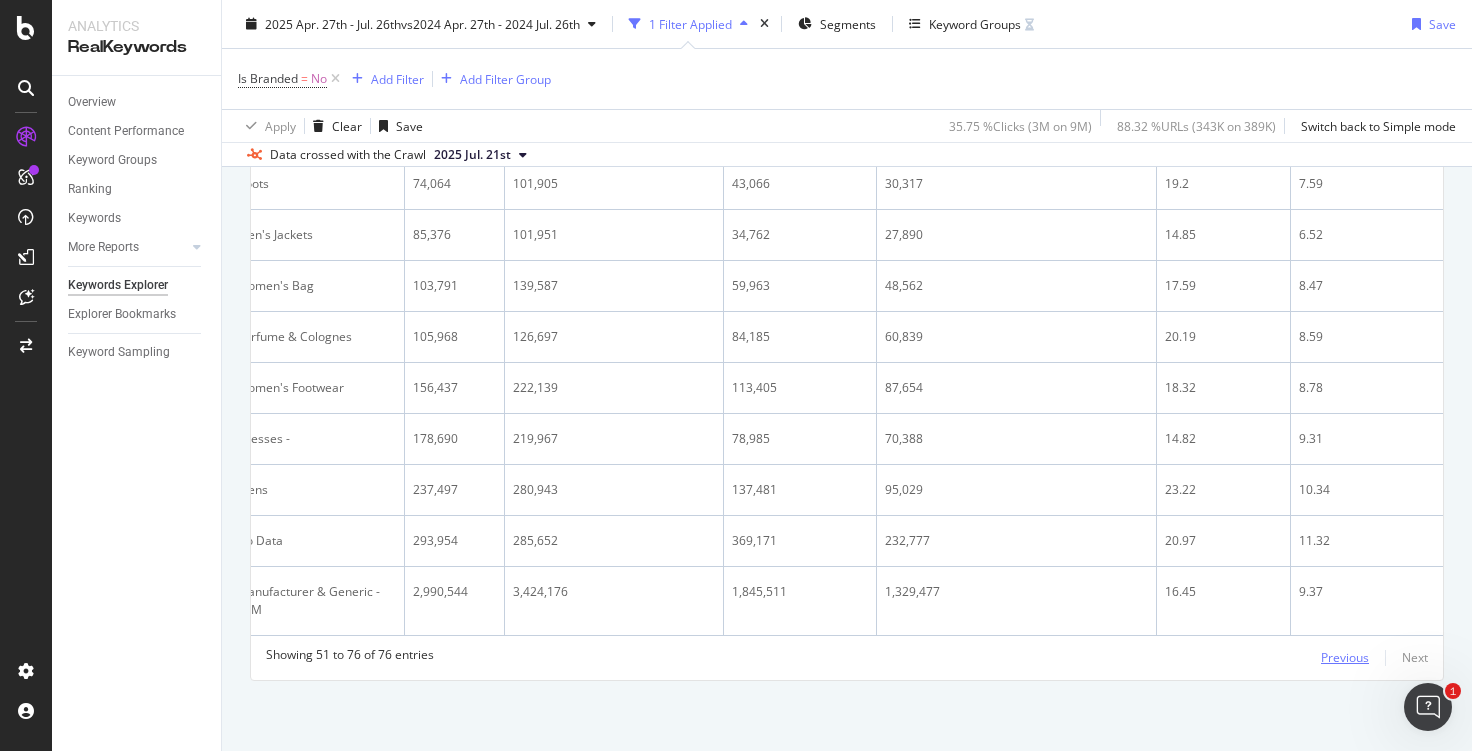 click on "Previous" at bounding box center (1345, 657) 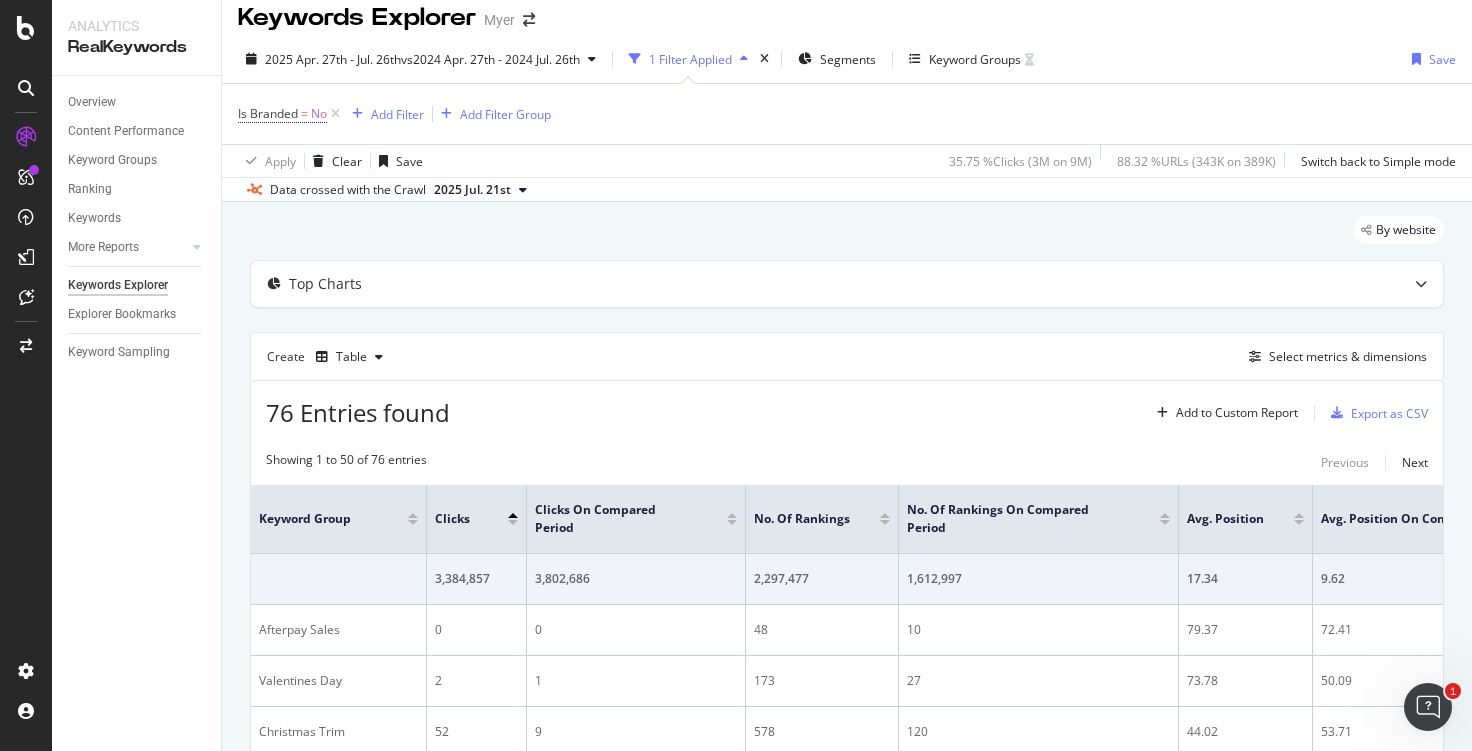 scroll, scrollTop: 1343, scrollLeft: 0, axis: vertical 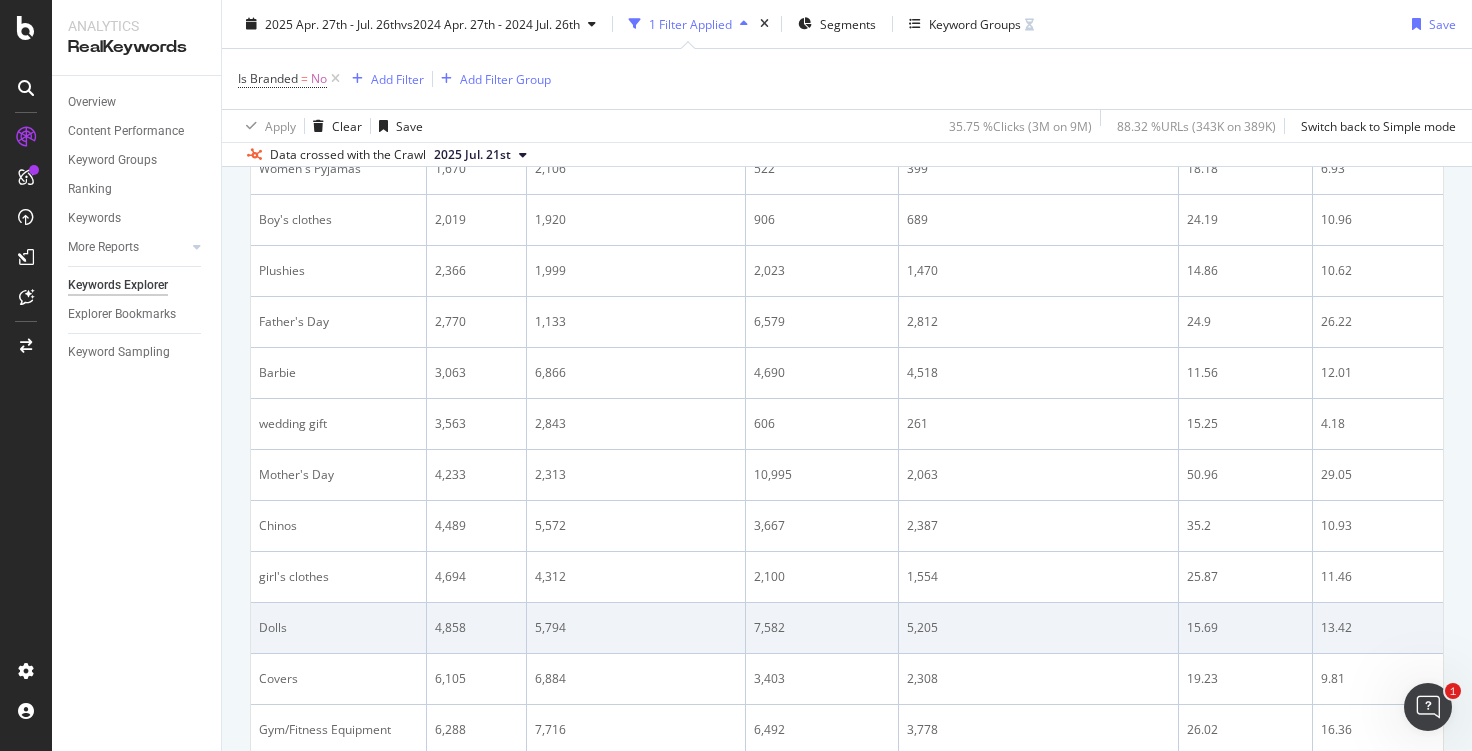 click on "5,205" at bounding box center [1039, 628] 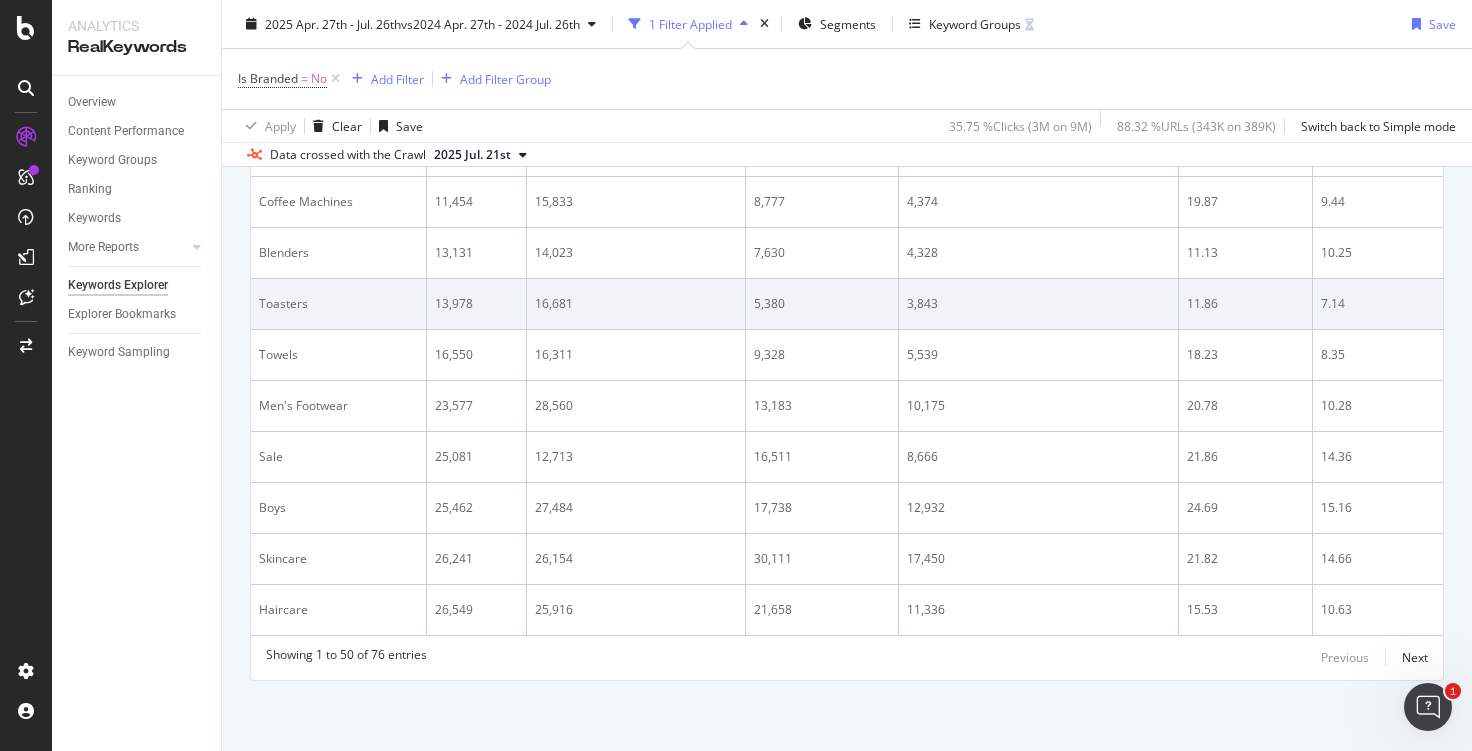 click on "11.86" at bounding box center (1246, 304) 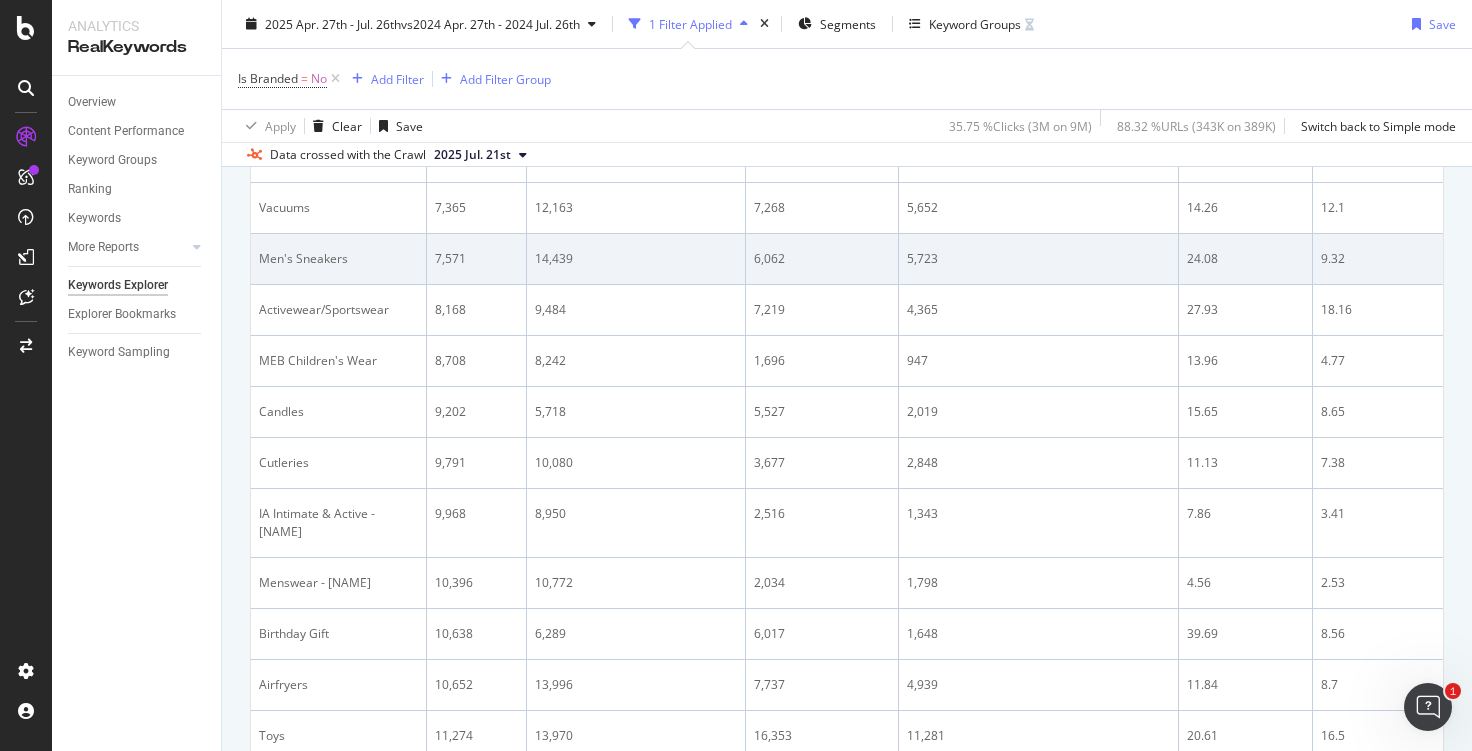 scroll, scrollTop: 1867, scrollLeft: 0, axis: vertical 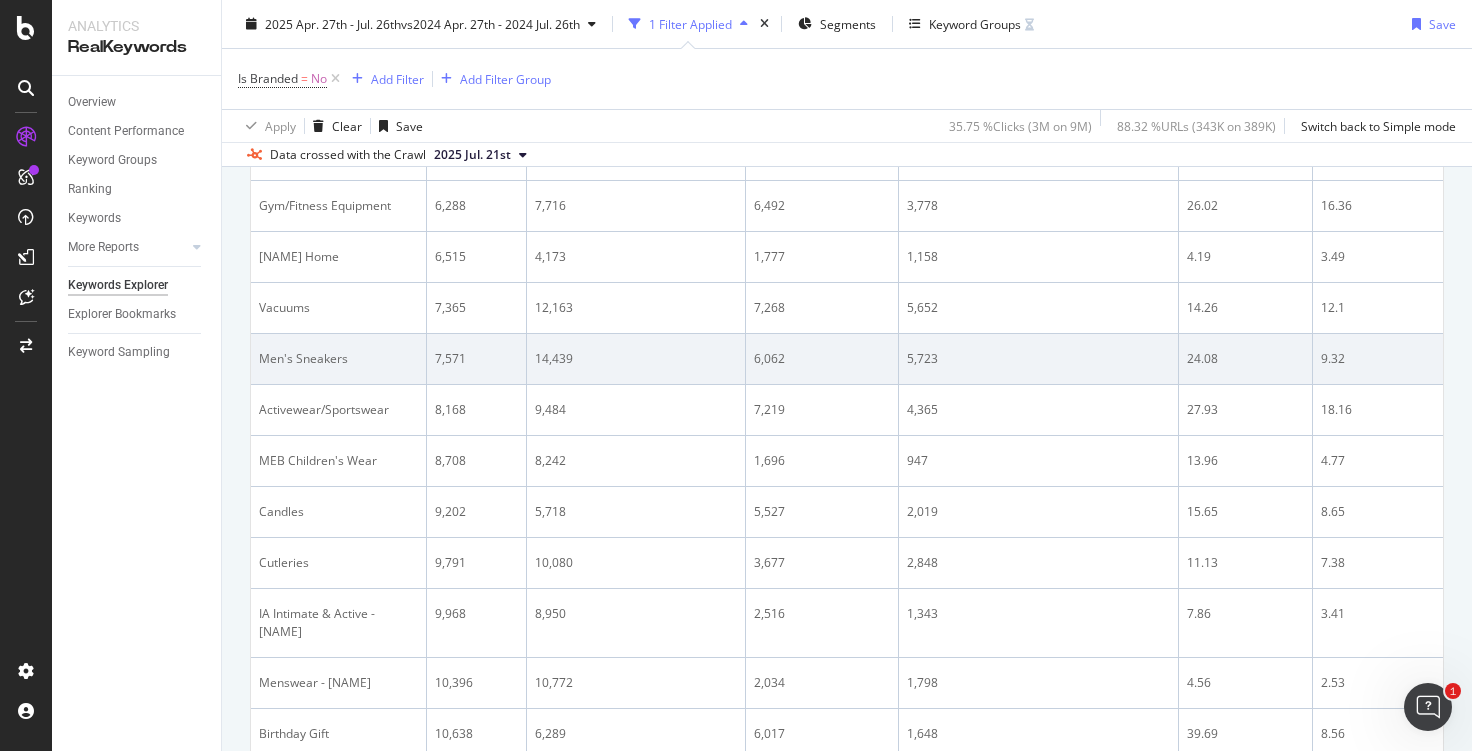 click on "6,062" at bounding box center (822, 359) 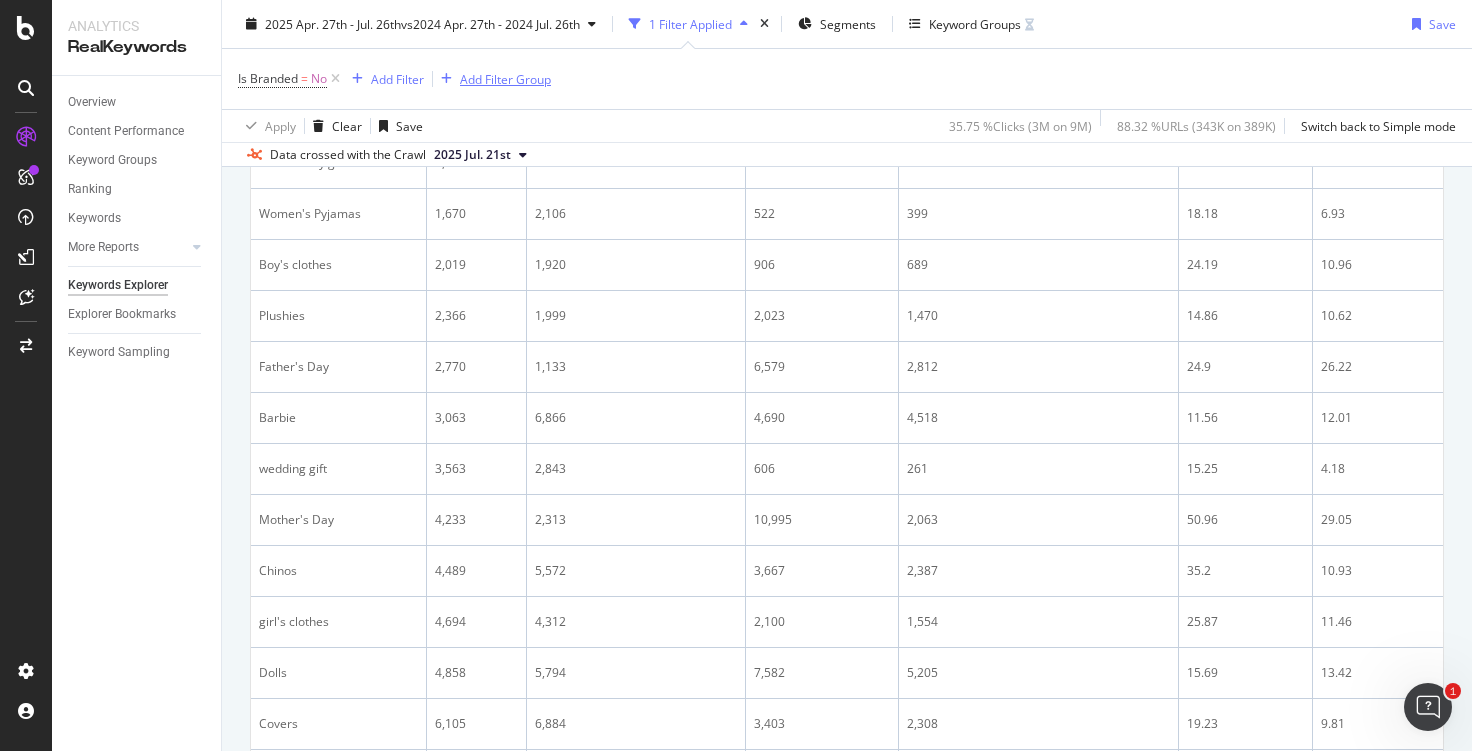 scroll, scrollTop: 1160, scrollLeft: 0, axis: vertical 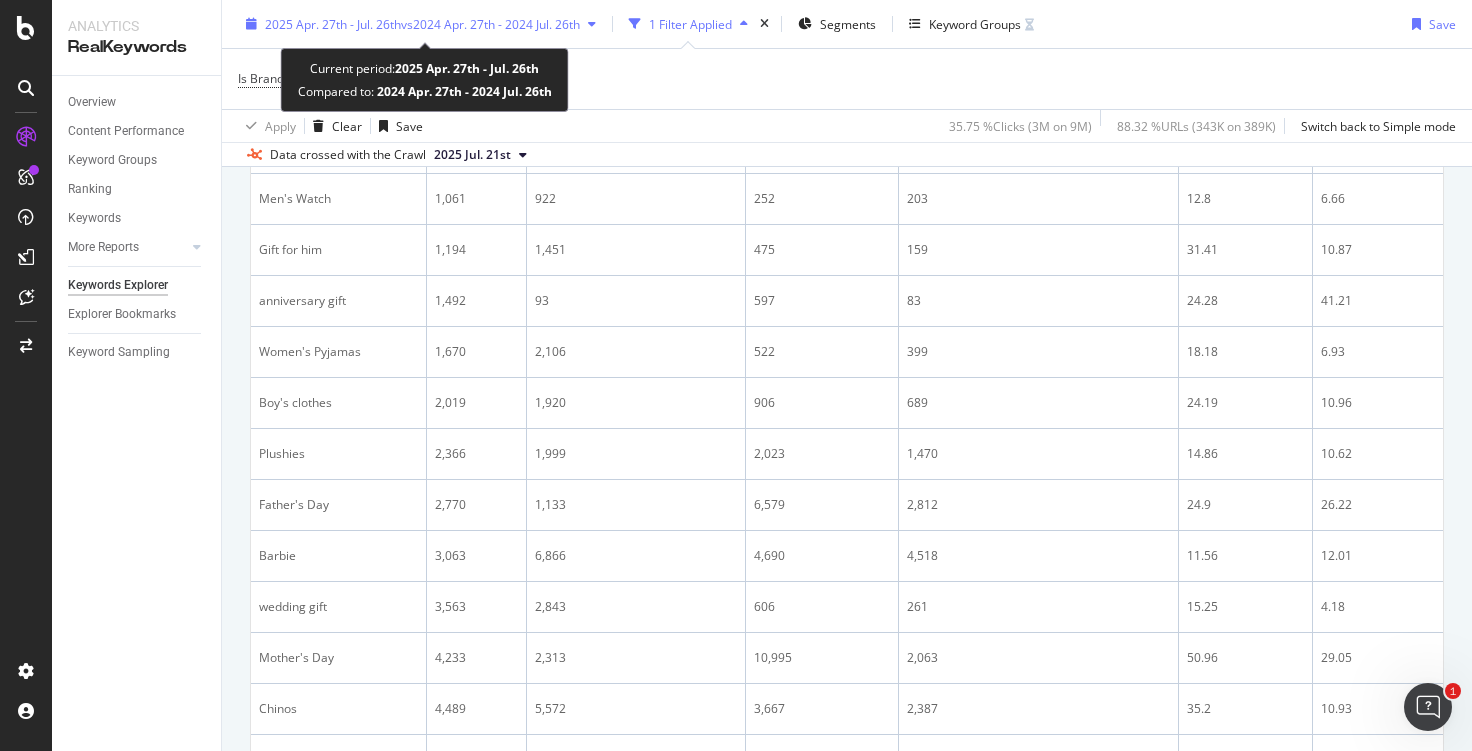 click on "2025 Apr. 27th - Jul. 26th" at bounding box center (333, 23) 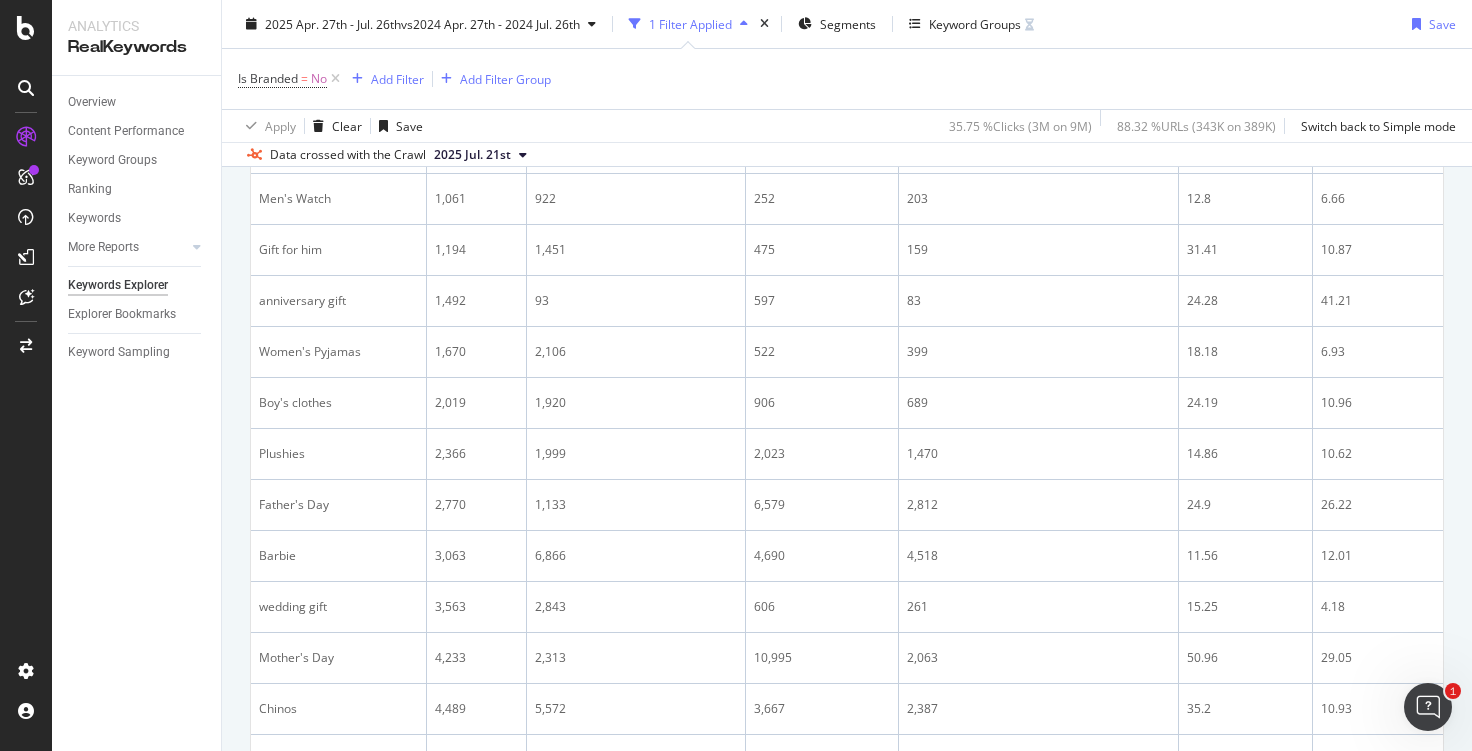 click on "By website Top Charts Create   Table Select metrics & dimensions 76 Entries found Add to Custom Report Export as CSV Showing 1 to 50 of 76 entries Previous Next Keyword Group Clicks Clicks On Compared Period No. of Rankings No. of Rankings On Compared Period Avg. Position Avg. Position On Compared Period 3,384,857 3,802,686 2,297,477 1,612,997 17.34 9.62 Afterpay Sales 0 0 48 10 79.37 72.41 Valentines Day 2 1 173 27 73.78 50.09 Christmas Trim 52 9 578 120 44.02 53.71 Christmas gifting 79 36 3,805 541 40.66 46.22 Christmas Gift 108 49 6,613 829 39.31 46.05 Action Figure 132 122 220 171 24 23.74 Puzzle 213 620 419 379 29.73 10.38 Myer Customer Service 273 371 7,295 3,974 31.62 38.48 Sports Watch 305 398 363 323 31.58 23.77 Black Friday/Cyber Weekend 307 19 8,537 2,893 36.86 49.57 Playsets 401 660 406 469 19.77 9.57 Financial & Loyalty 407 592 2,449 3,048 28.03 36.27 Kids Accessories 809 963 506 322 20.13 11.32 Gift for her 1,017 949 301 97 35.41 7.74 Men's Watch 1,061 922 252 203 12.8 6.66 Gift for him 1,194 93" at bounding box center [847, 599] 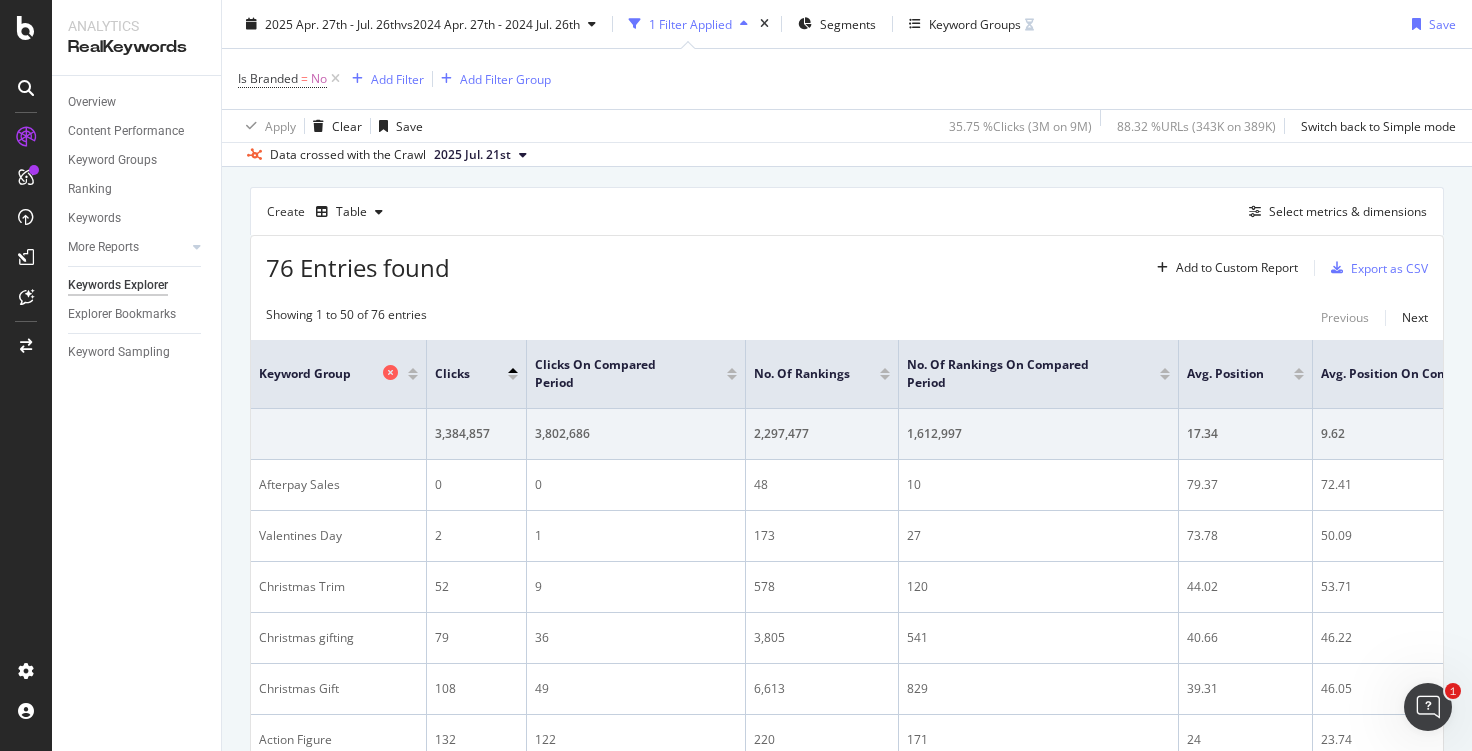 scroll, scrollTop: 60, scrollLeft: 0, axis: vertical 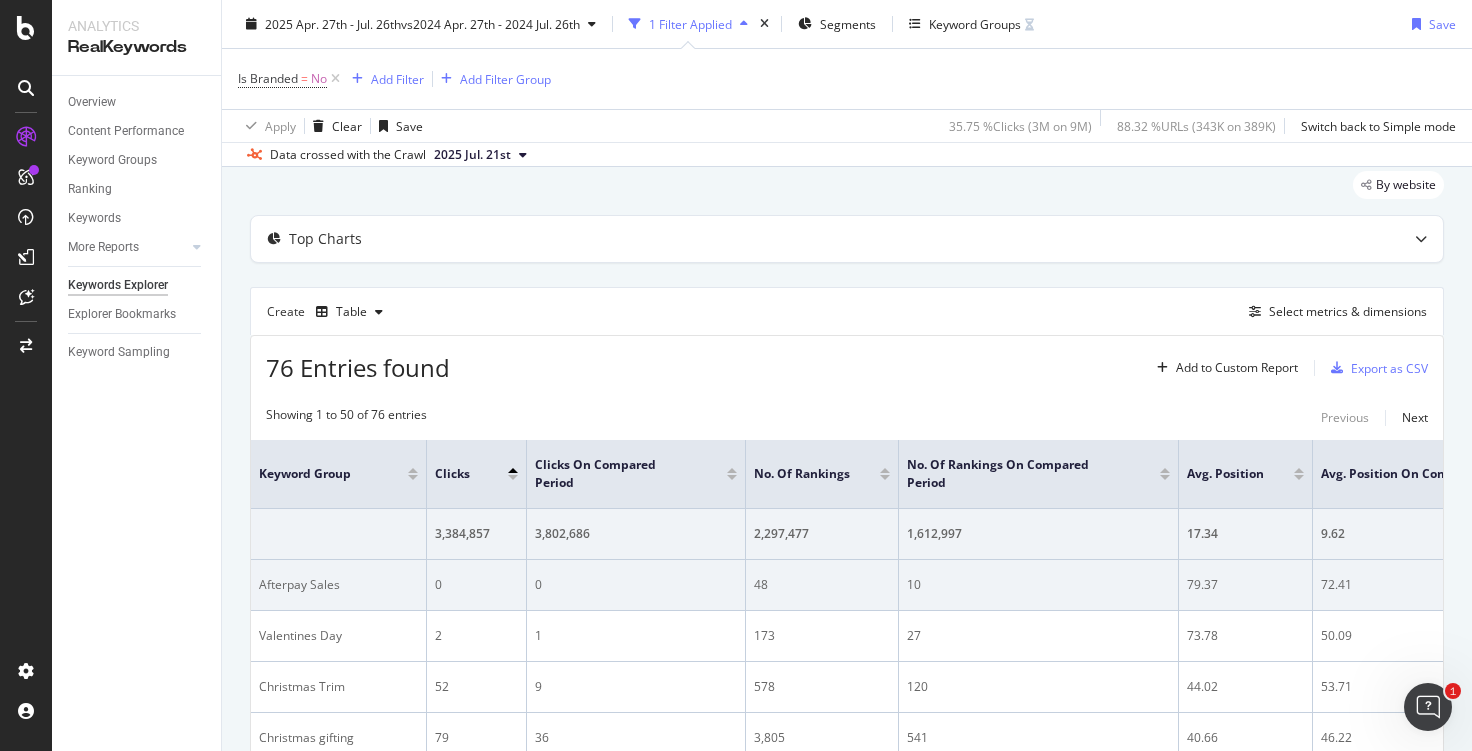click on "Afterpay Sales" at bounding box center (338, 585) 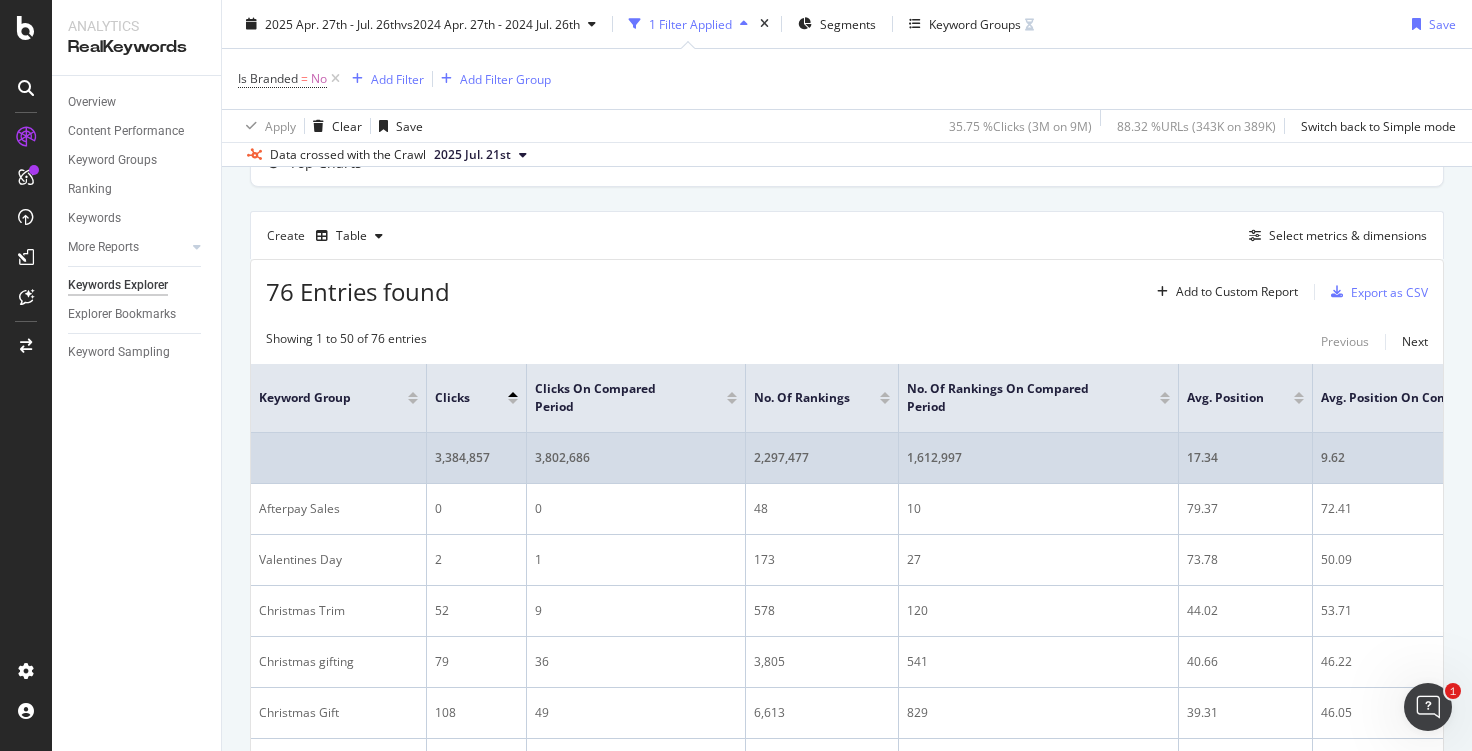 scroll, scrollTop: 160, scrollLeft: 0, axis: vertical 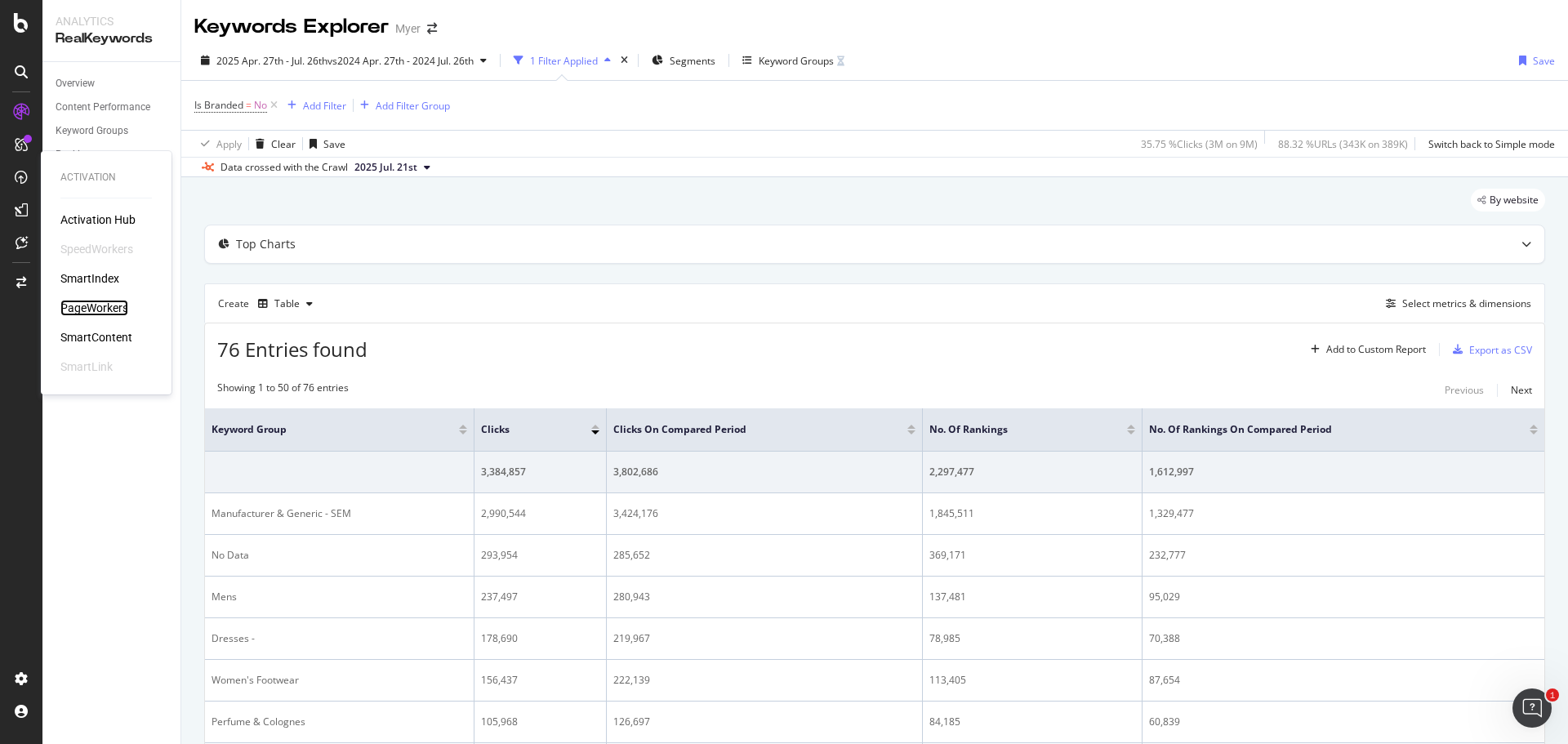 click on "PageWorkers" at bounding box center [94, 308] 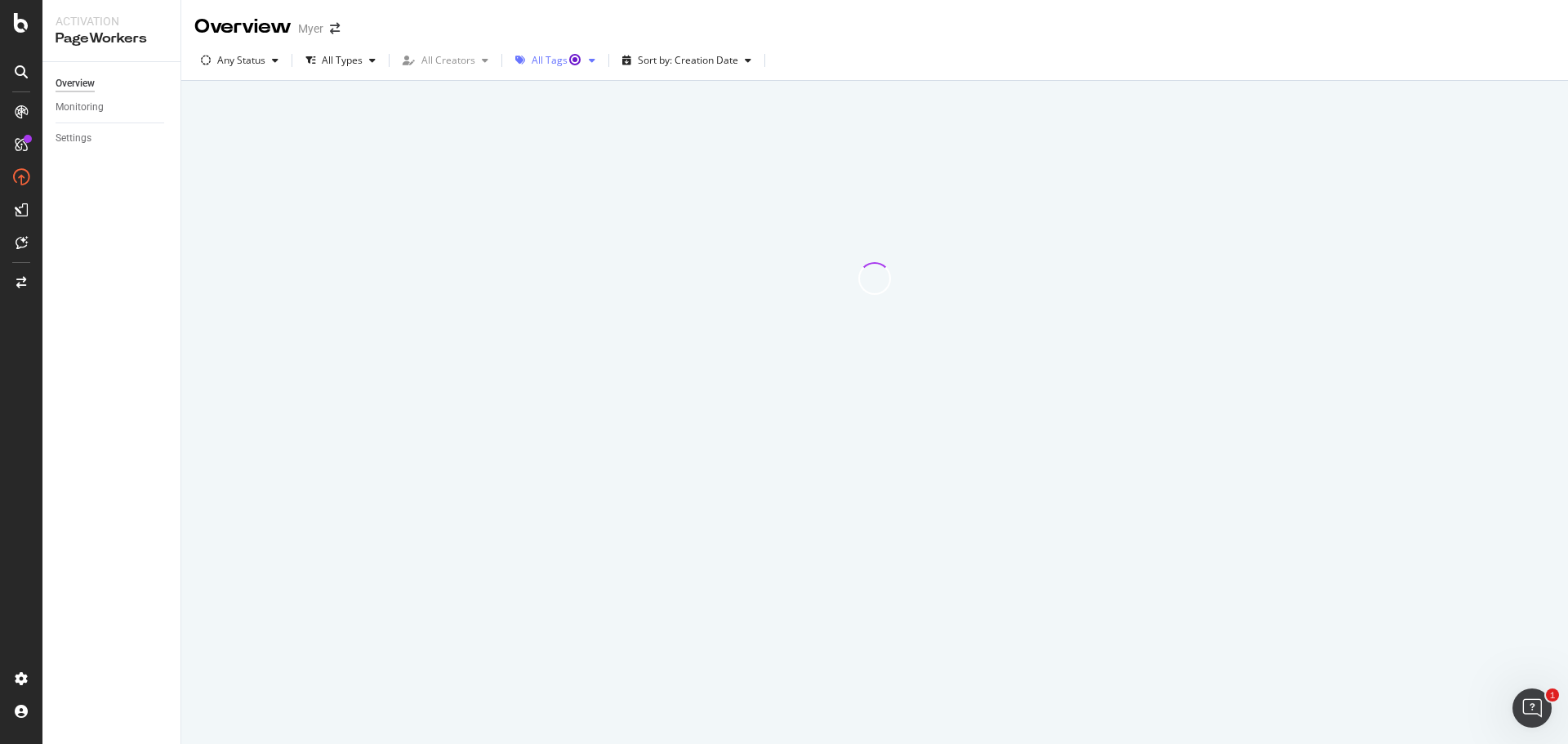 click on "All Tags" at bounding box center (557, 60) 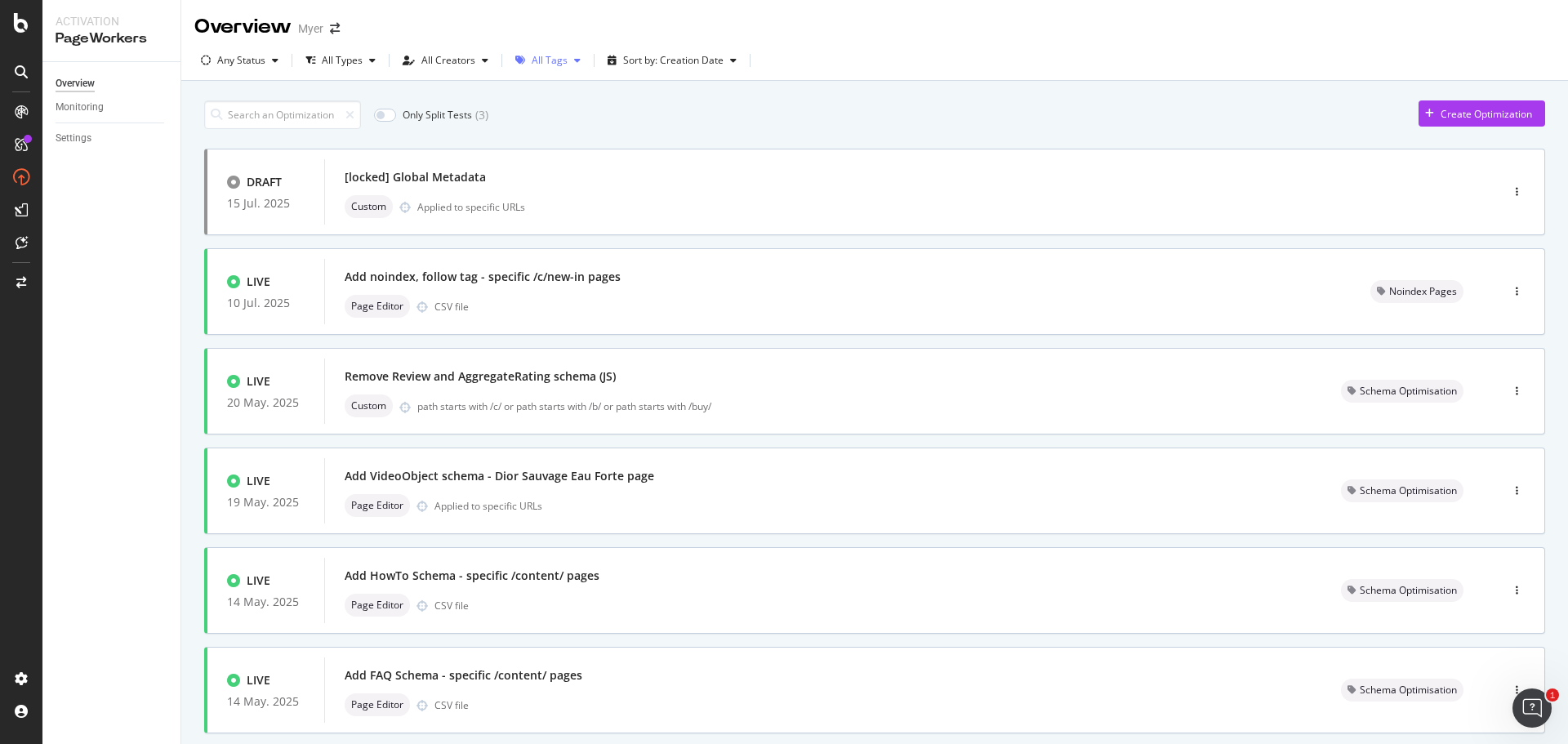 click at bounding box center [577, 60] 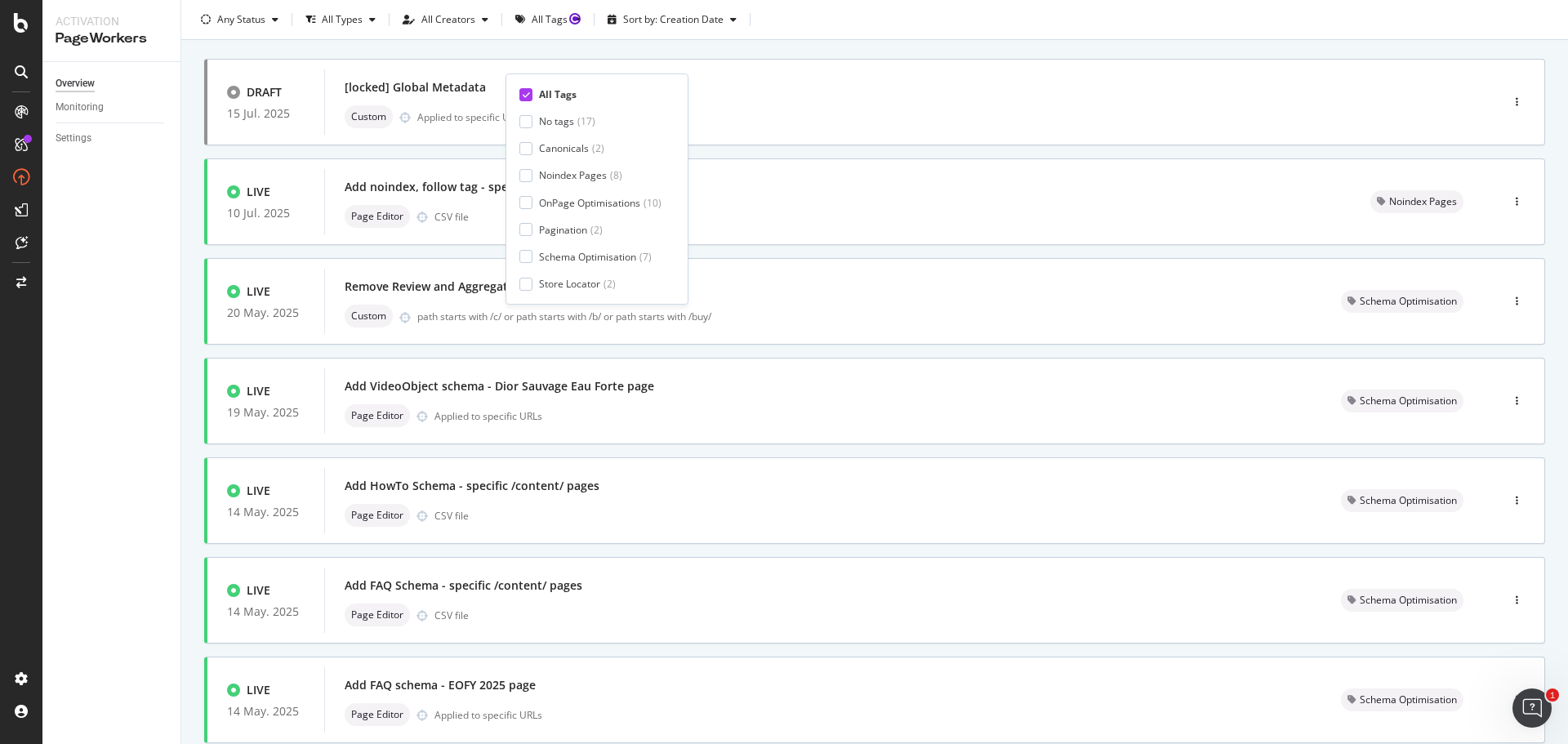 scroll, scrollTop: 0, scrollLeft: 0, axis: both 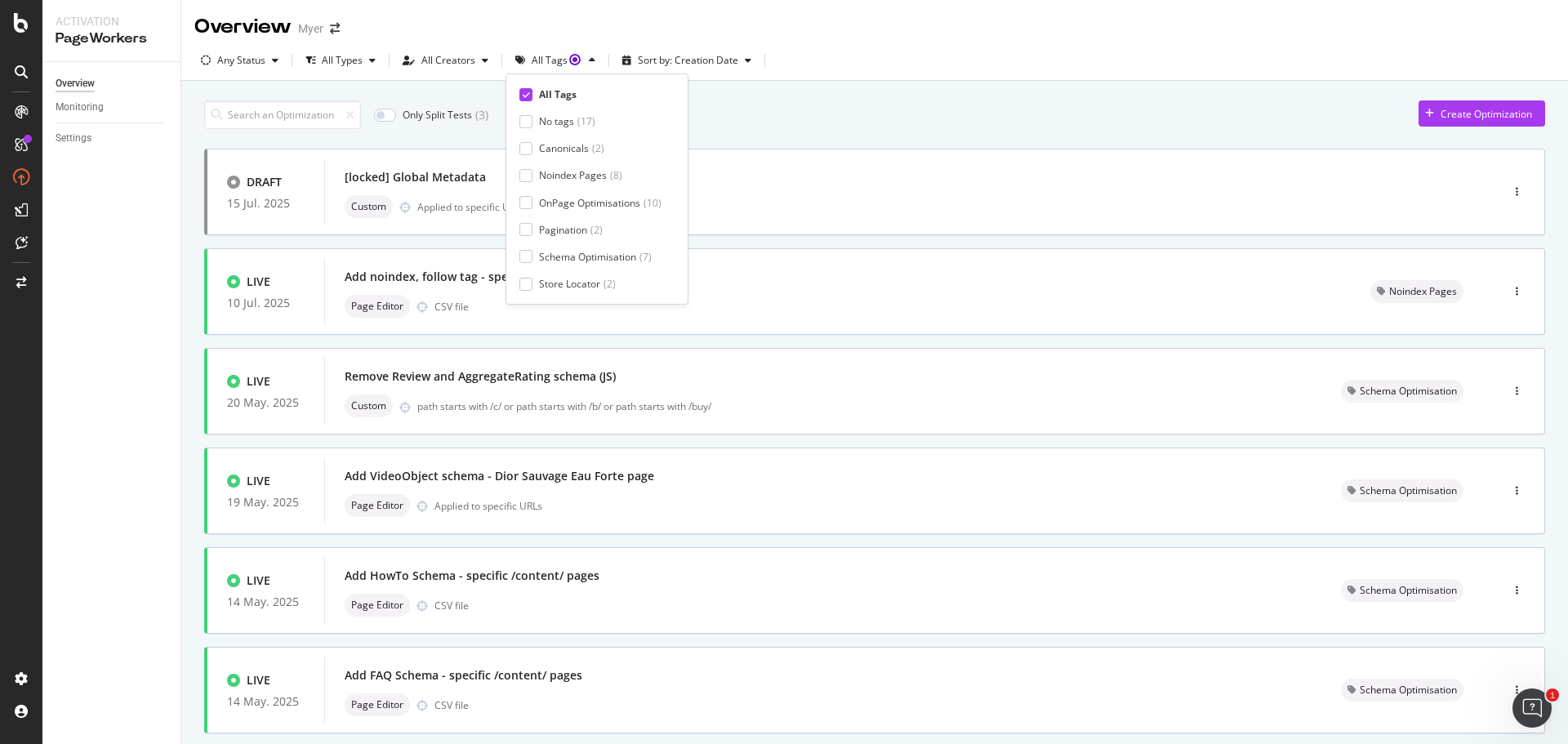 click on "Any Status All Types All Creators All Tags Sort by: Creation Date" at bounding box center (875, 64) 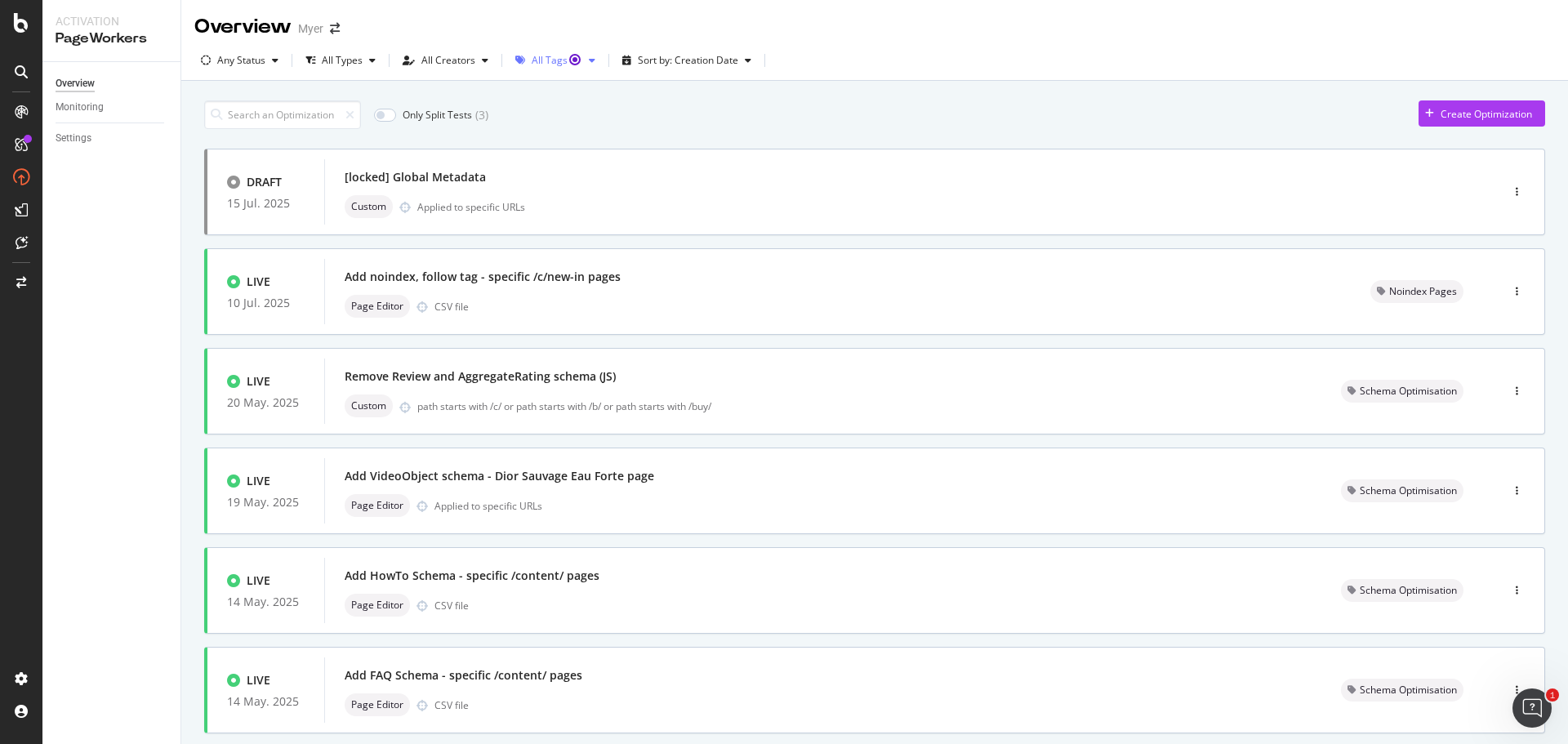 click on "All Tags" at bounding box center [555, 60] 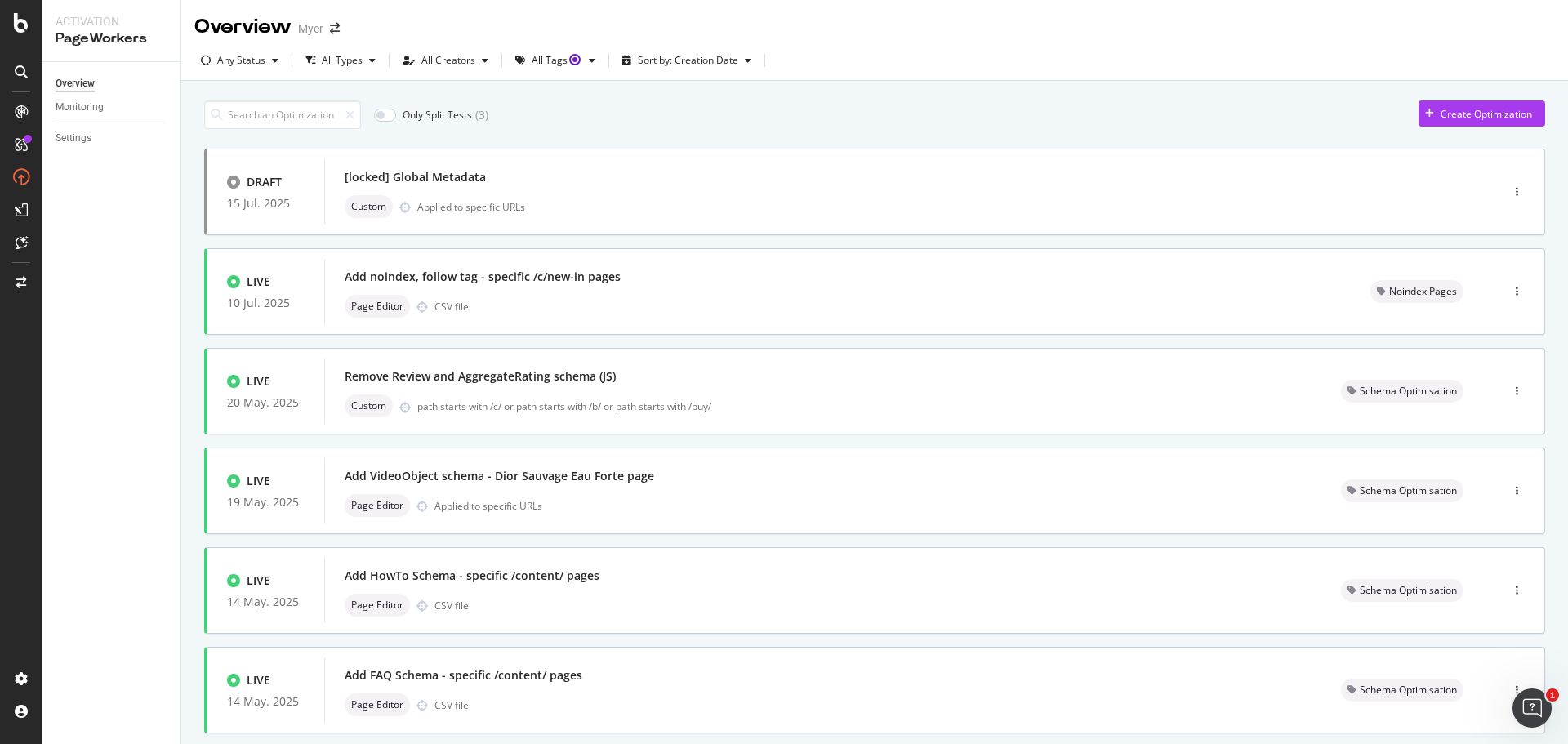 click on "Only Split Tests ( 3 ) Create Optimization DRAFT 15 Jul. 2025 [locked] Global Metadata Custom Applied to specific URLs LIVE 10 Jul. 2025 Add noindex, follow tag - specific /c/new-in pages Page Editor CSV file Noindex Pages LIVE 20 May. 2025 Remove Review and AggregateRating scheam (JS) Custom path starts with /c/ or path starts with /b/ or path starts with /buy/ Schema Optimisation LIVE 19 May. 2025 Add VideoObject schema - Dior Sauvage Eau Forte page Page Editor Applied to specific URLs Schema Optimisation LIVE 14 May. 2025 Add HowTo Schema - specific /content/ pages Page Editor CSV file Schema Optimisation LIVE 14 May. 2025 Add FAQ Schema - specific /content/ pages Page Editor CSV file Schema Optimisation LIVE 14 May. 2025 Add FAQ schema - EOFY 2025 page Page Editor Applied to specific URLs Schema Optimisation PAUSED 14 May. 2025 [DEL] Remove Review and AggregateRating schema - /c/ pages Page Editor path contains /c/ LIVE 09 May. 2025 Add FAQ schema - Mother's Day 2025 page Page Editor Schema Optimisation" at bounding box center (875, 659) 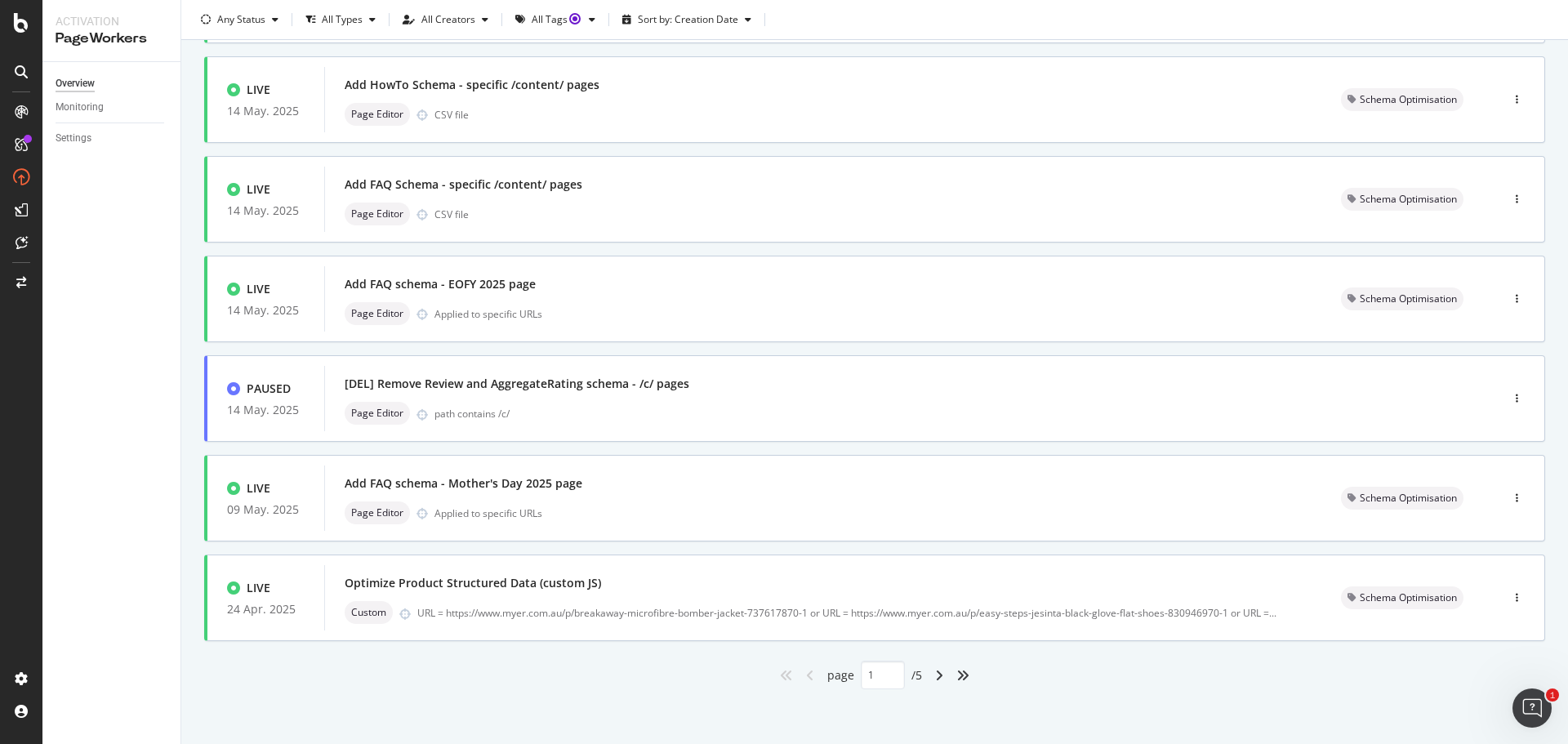 scroll, scrollTop: 493, scrollLeft: 0, axis: vertical 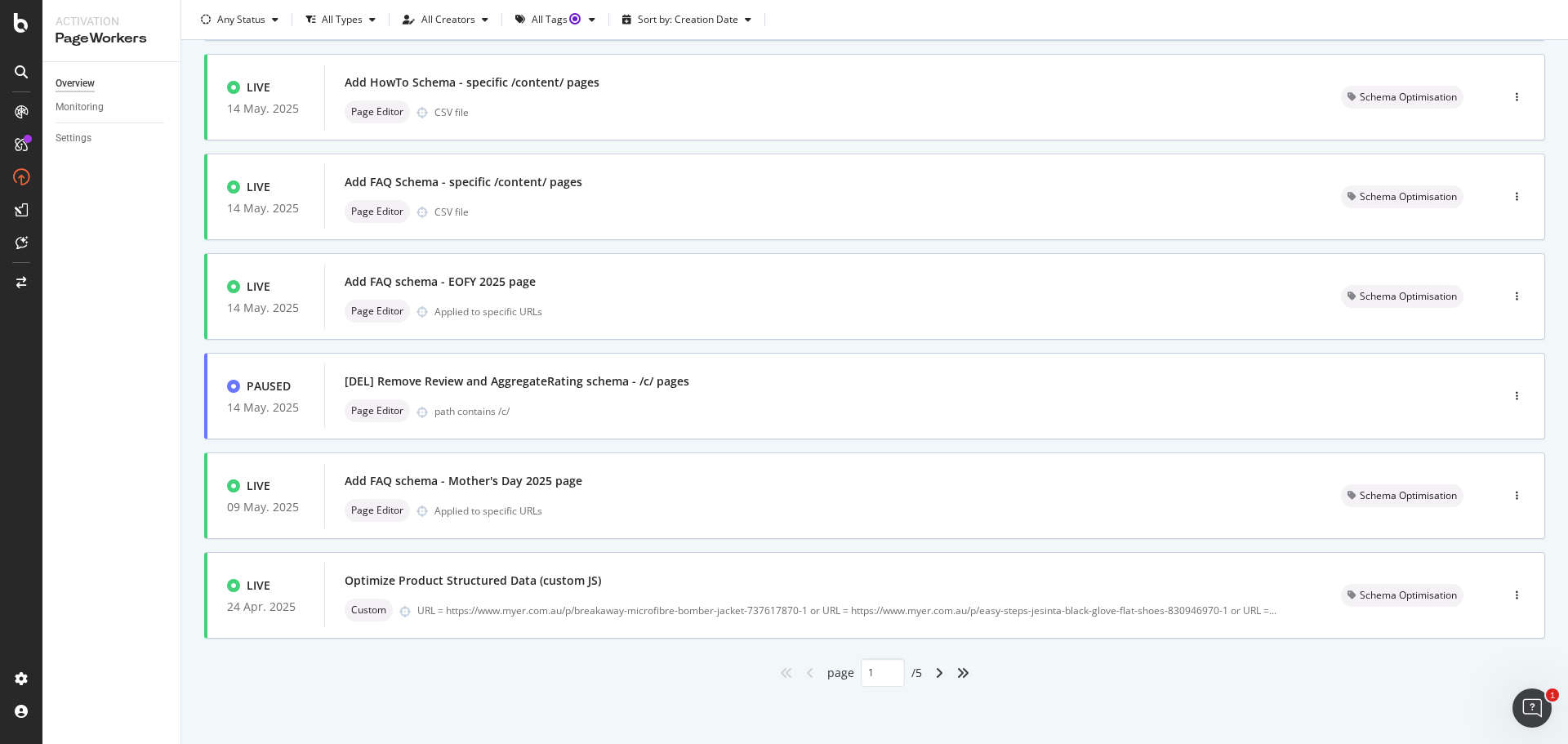 click on "Only Split Tests ( 3 ) Create Optimization DRAFT 15 Jul. 2025 [locked] Global Metadata Custom Applied to specific URLs LIVE 10 Jul. 2025 Add noindex, follow tag - specific /c/new-in pages Page Editor CSV file Noindex Pages LIVE 20 May. 2025 Remove Review and AggregateRating scheam (JS) Custom path starts with /c/ or path starts with /b/ or path starts with /buy/ Schema Optimisation LIVE 19 May. 2025 Add VideoObject schema - Dior Sauvage Eau Forte page Page Editor Applied to specific URLs Schema Optimisation LIVE 14 May. 2025 Add HowTo Schema - specific /content/ pages Page Editor CSV file Schema Optimisation LIVE 14 May. 2025 Add FAQ Schema - specific /content/ pages Page Editor CSV file Schema Optimisation LIVE 14 May. 2025 Add FAQ schema - EOFY 2025 page Page Editor Applied to specific URLs Schema Optimisation PAUSED 14 May. 2025 [DEL] Remove Review and AggregateRating schema - /c/ pages Page Editor path contains /c/ LIVE 09 May. 2025 Add FAQ schema - Mother's Day 2025 page Page Editor Schema Optimisation" at bounding box center (875, 166) 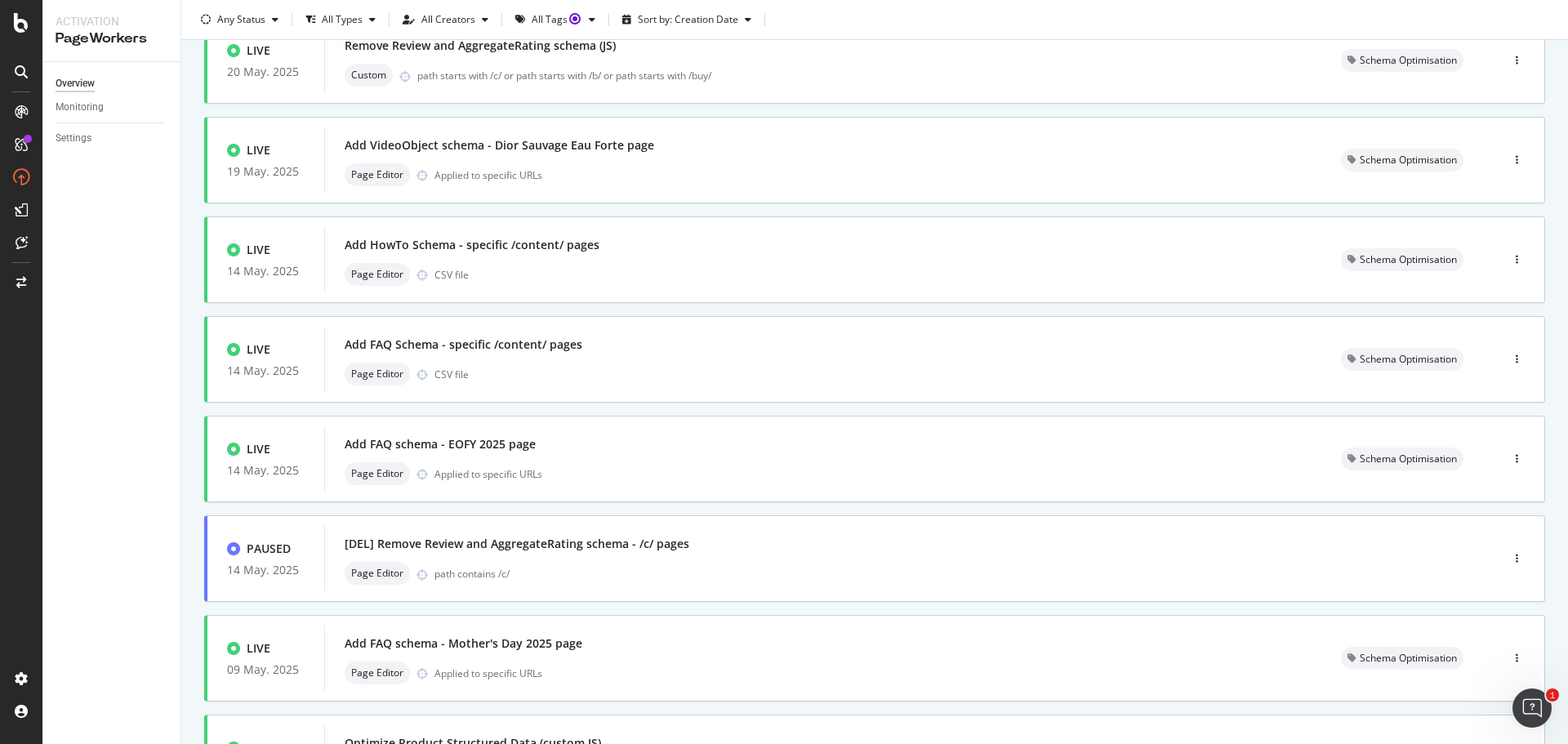 scroll, scrollTop: 330, scrollLeft: 0, axis: vertical 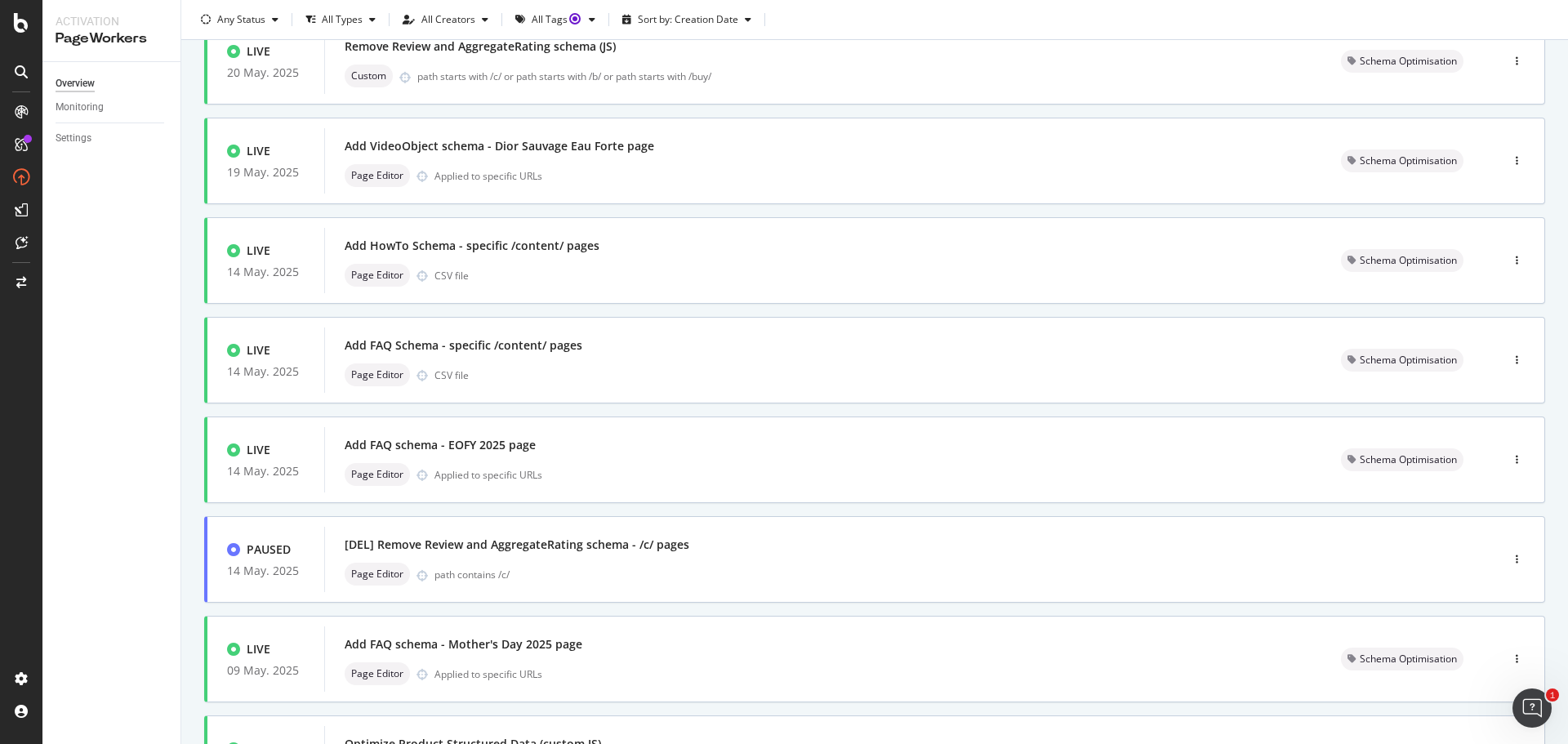 click on "Overview Monitoring Settings" at bounding box center [111, 403] 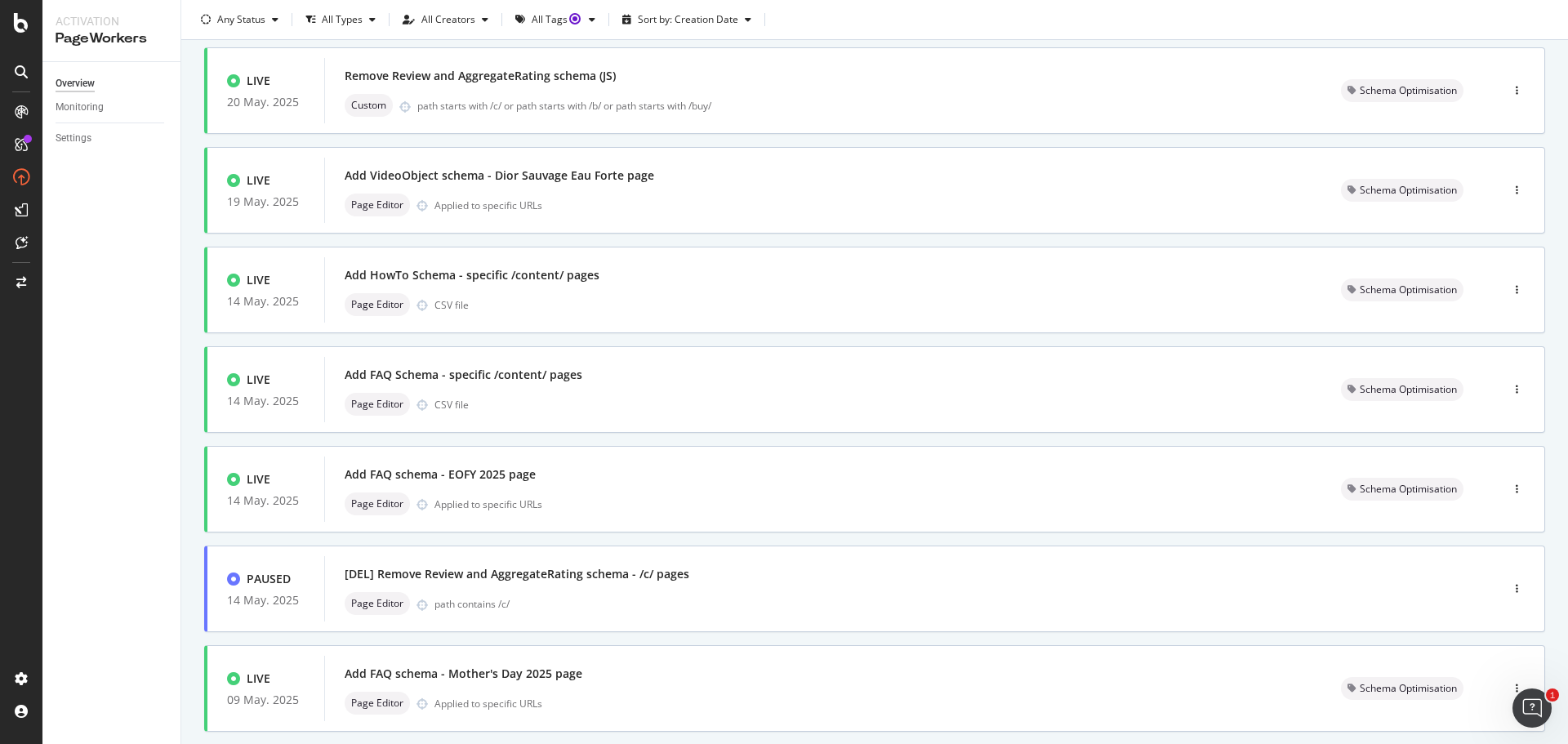scroll, scrollTop: 493, scrollLeft: 0, axis: vertical 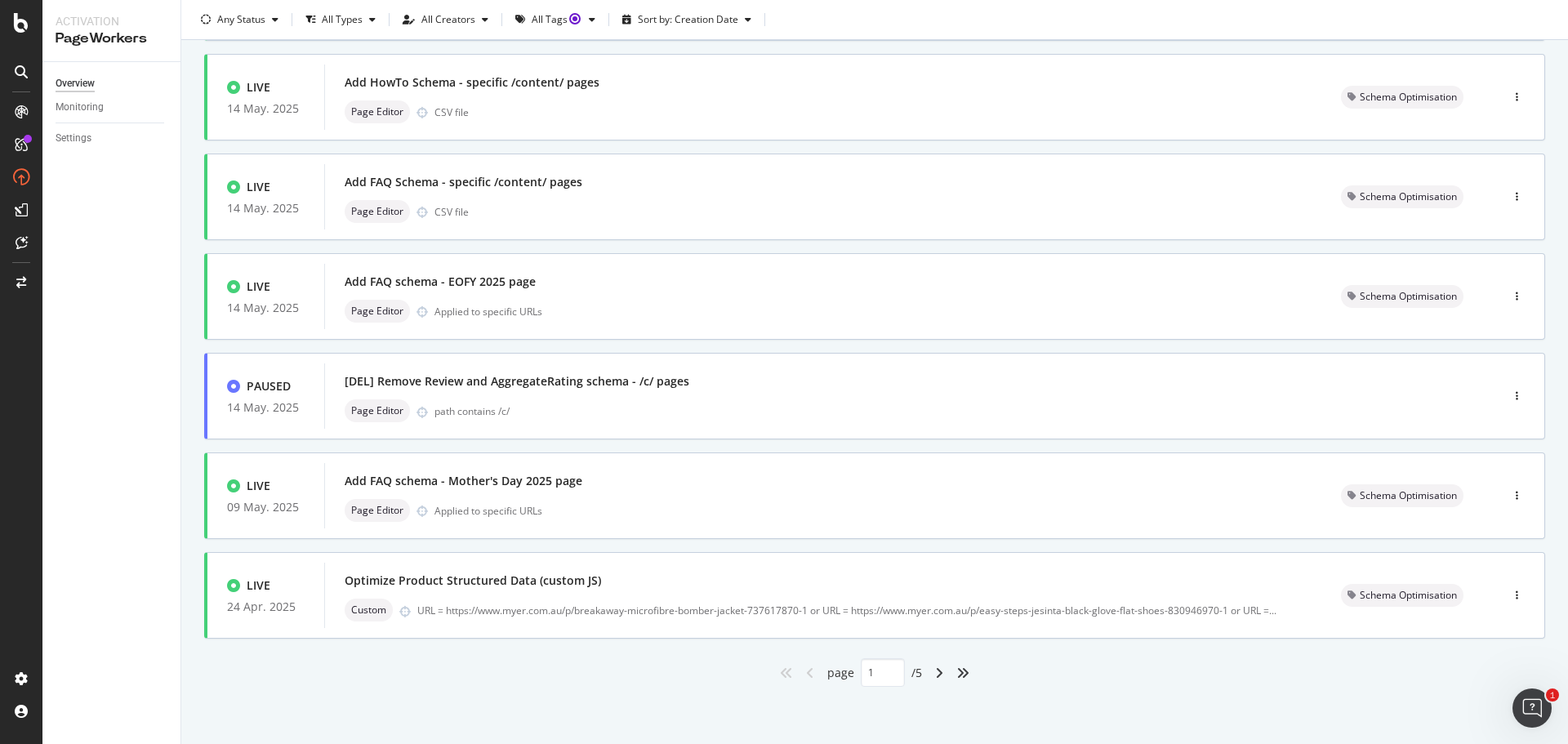 click at bounding box center [939, 673] 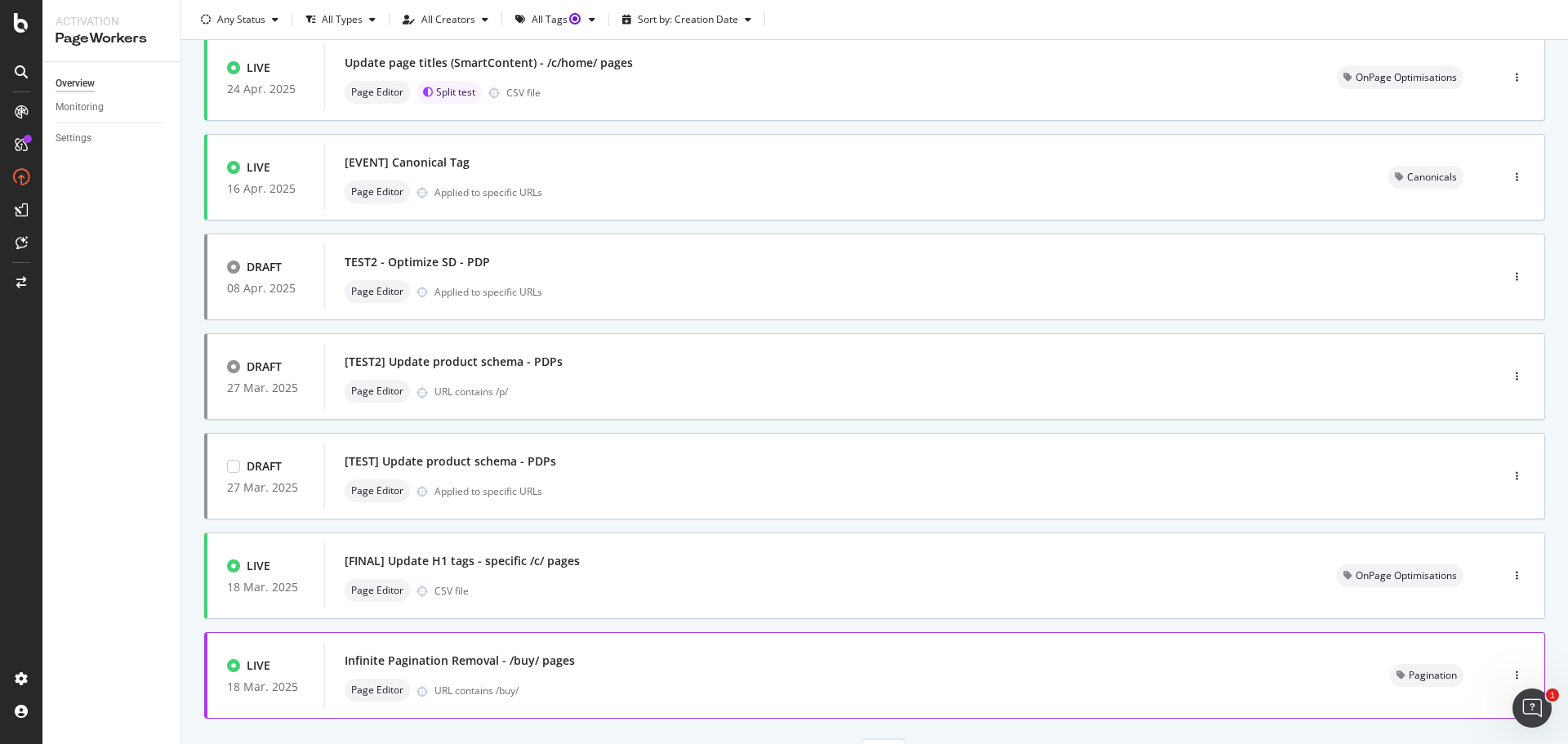 scroll, scrollTop: 493, scrollLeft: 0, axis: vertical 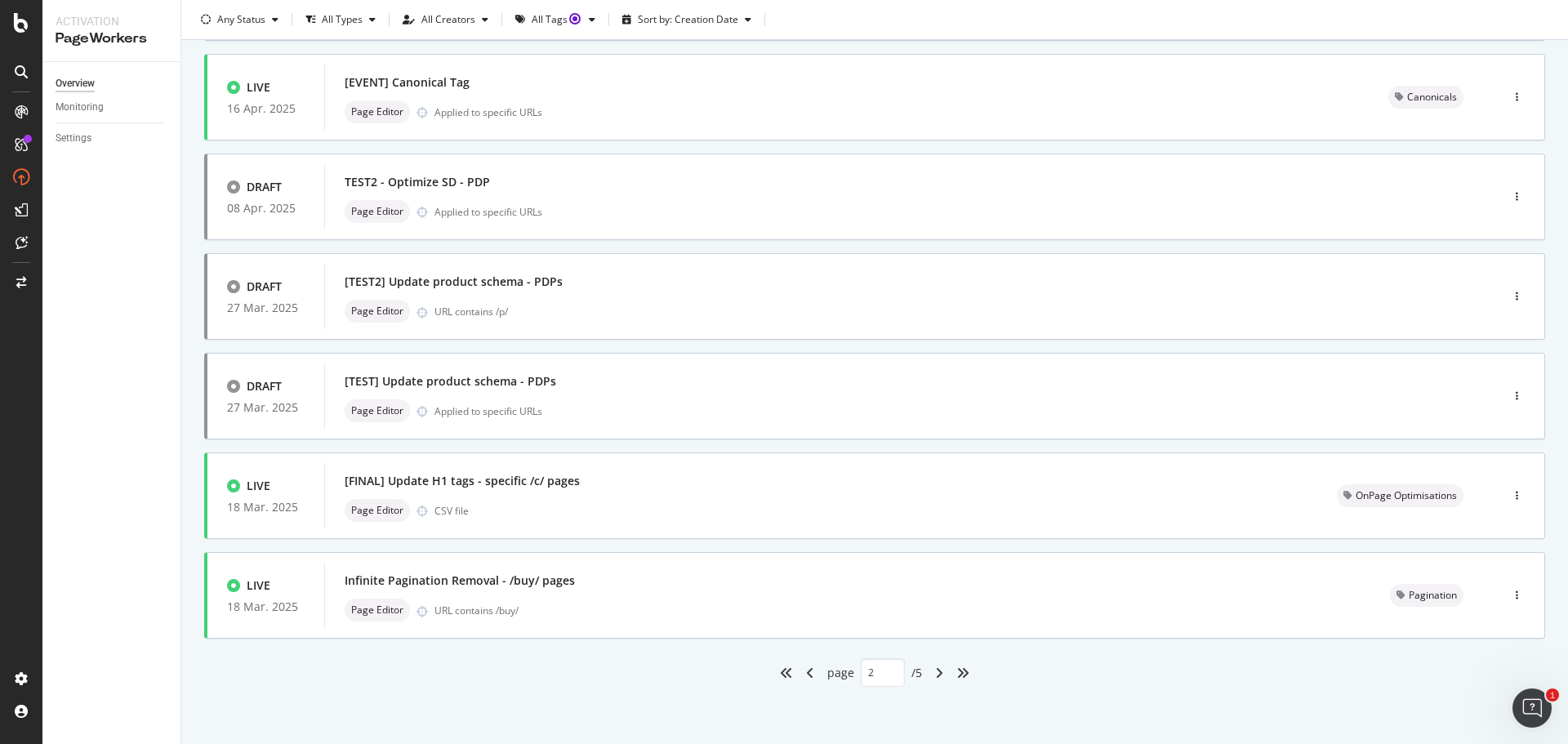click at bounding box center [810, 673] 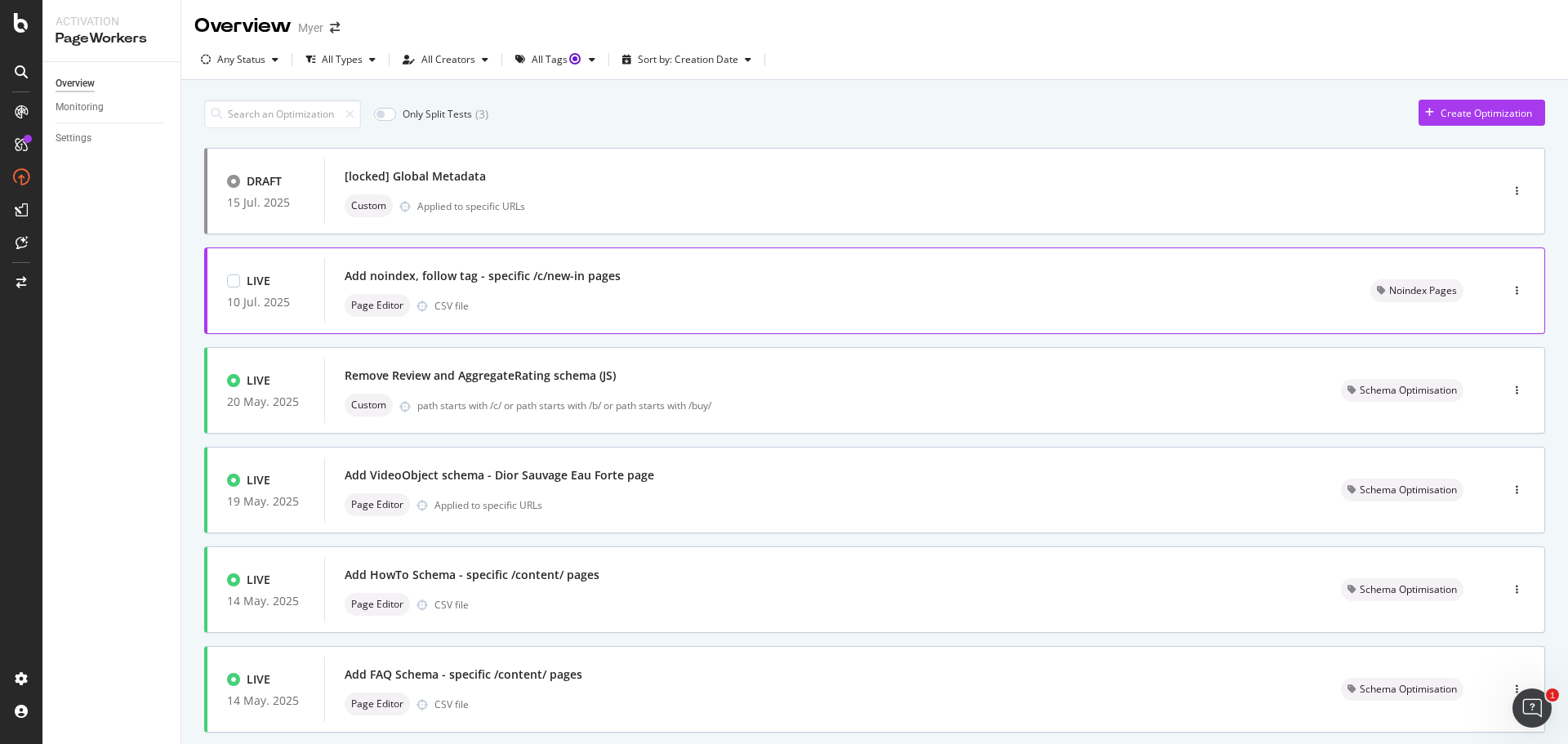 scroll, scrollTop: 0, scrollLeft: 0, axis: both 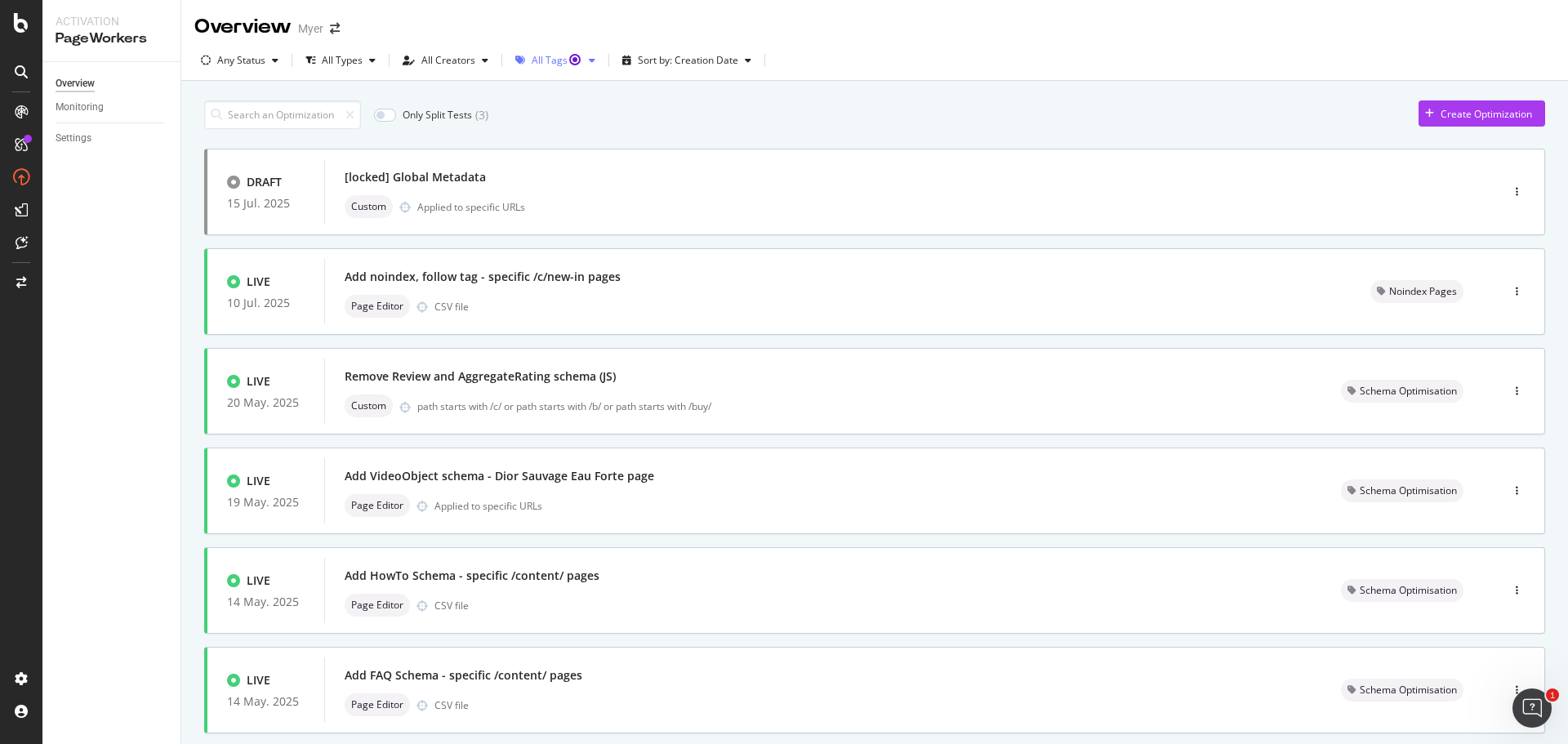 click at bounding box center (520, 60) 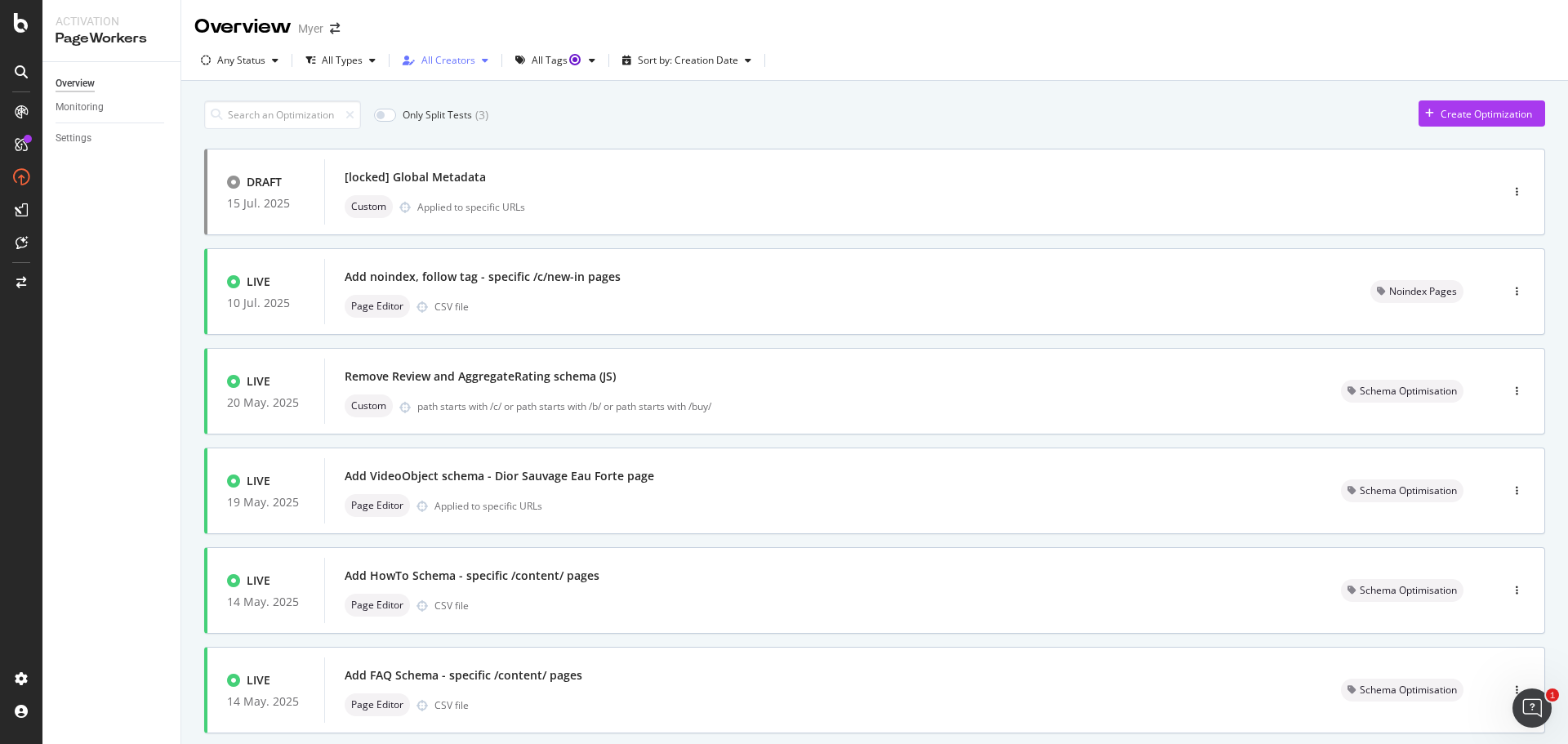 click on "All Creators" at bounding box center (445, 60) 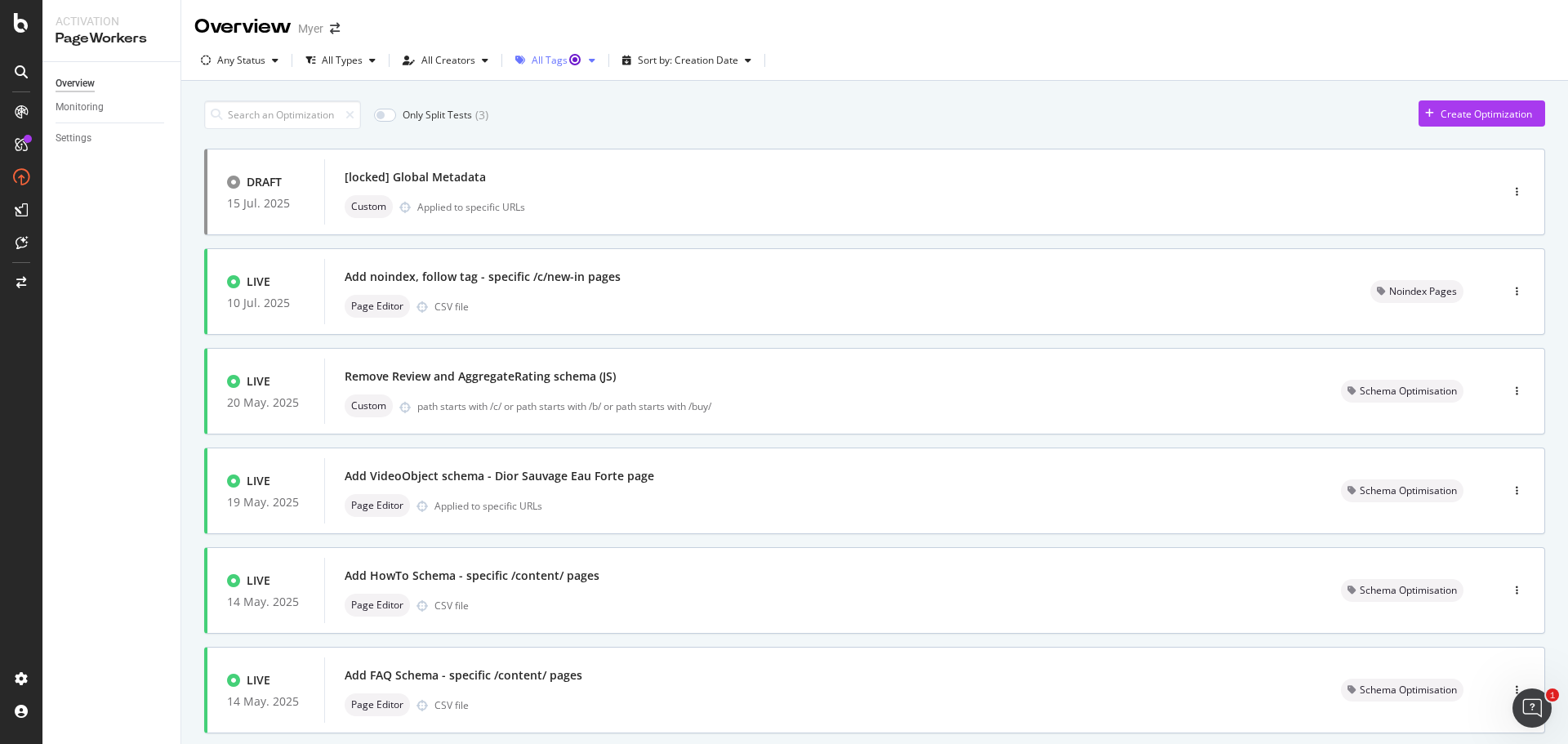 click on "All Tags" at bounding box center (557, 60) 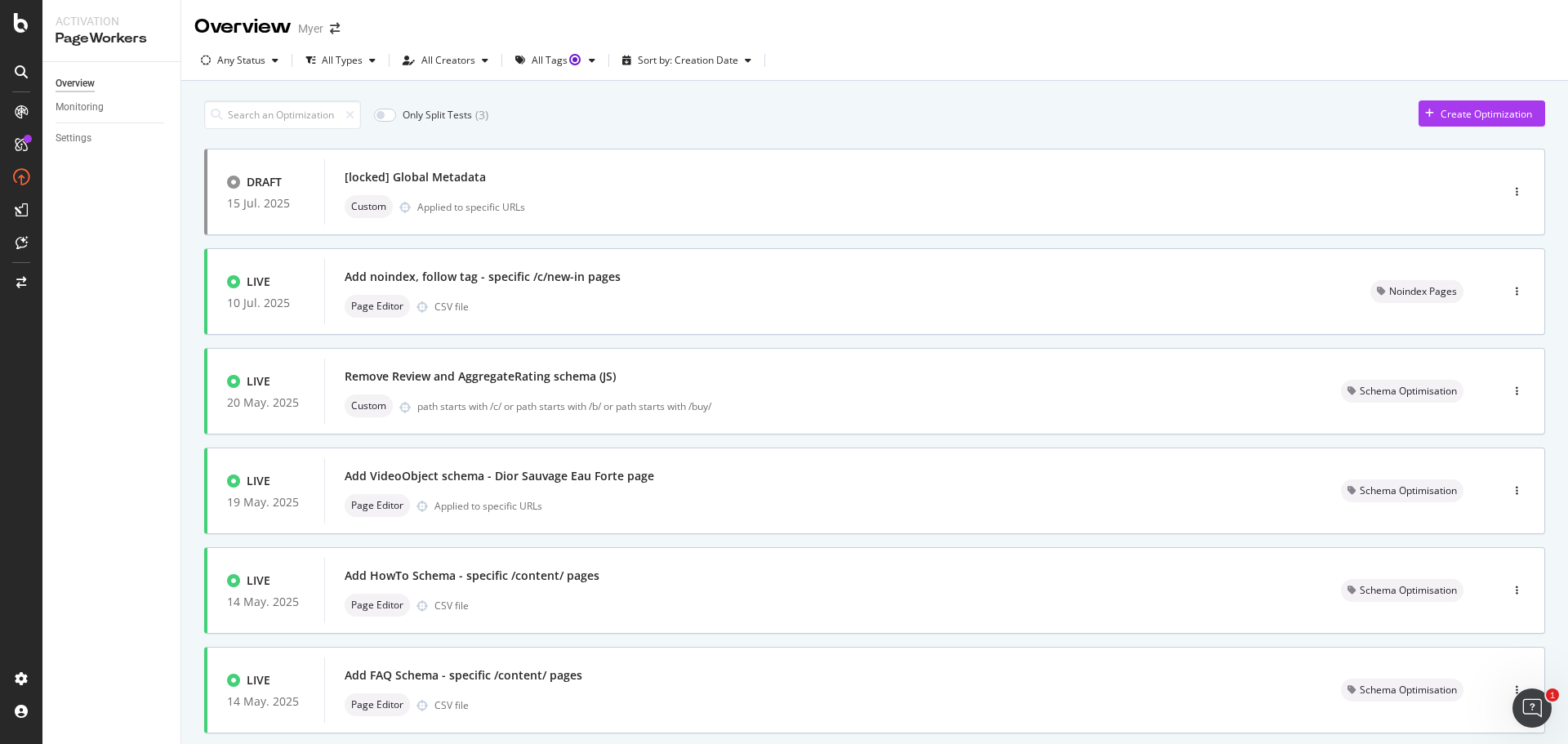 click on "Only Split Tests ( 3 ) Create Optimization" at bounding box center (875, 114) 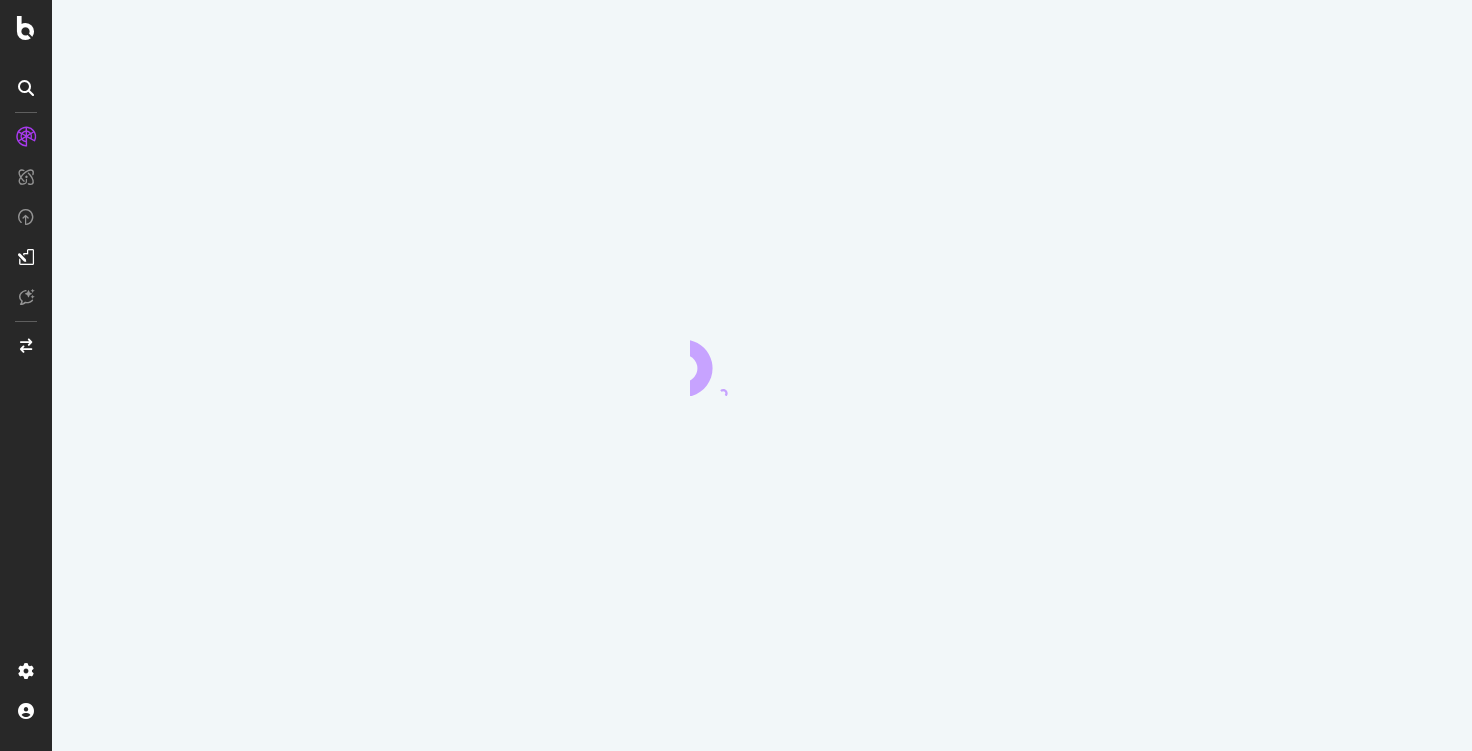 scroll, scrollTop: 0, scrollLeft: 0, axis: both 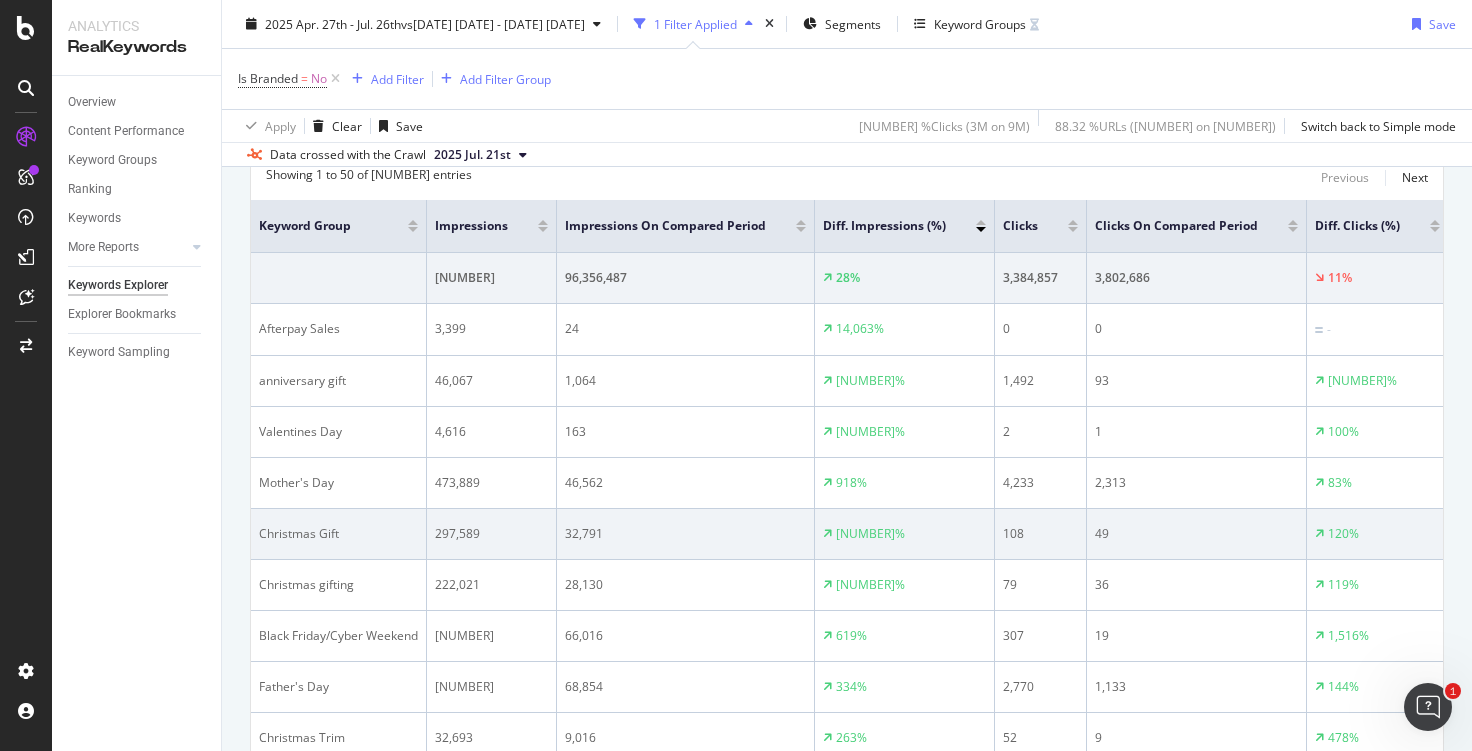click on "Christmas Gift" at bounding box center (338, 534) 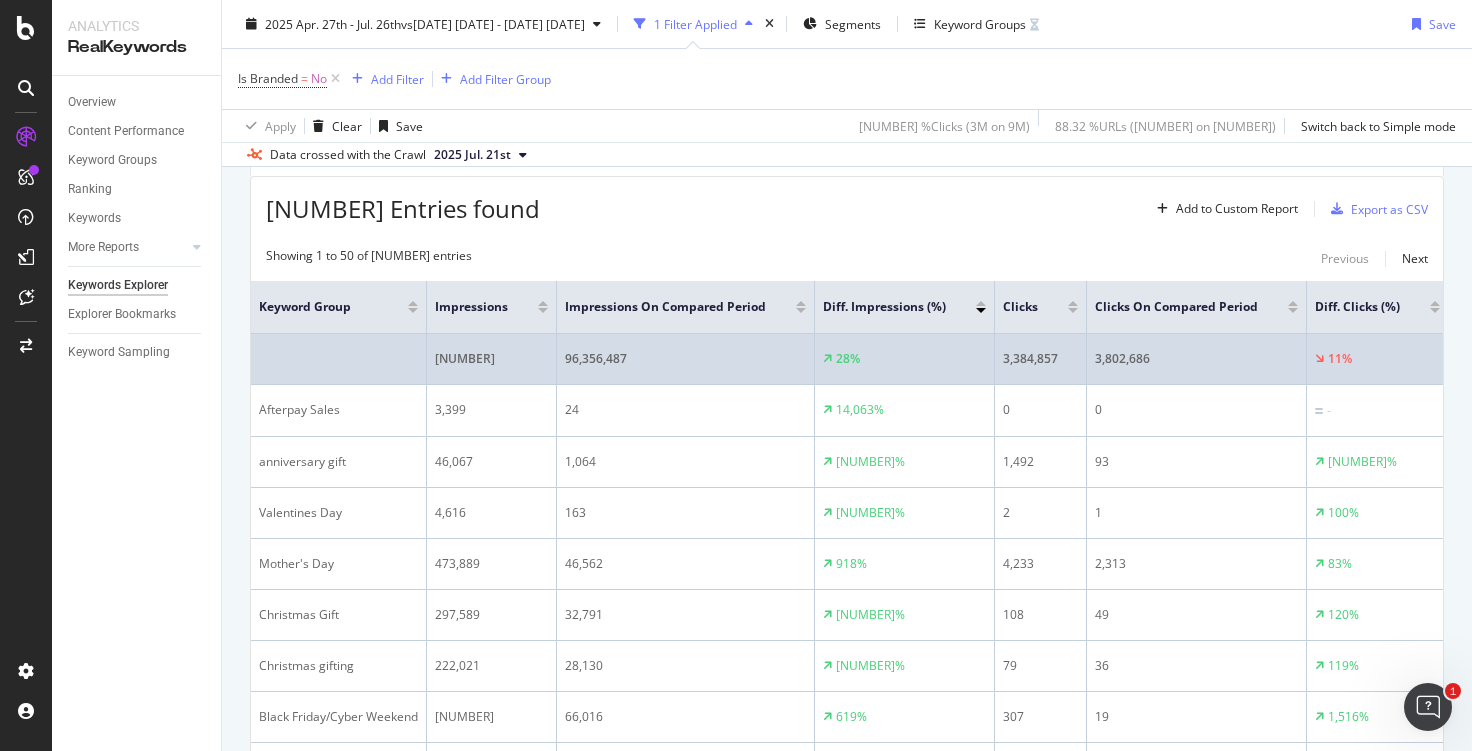 scroll, scrollTop: 300, scrollLeft: 0, axis: vertical 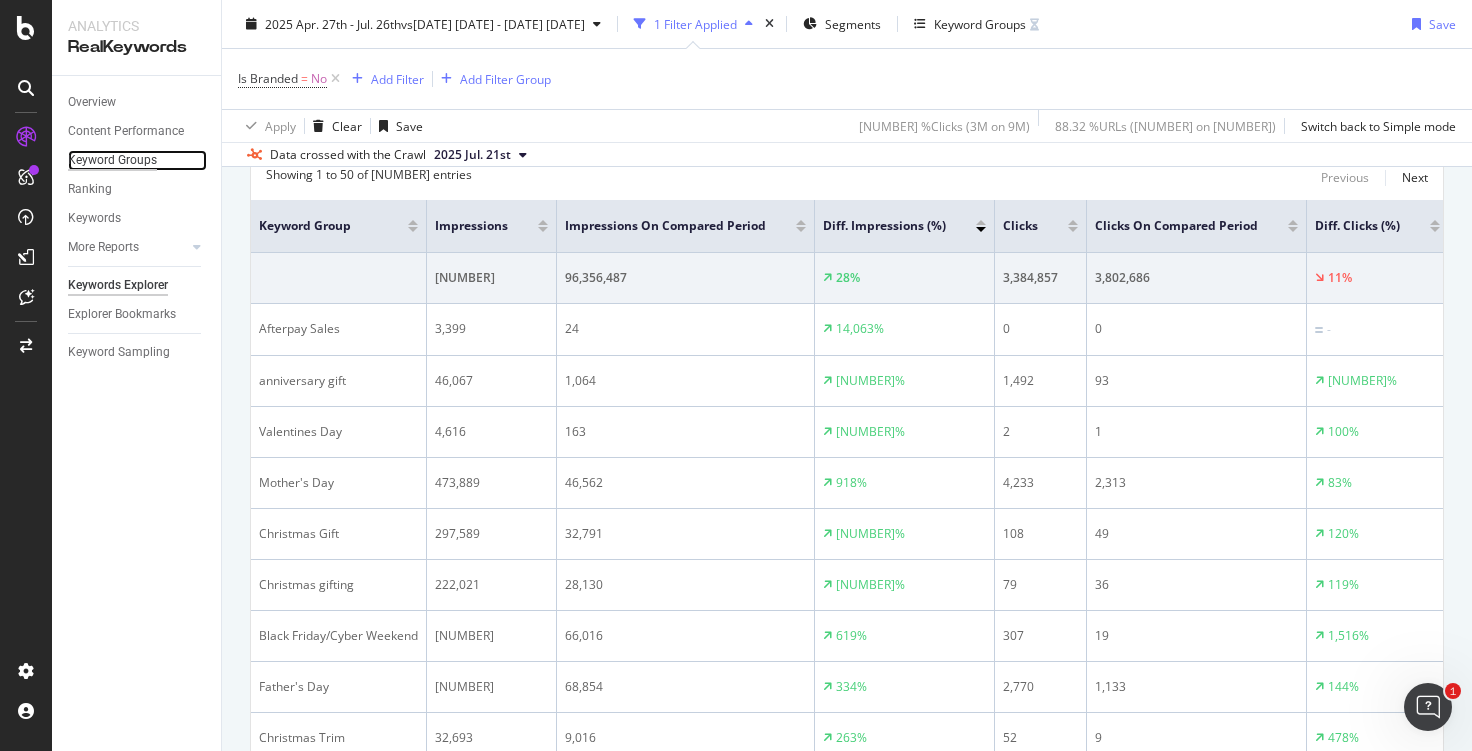click on "Keyword Groups" at bounding box center (112, 160) 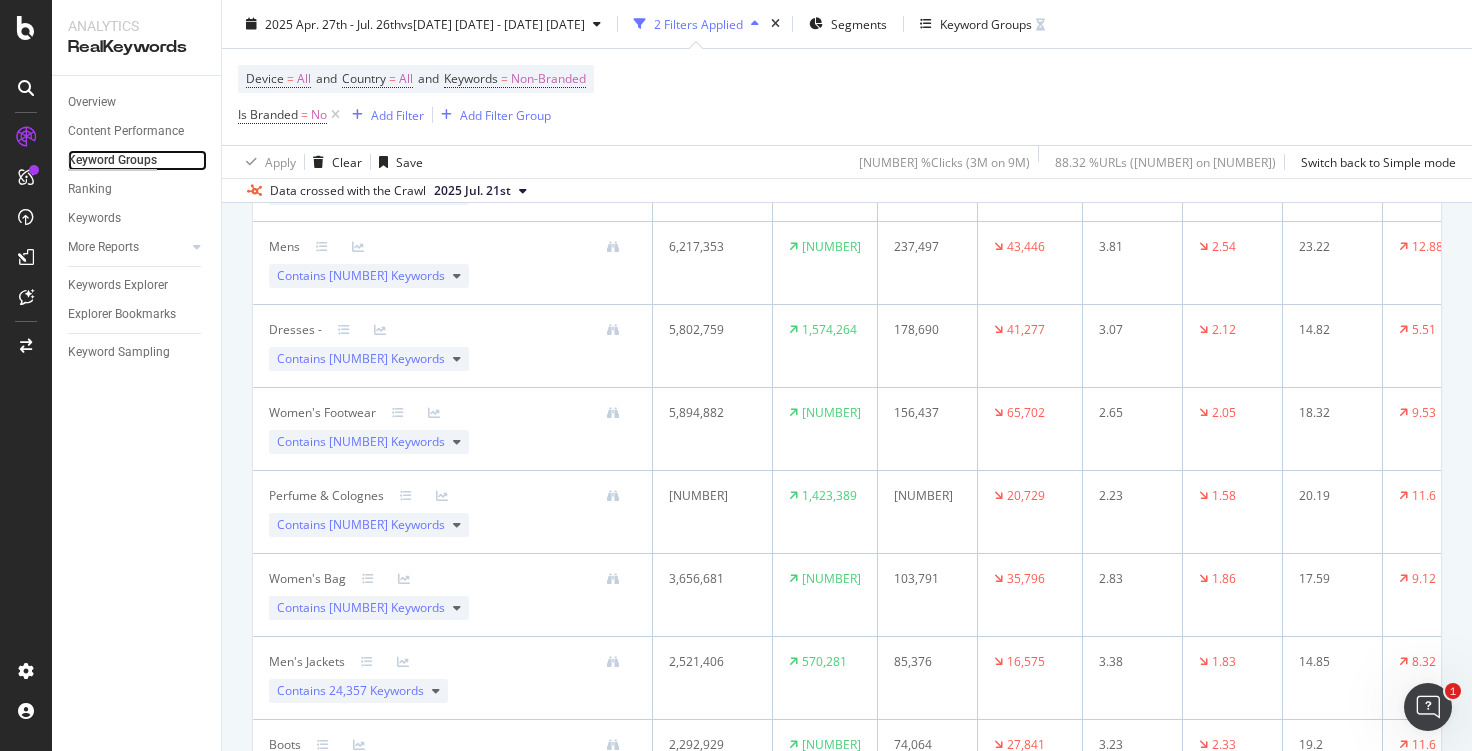 scroll, scrollTop: 300, scrollLeft: 0, axis: vertical 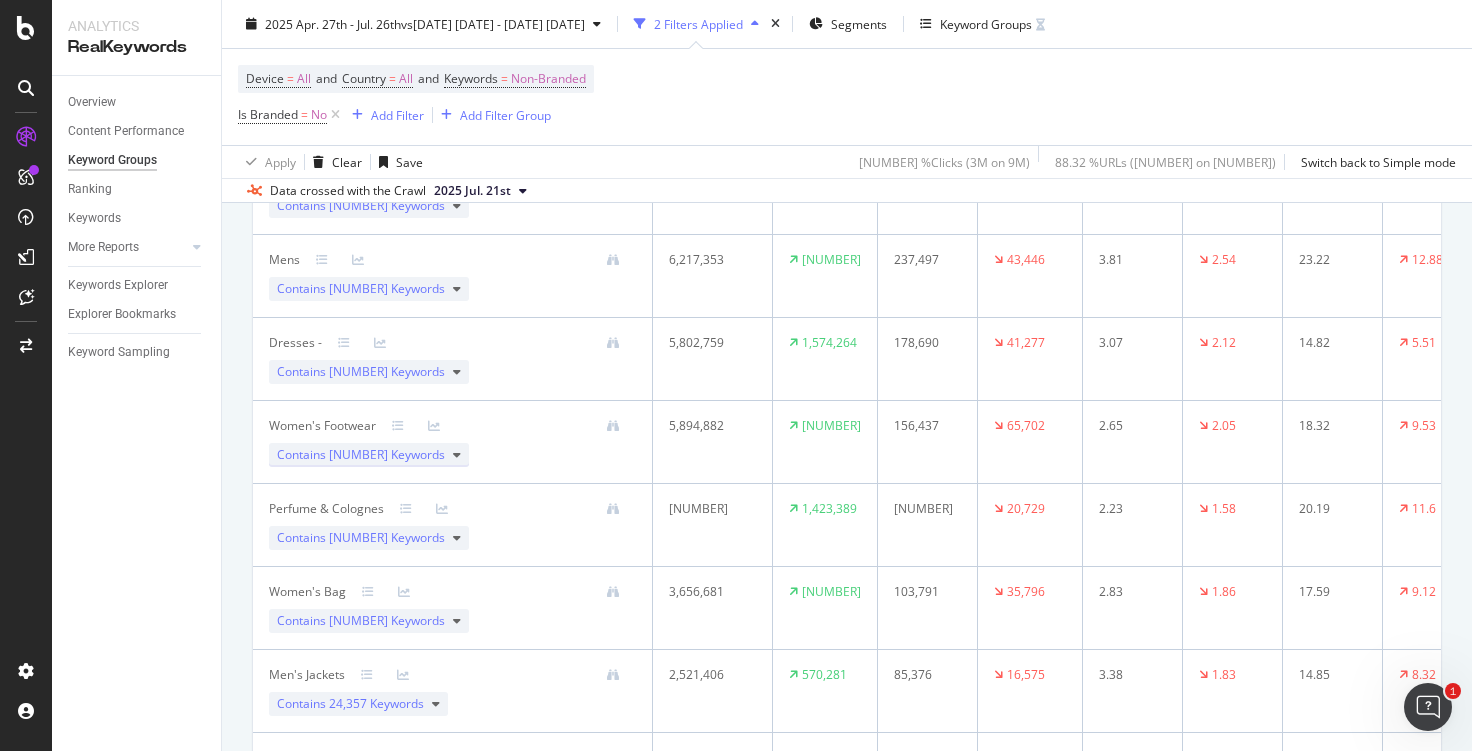 click on "Contains 80,778 Keywords" at bounding box center (369, 455) 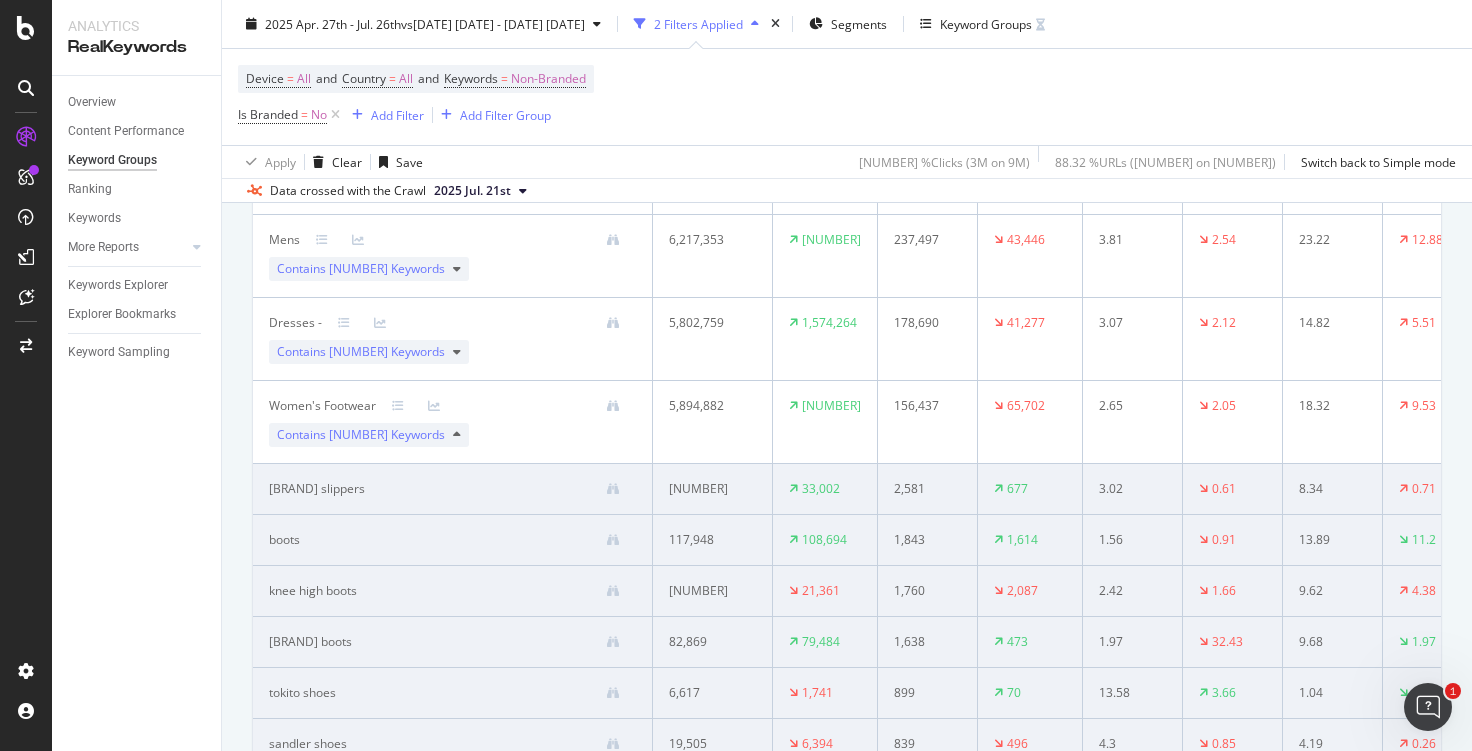scroll, scrollTop: 300, scrollLeft: 0, axis: vertical 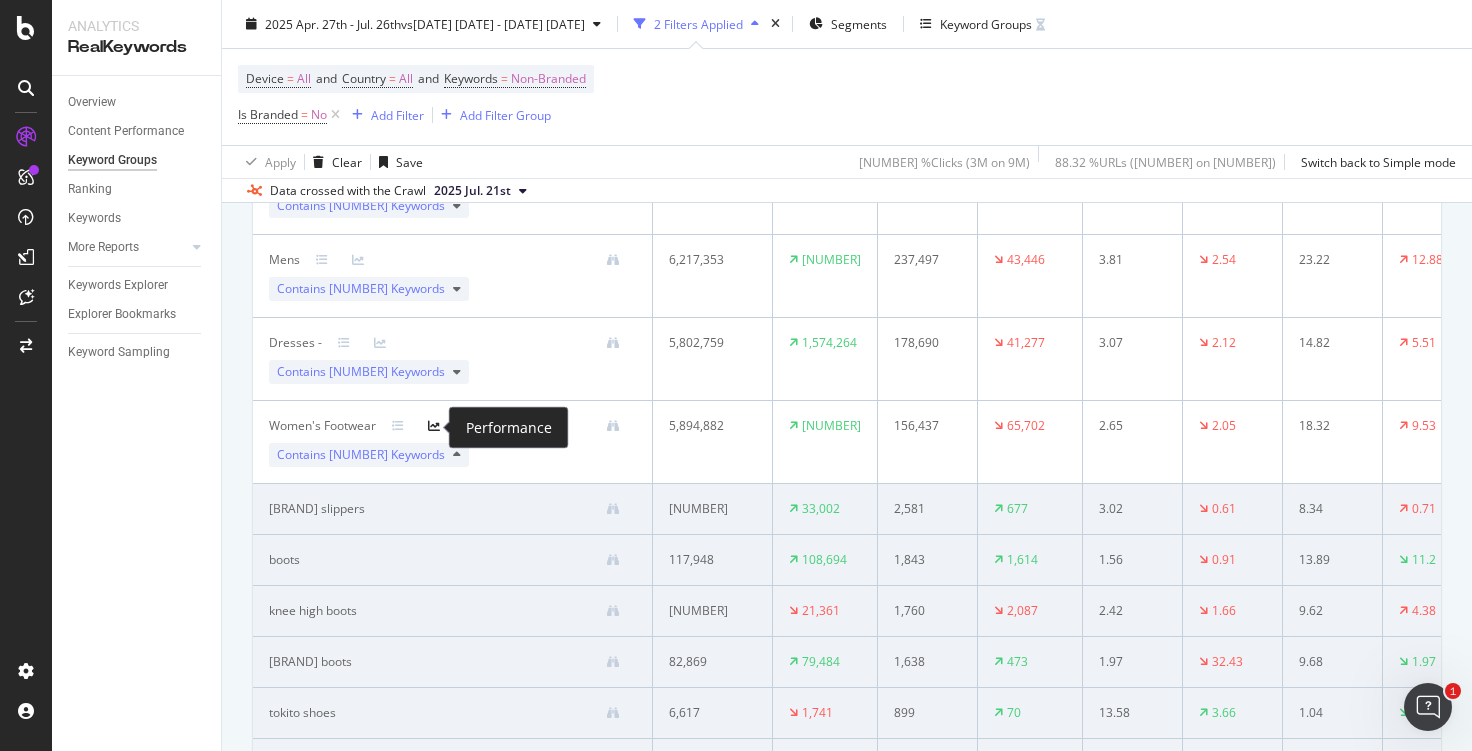 click at bounding box center (434, 426) 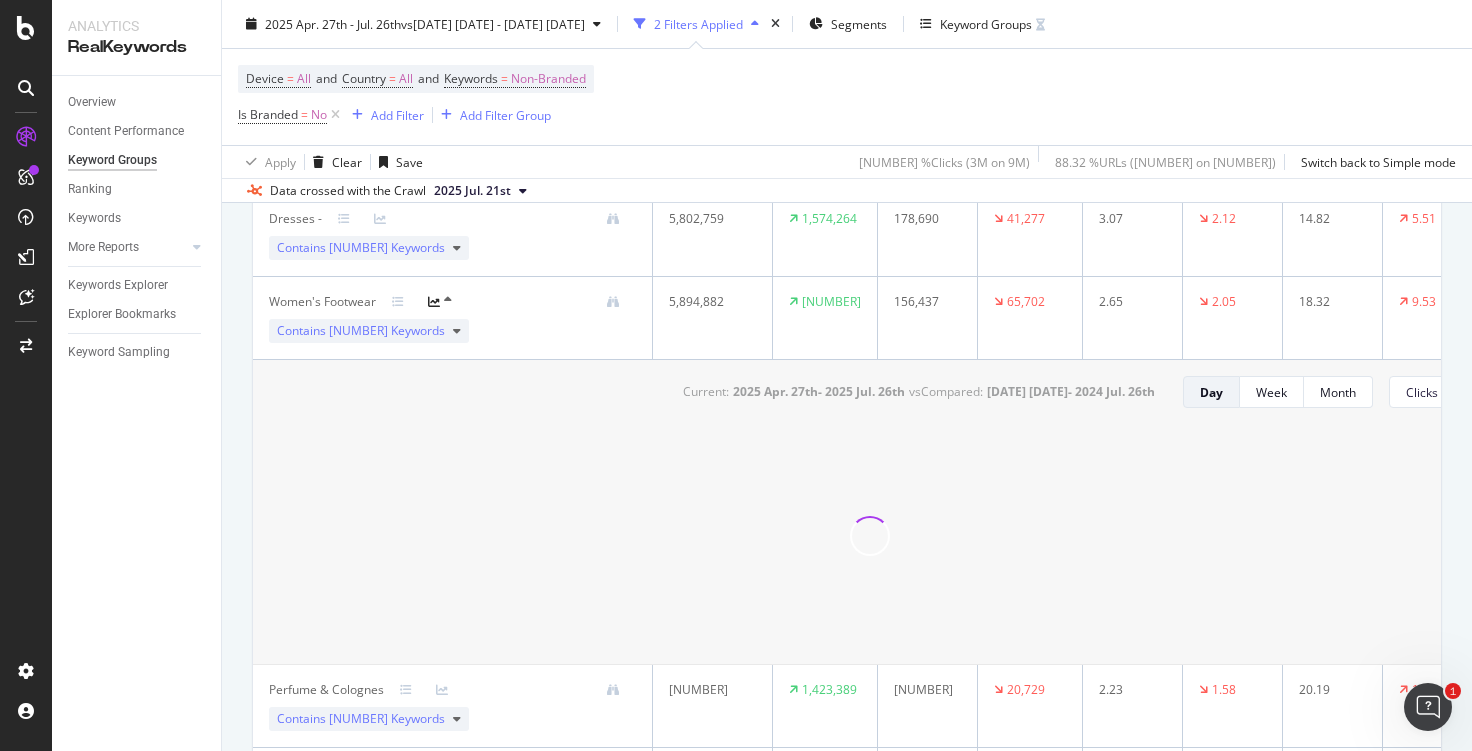 scroll, scrollTop: 400, scrollLeft: 0, axis: vertical 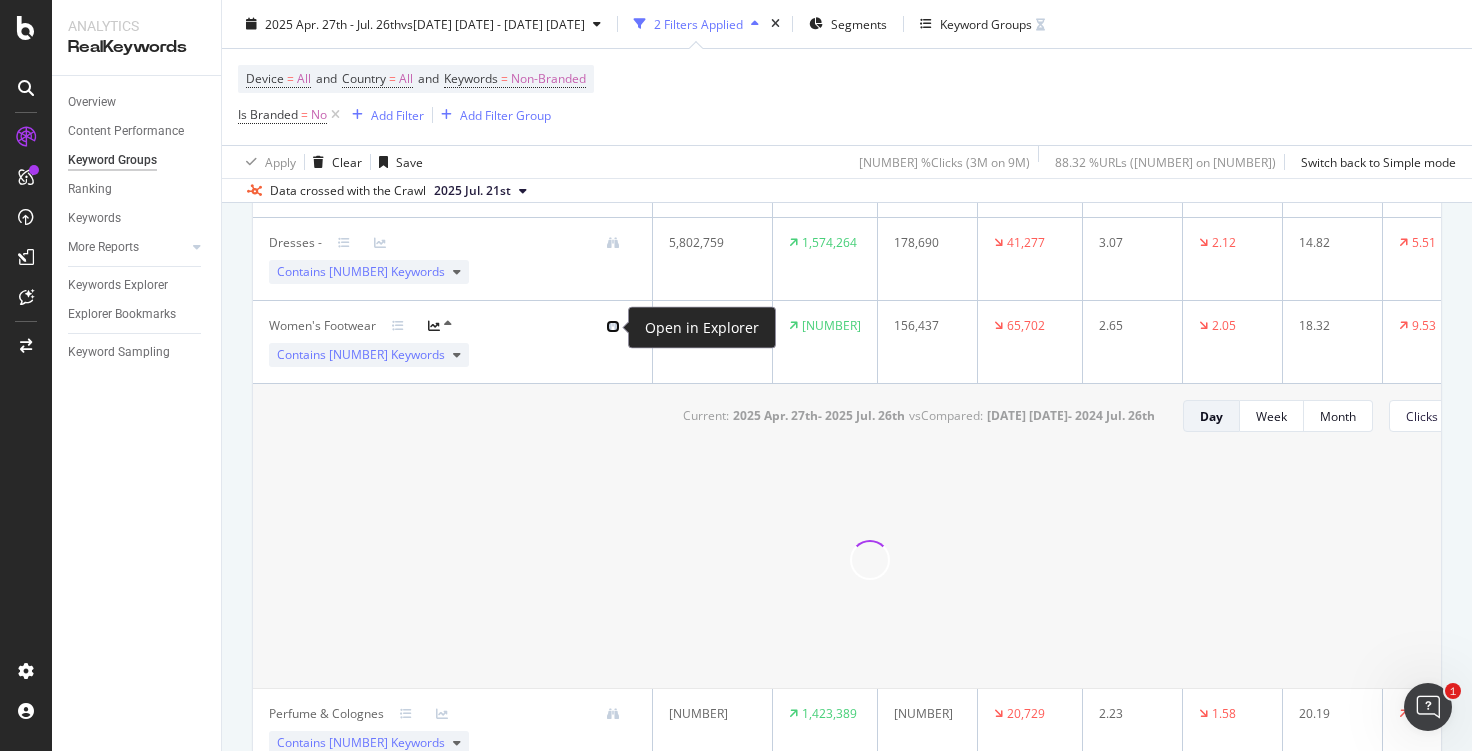 click at bounding box center [609, 326] 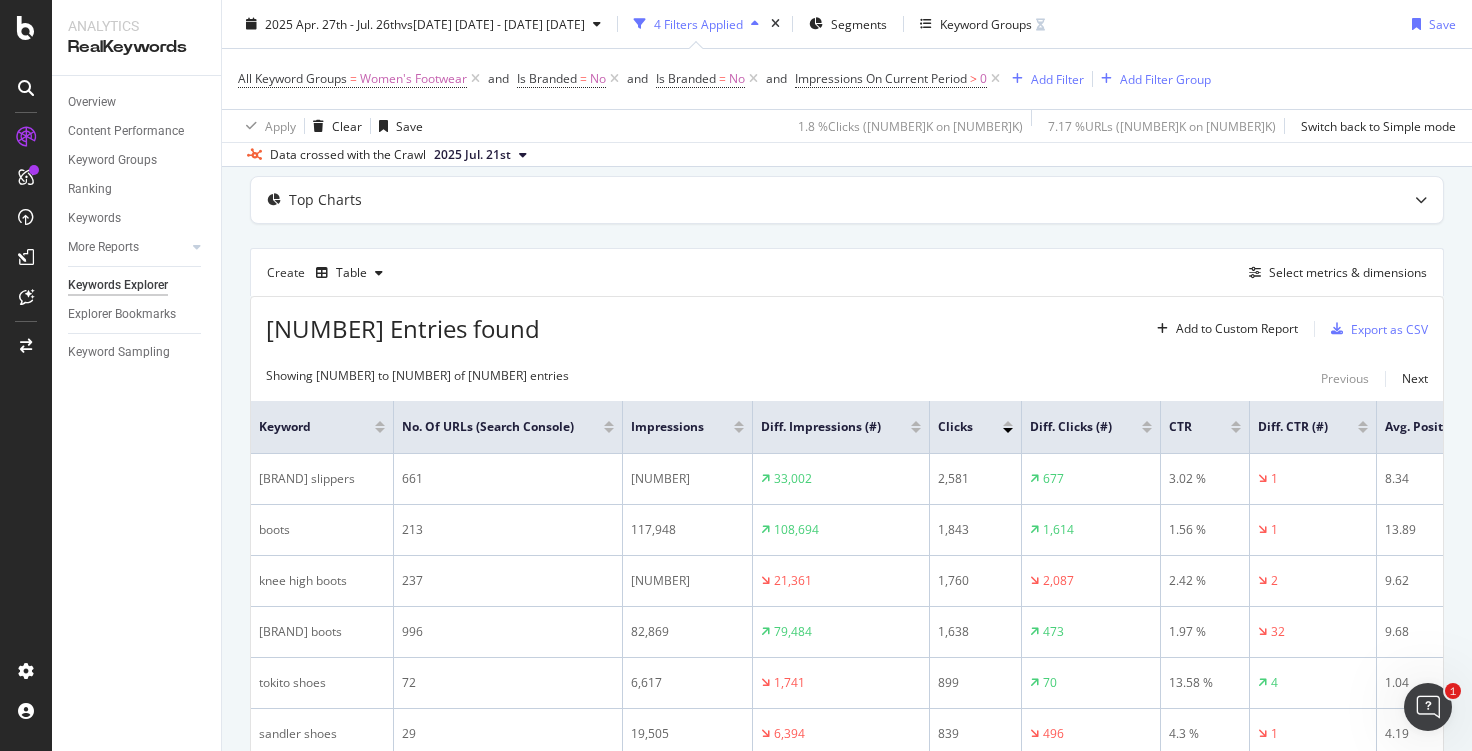 scroll, scrollTop: 215, scrollLeft: 0, axis: vertical 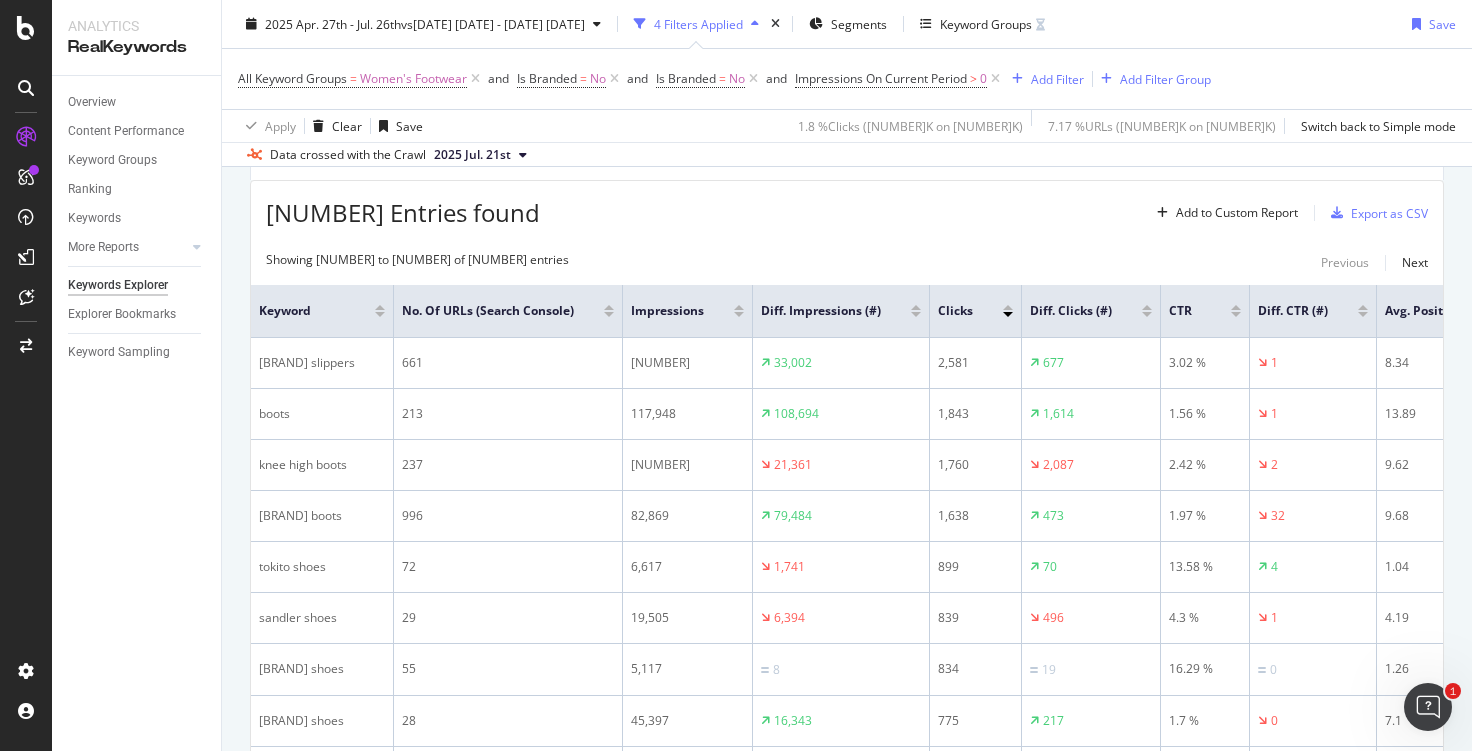 click at bounding box center (1147, 314) 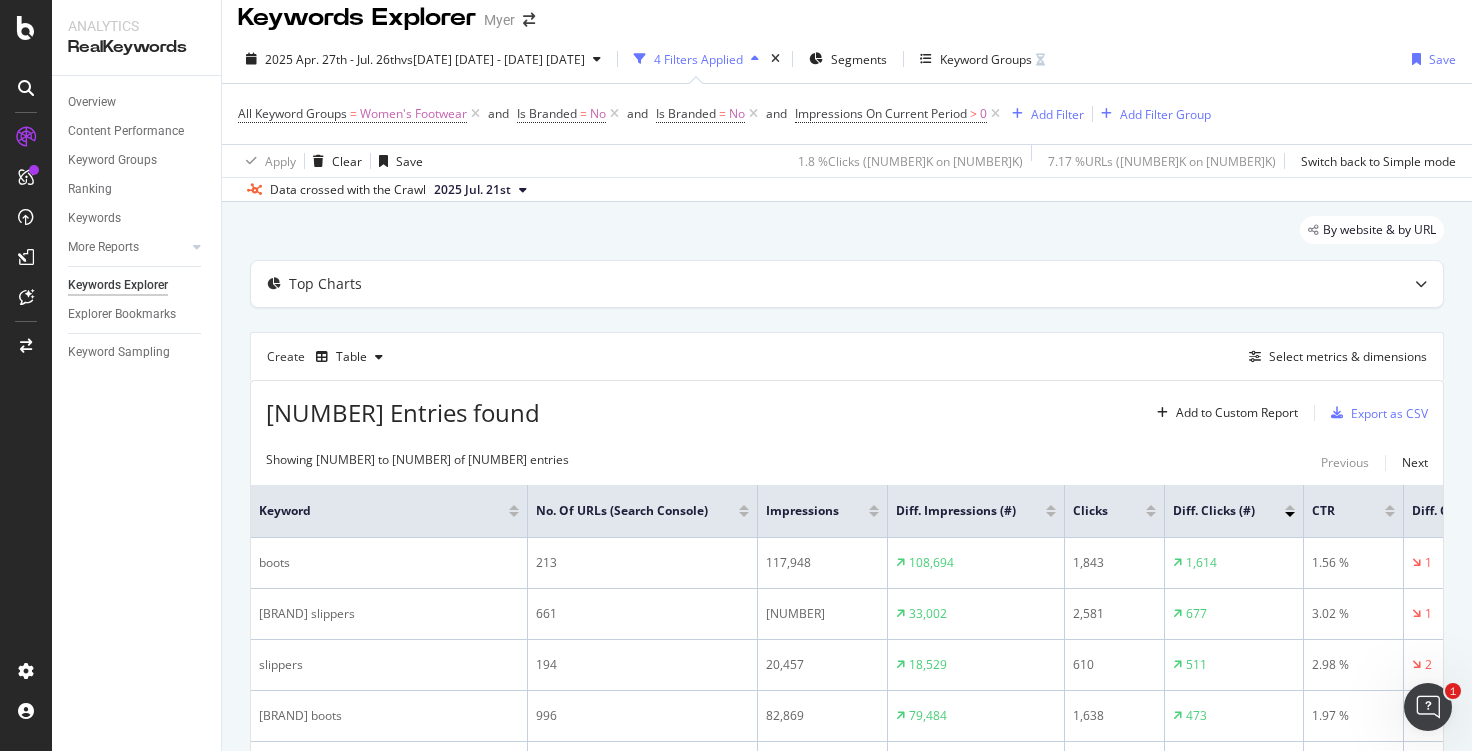 scroll, scrollTop: 215, scrollLeft: 0, axis: vertical 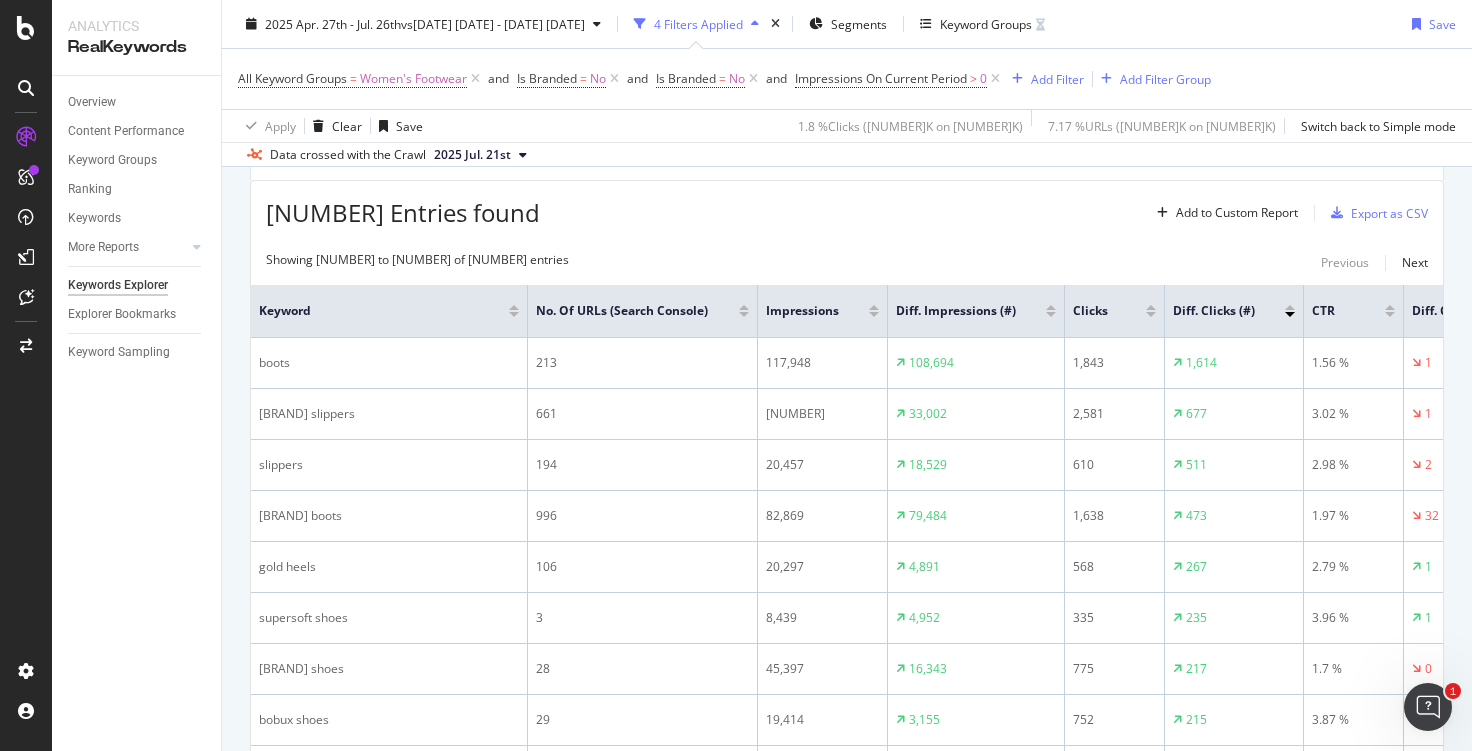 click at bounding box center [1151, 314] 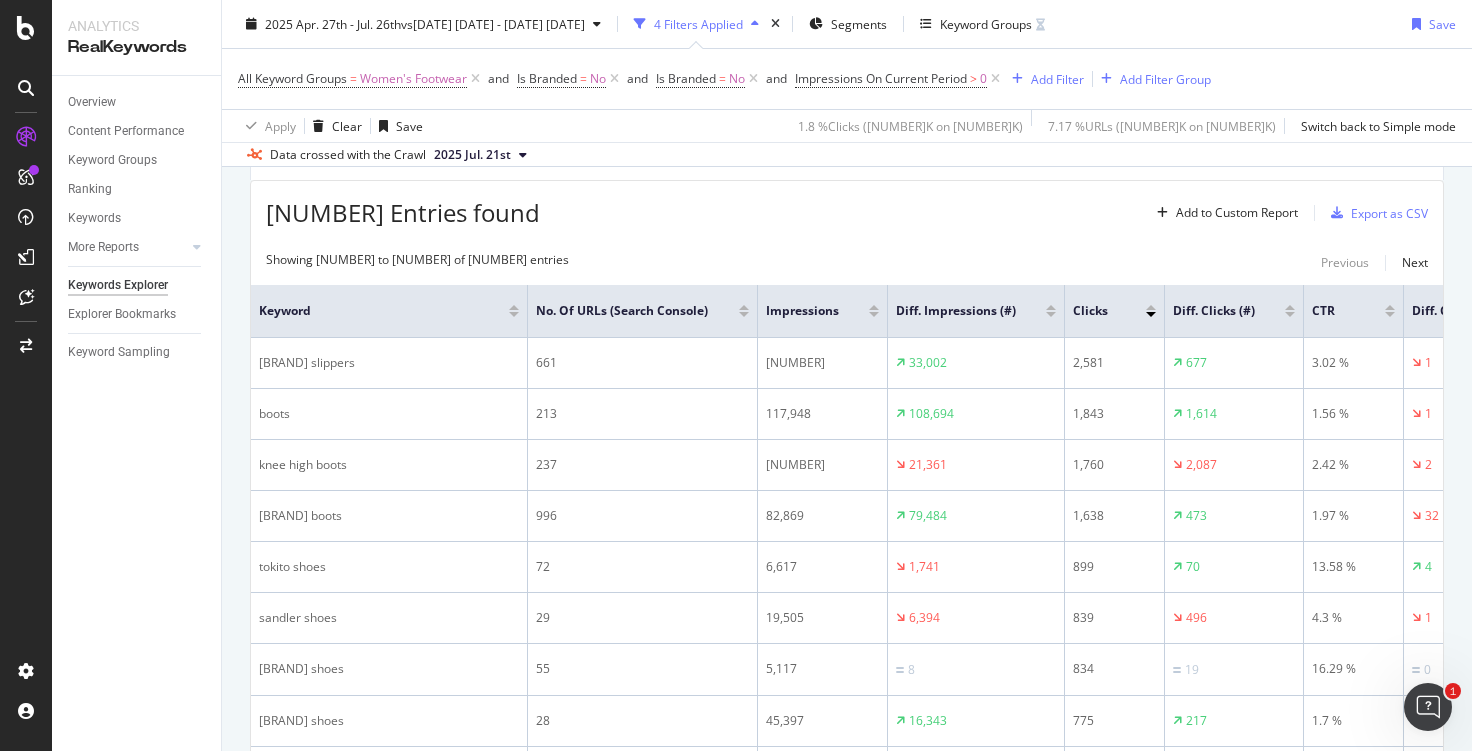 scroll, scrollTop: 315, scrollLeft: 0, axis: vertical 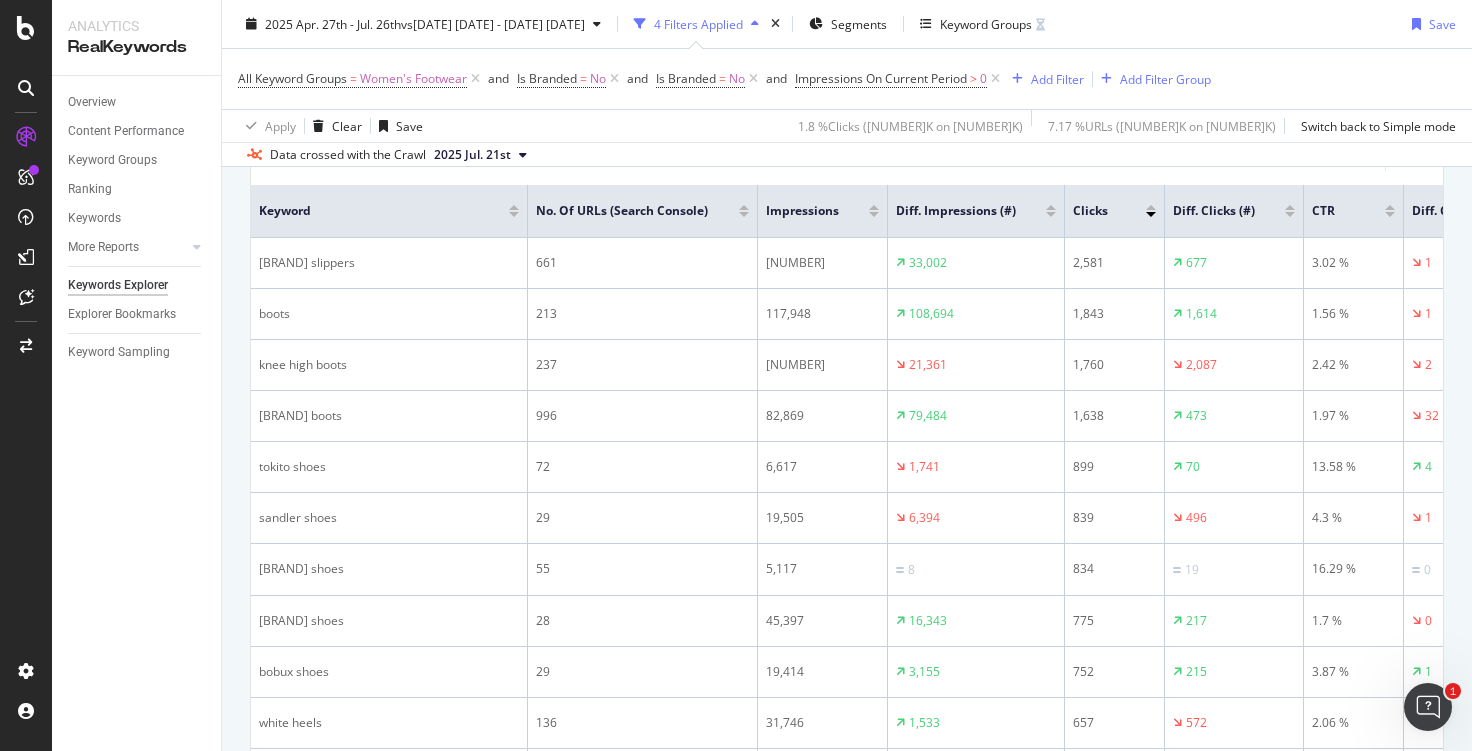 click at bounding box center [1290, 211] 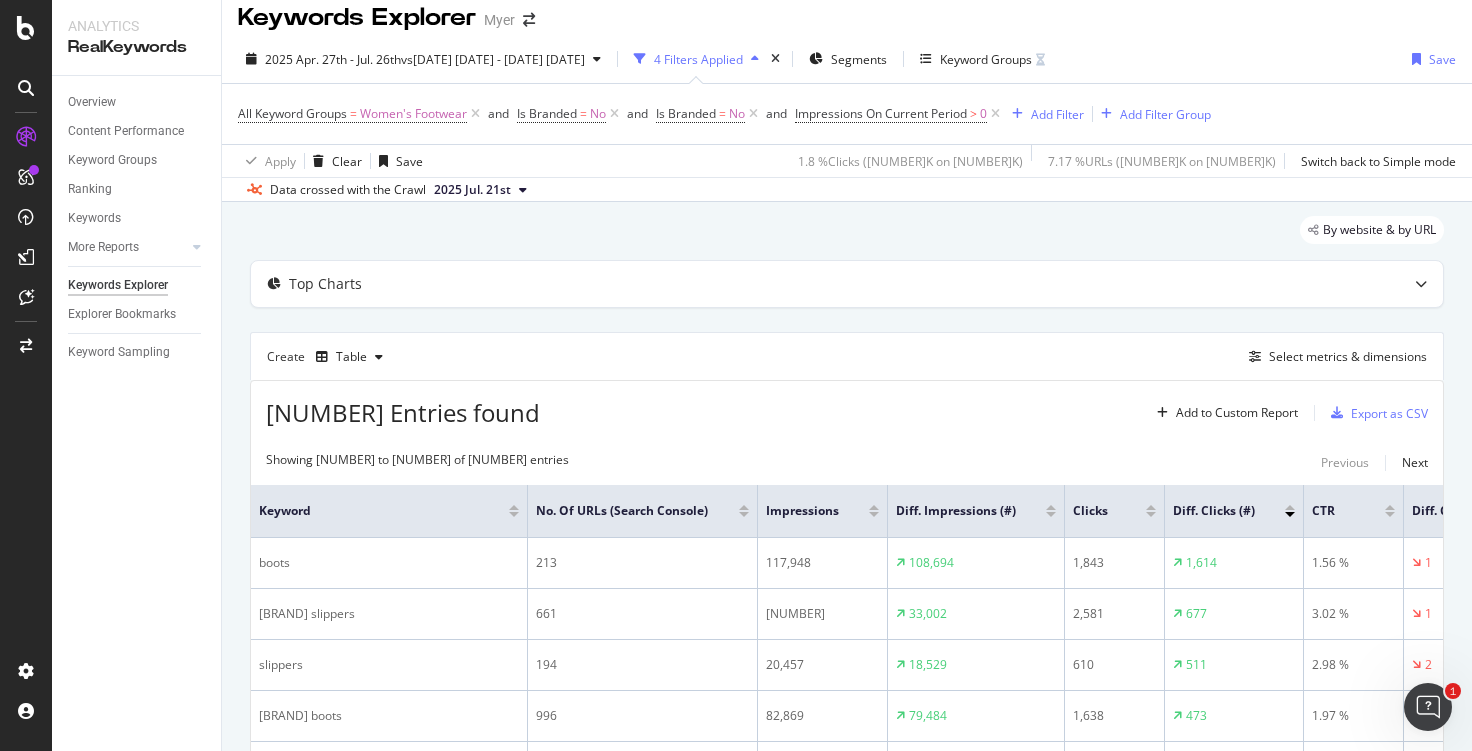 scroll, scrollTop: 315, scrollLeft: 0, axis: vertical 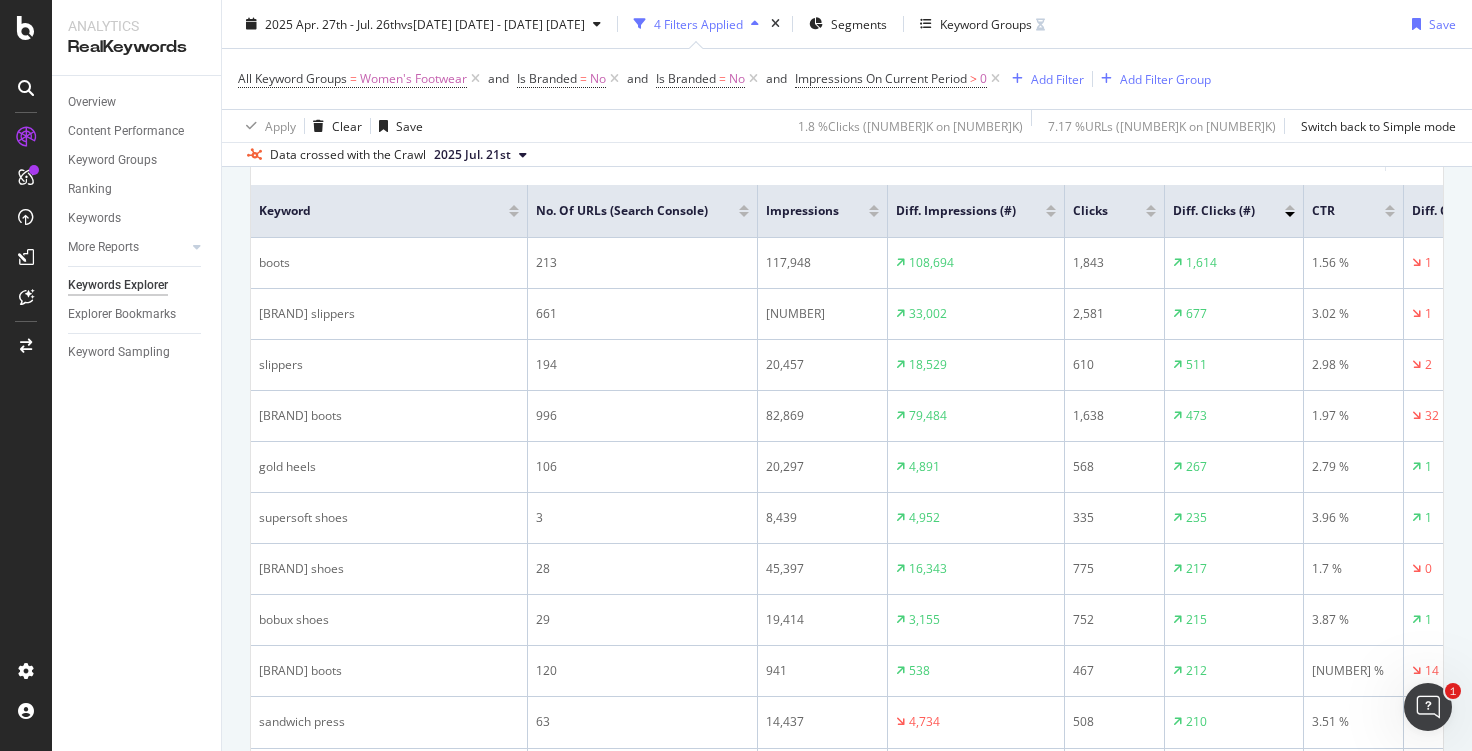 click at bounding box center [1290, 214] 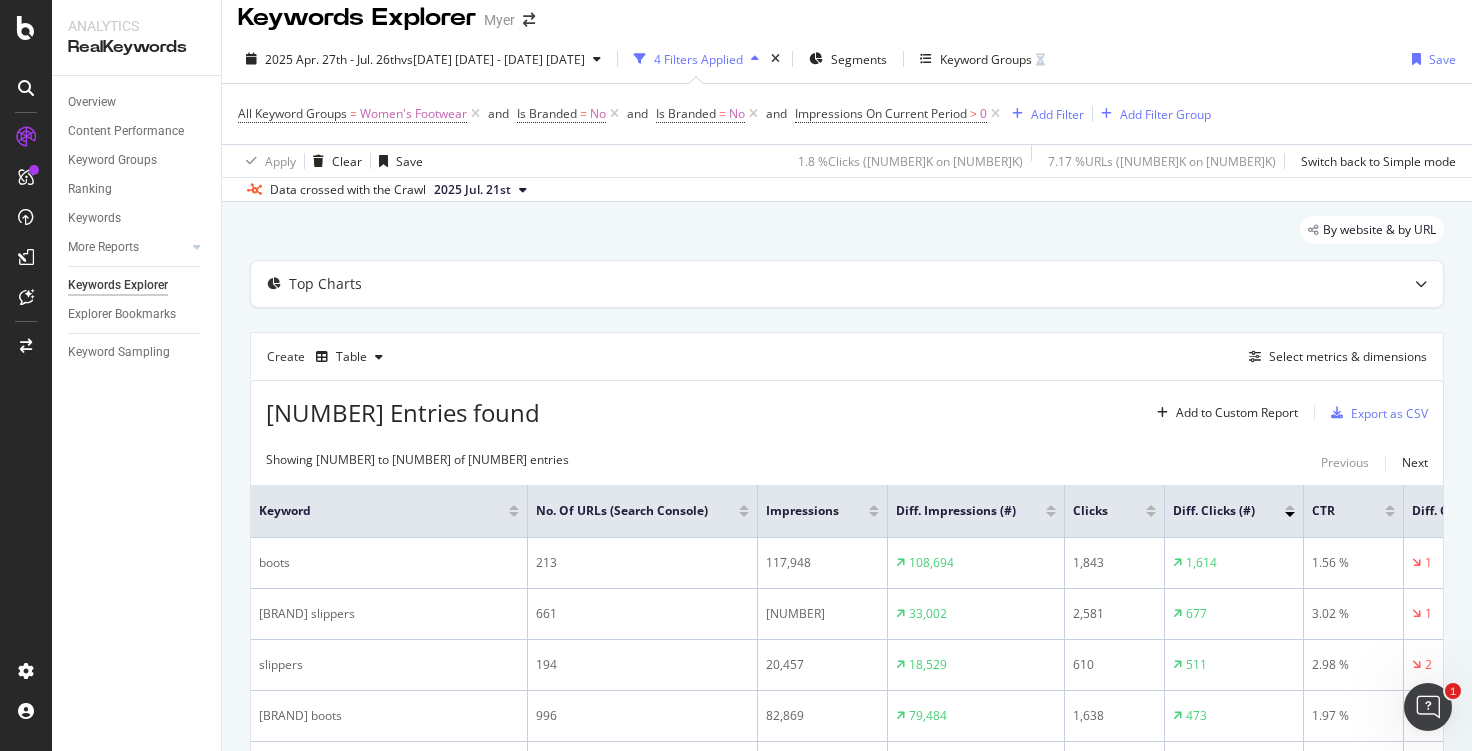 scroll, scrollTop: 315, scrollLeft: 0, axis: vertical 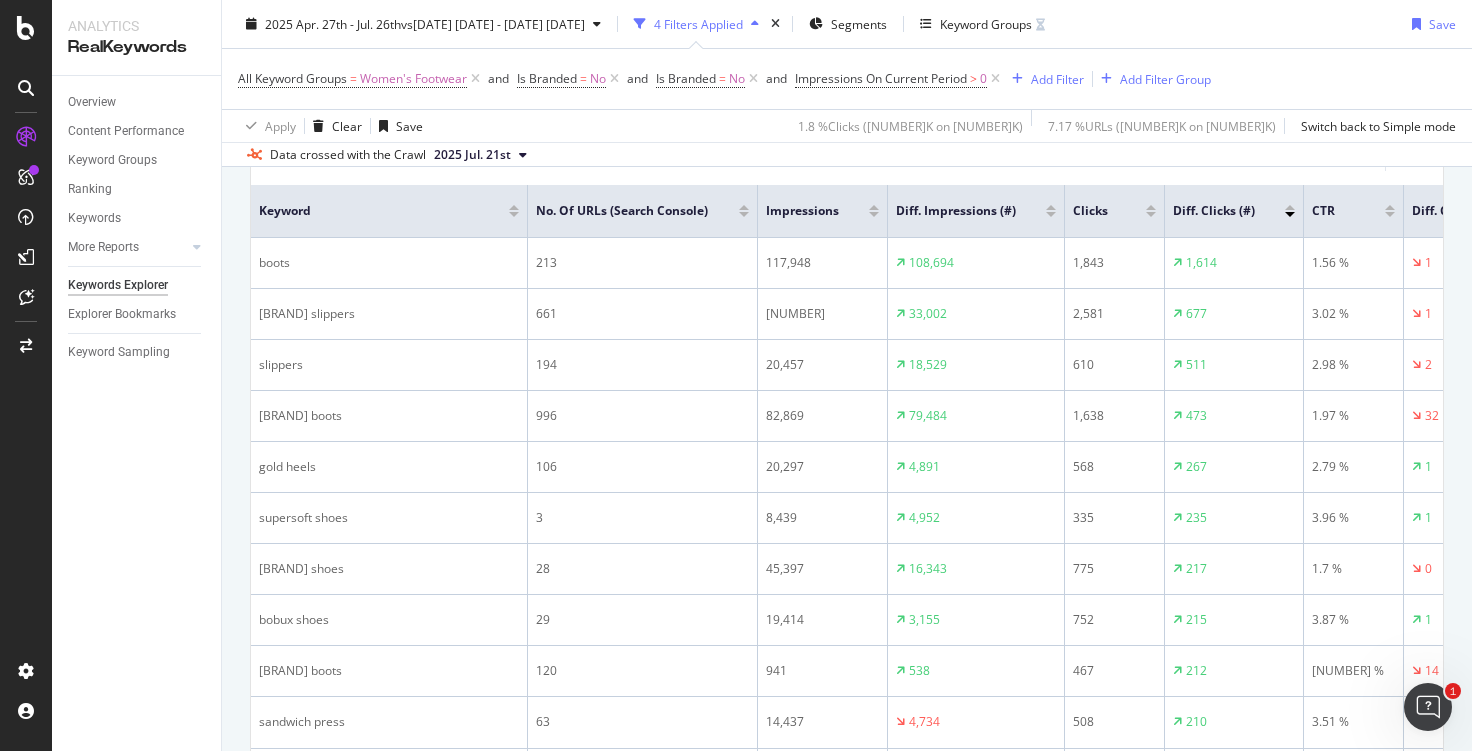 click at bounding box center [1290, 207] 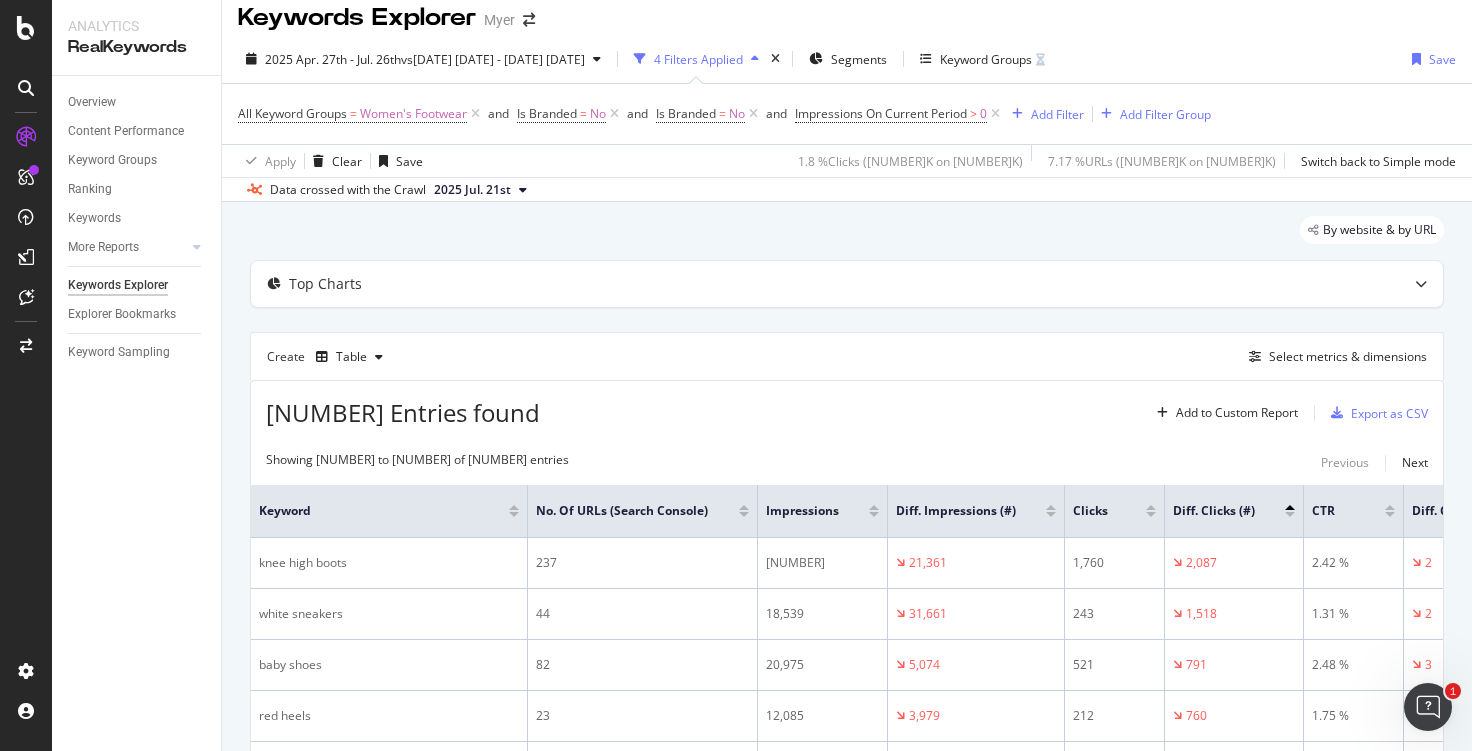 scroll, scrollTop: 315, scrollLeft: 0, axis: vertical 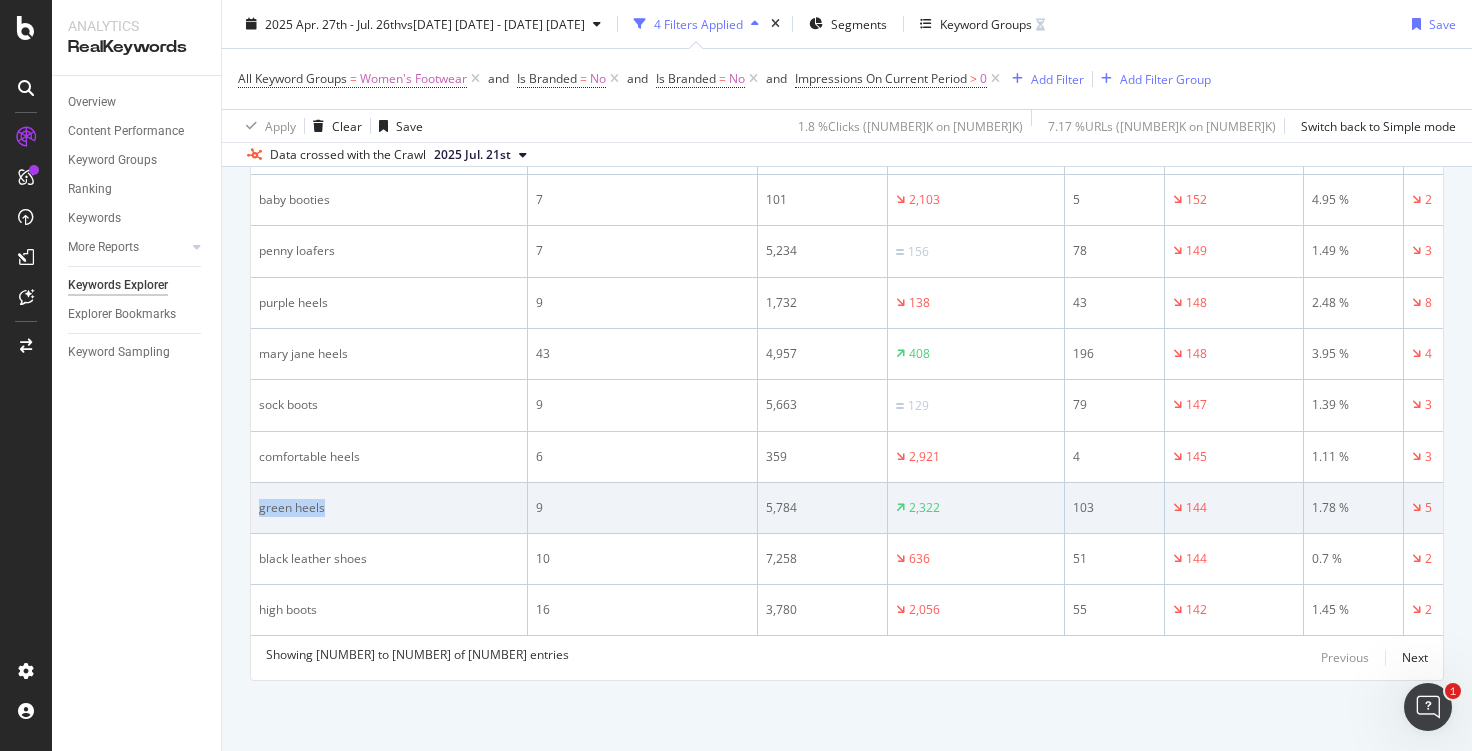 drag, startPoint x: 324, startPoint y: 494, endPoint x: 257, endPoint y: 491, distance: 67.06713 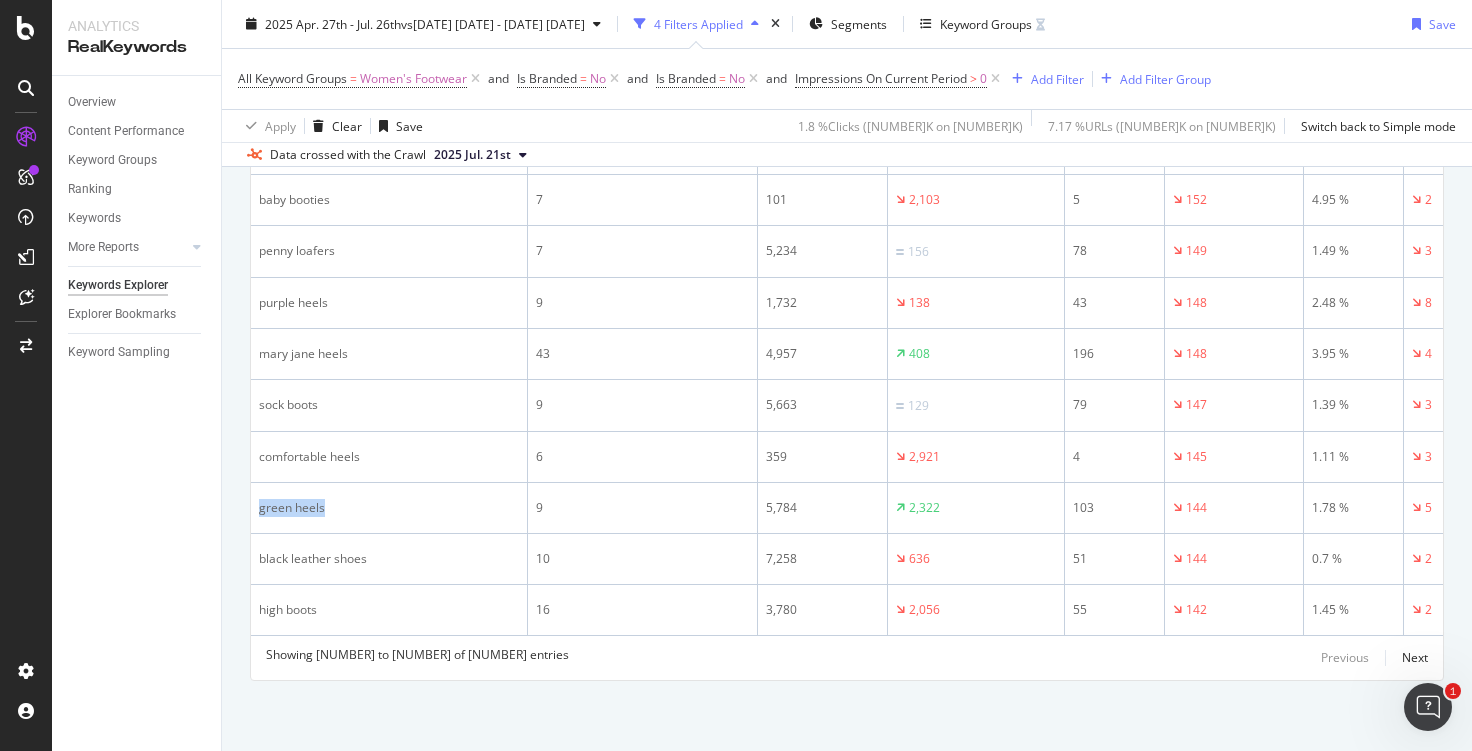 copy on "green heels" 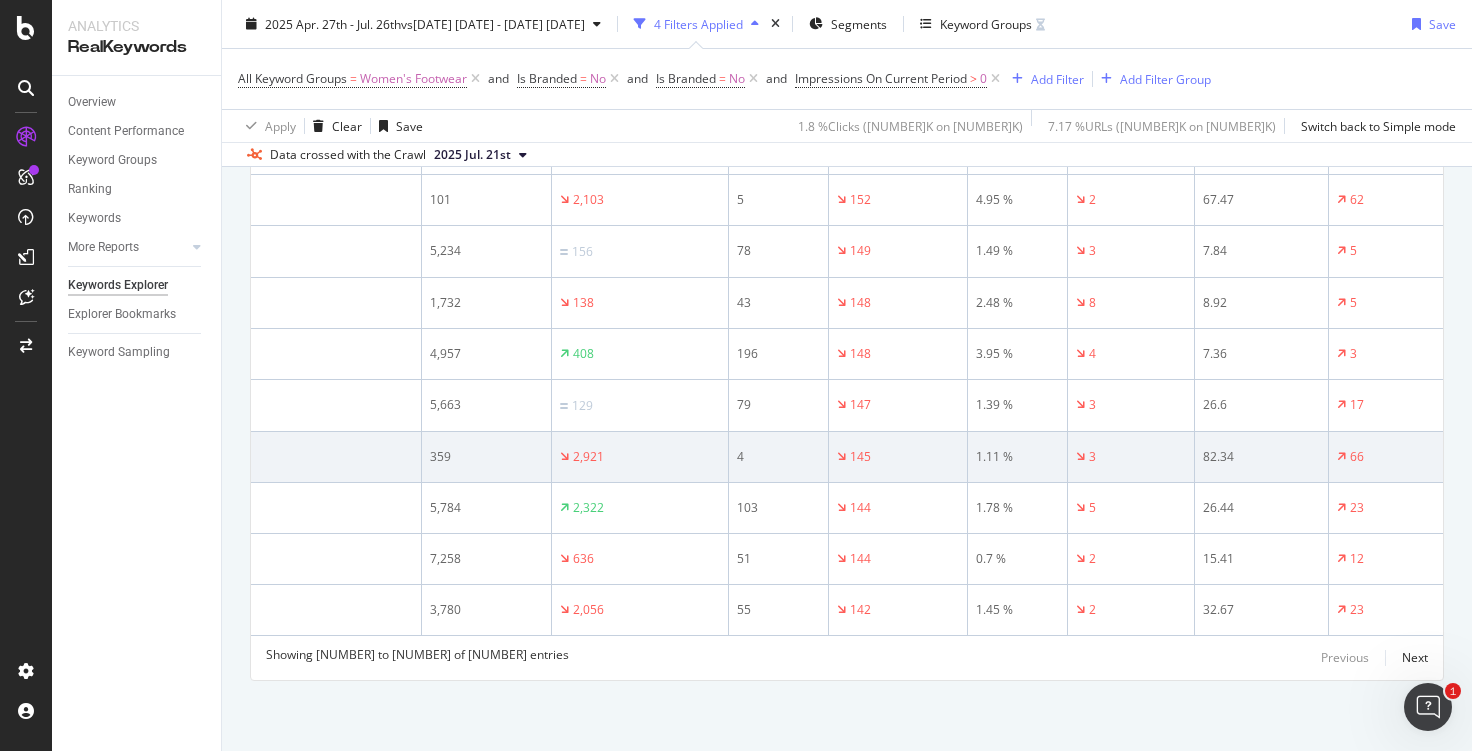 scroll, scrollTop: 0, scrollLeft: 417, axis: horizontal 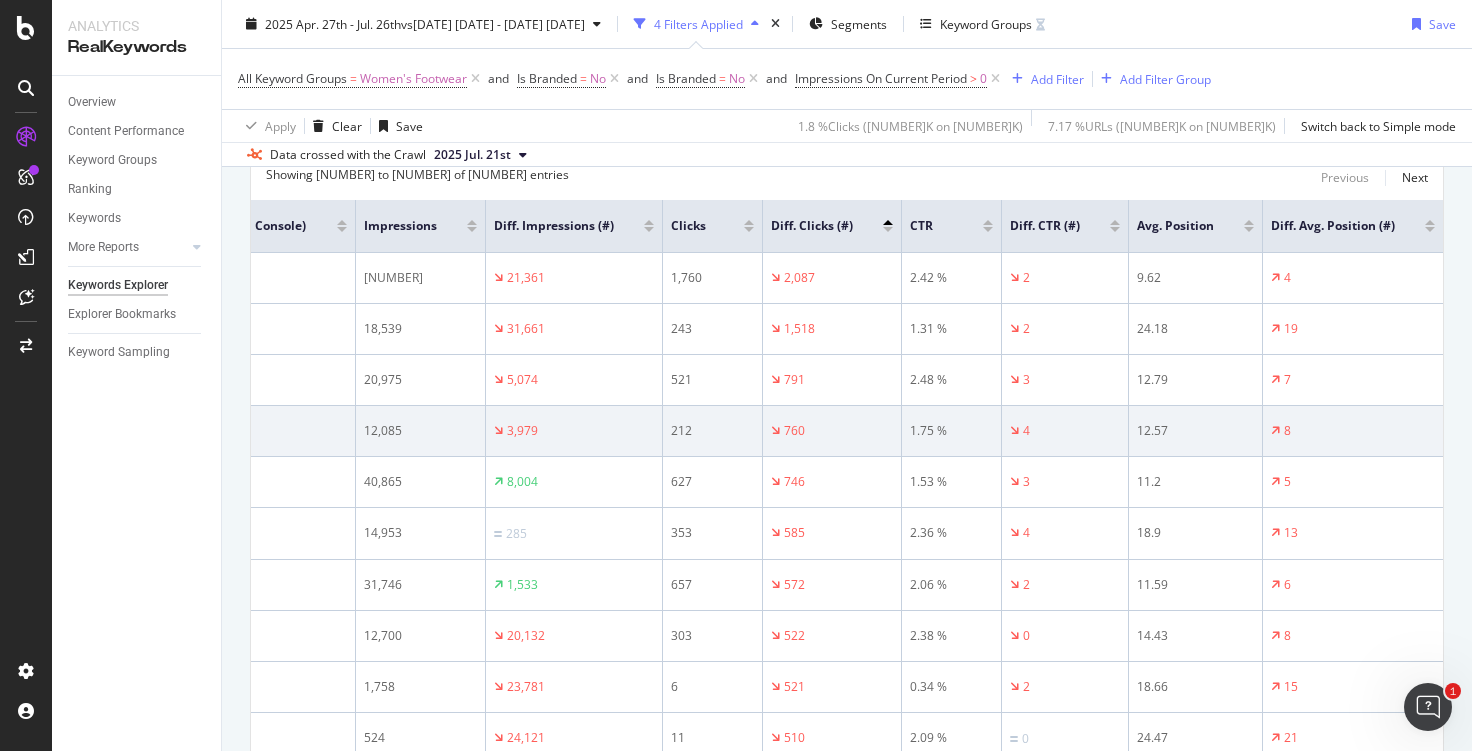 drag, startPoint x: 1130, startPoint y: 441, endPoint x: 1057, endPoint y: 445, distance: 73.109505 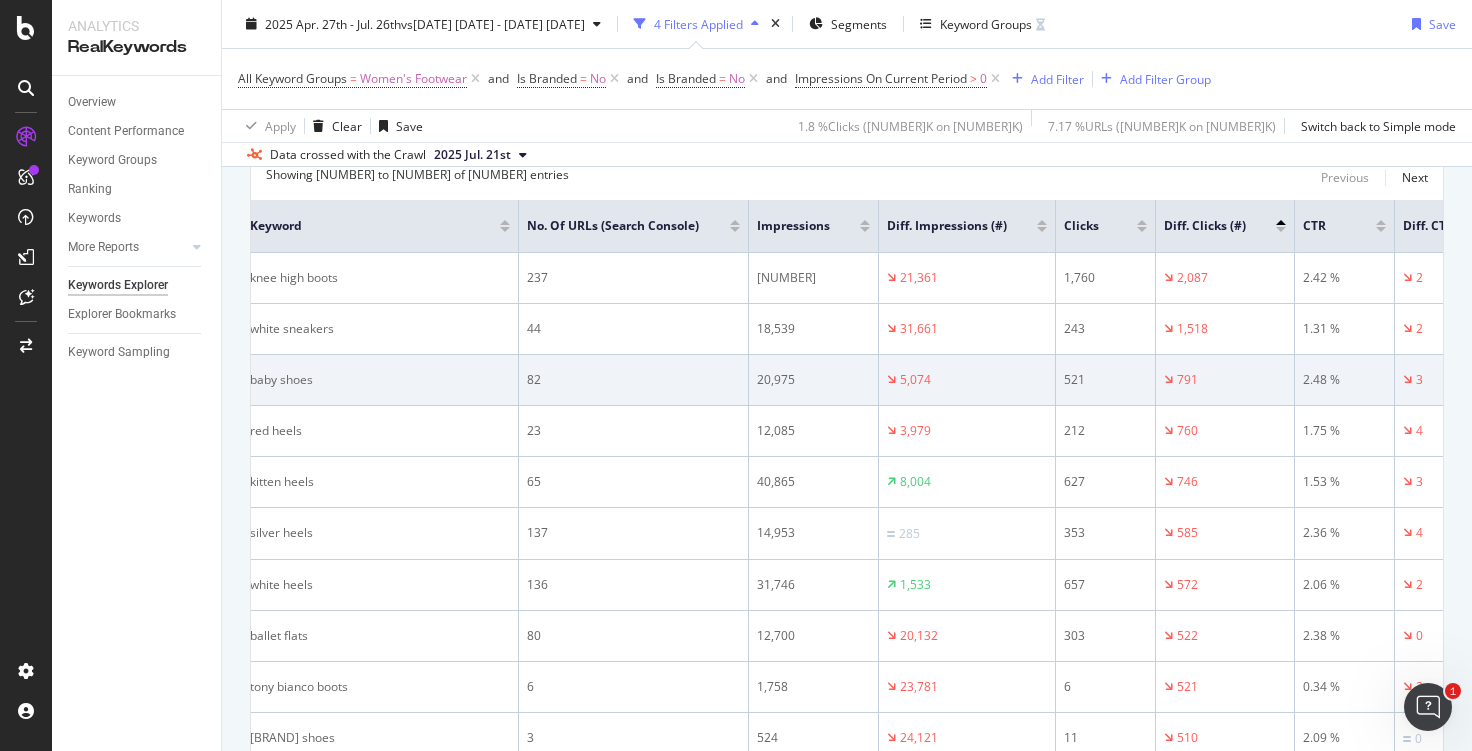 scroll, scrollTop: 0, scrollLeft: 0, axis: both 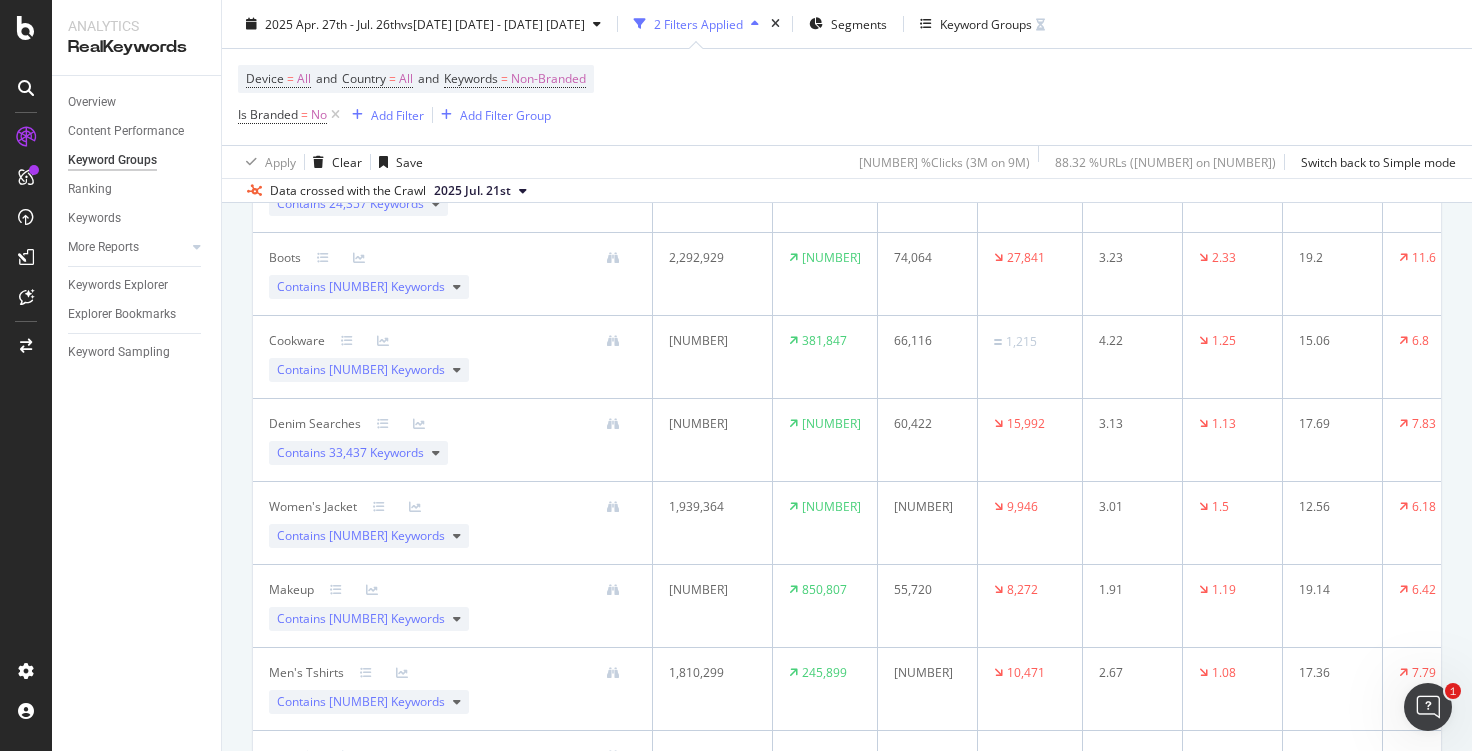 click on "[NUMBER]" at bounding box center (713, 357) 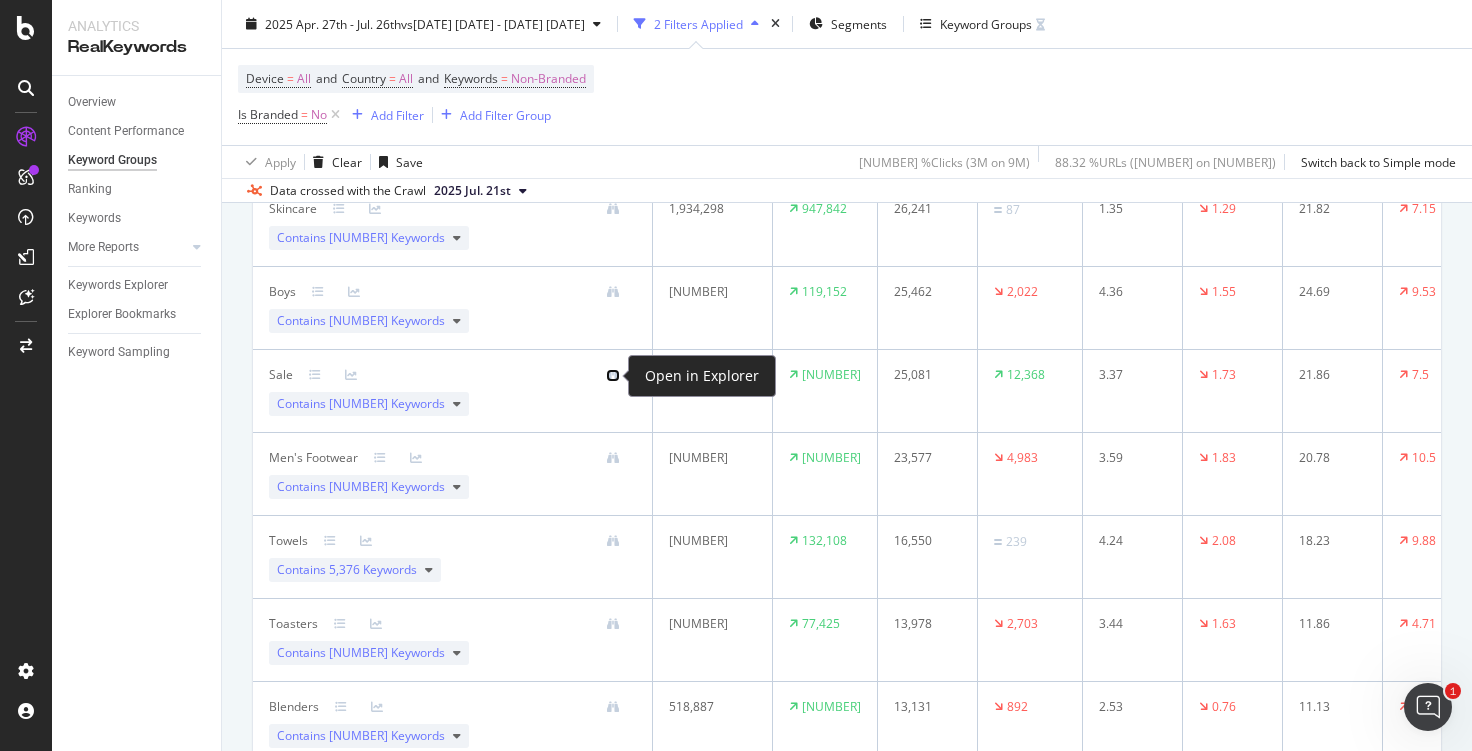 click at bounding box center (613, 375) 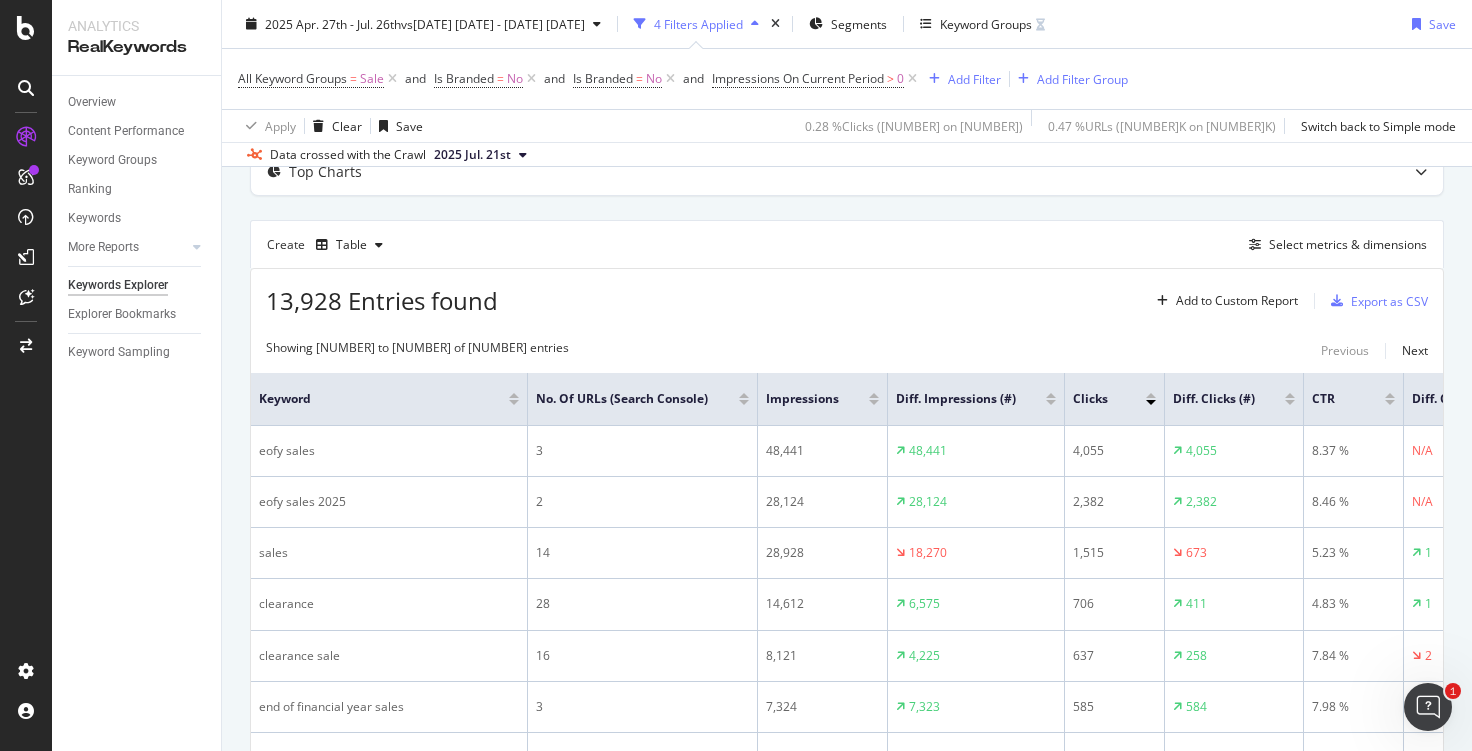 scroll, scrollTop: 300, scrollLeft: 0, axis: vertical 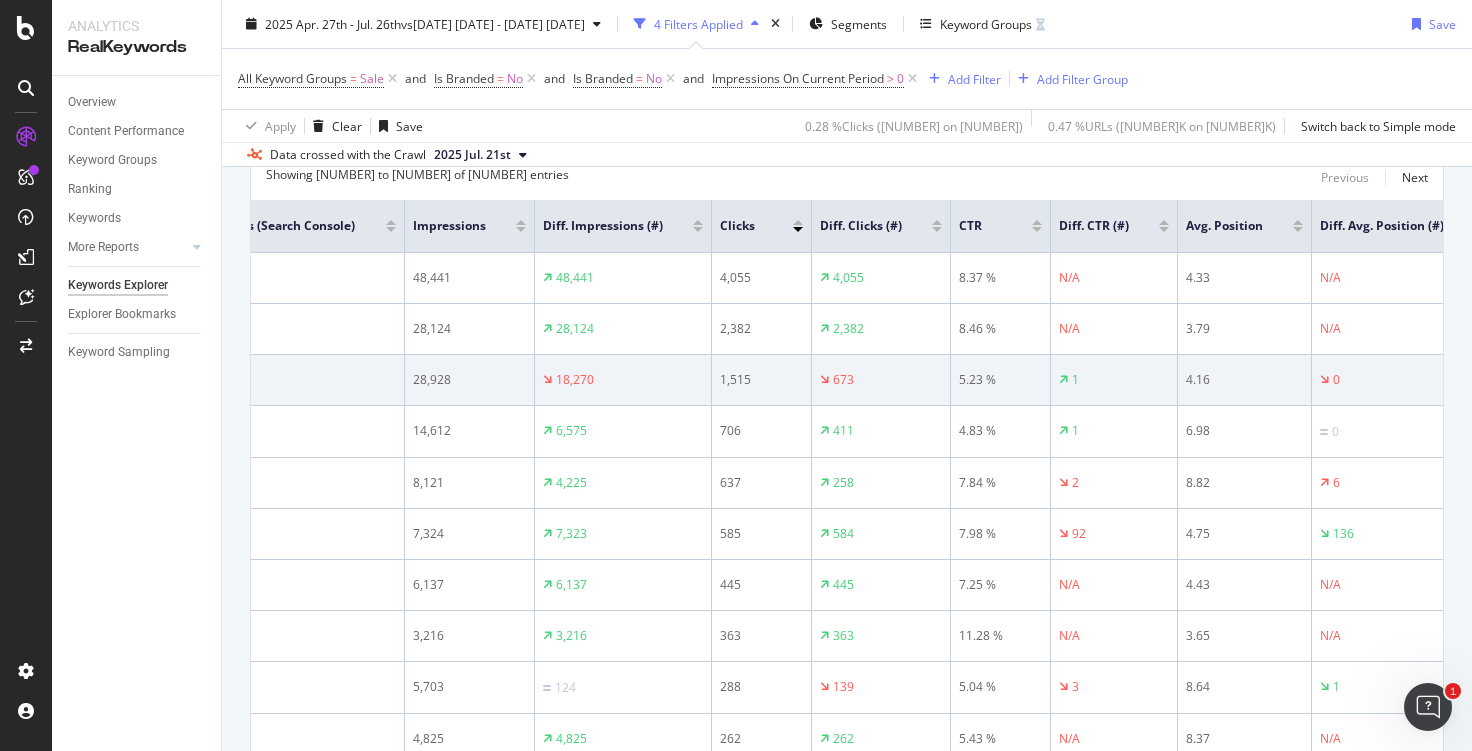 drag, startPoint x: 1206, startPoint y: 397, endPoint x: 1251, endPoint y: 399, distance: 45.044422 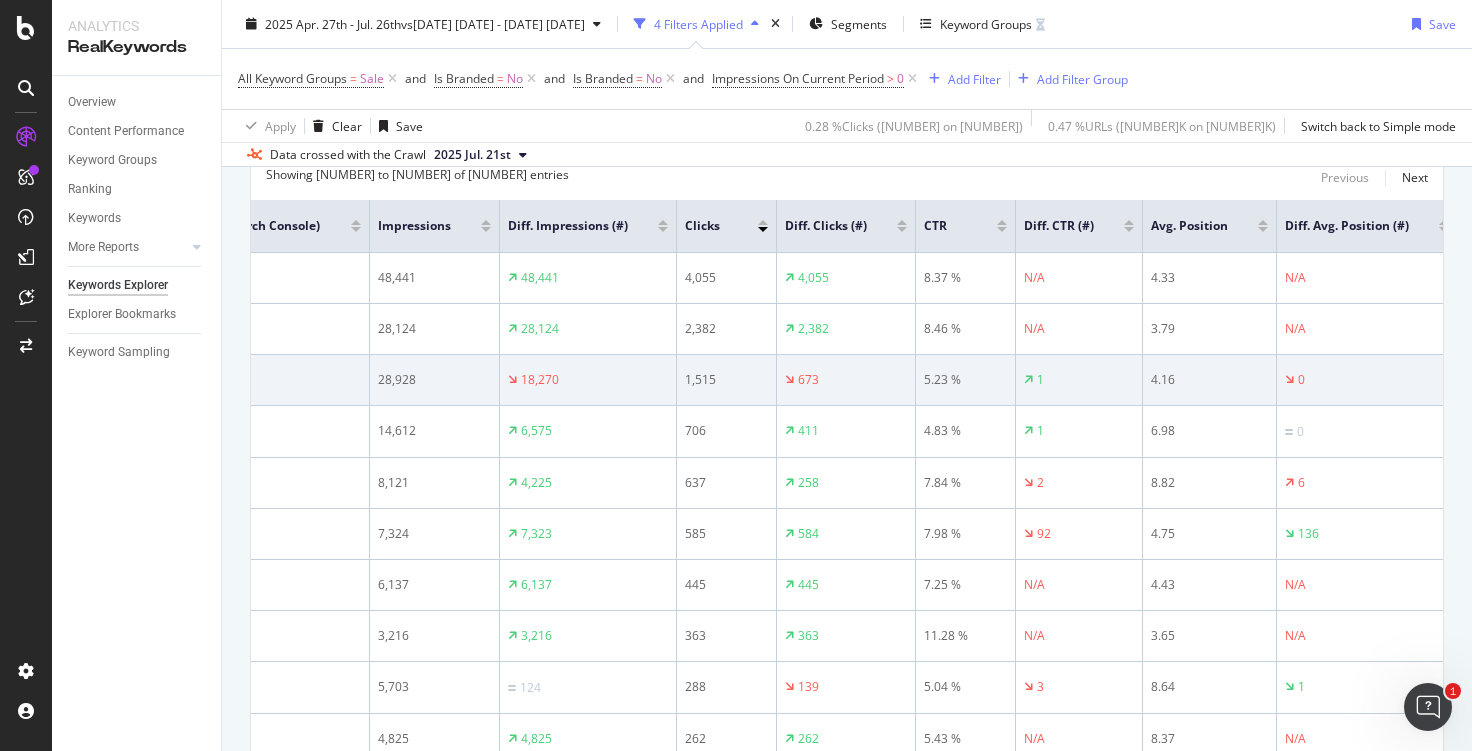 scroll, scrollTop: 0, scrollLeft: 417, axis: horizontal 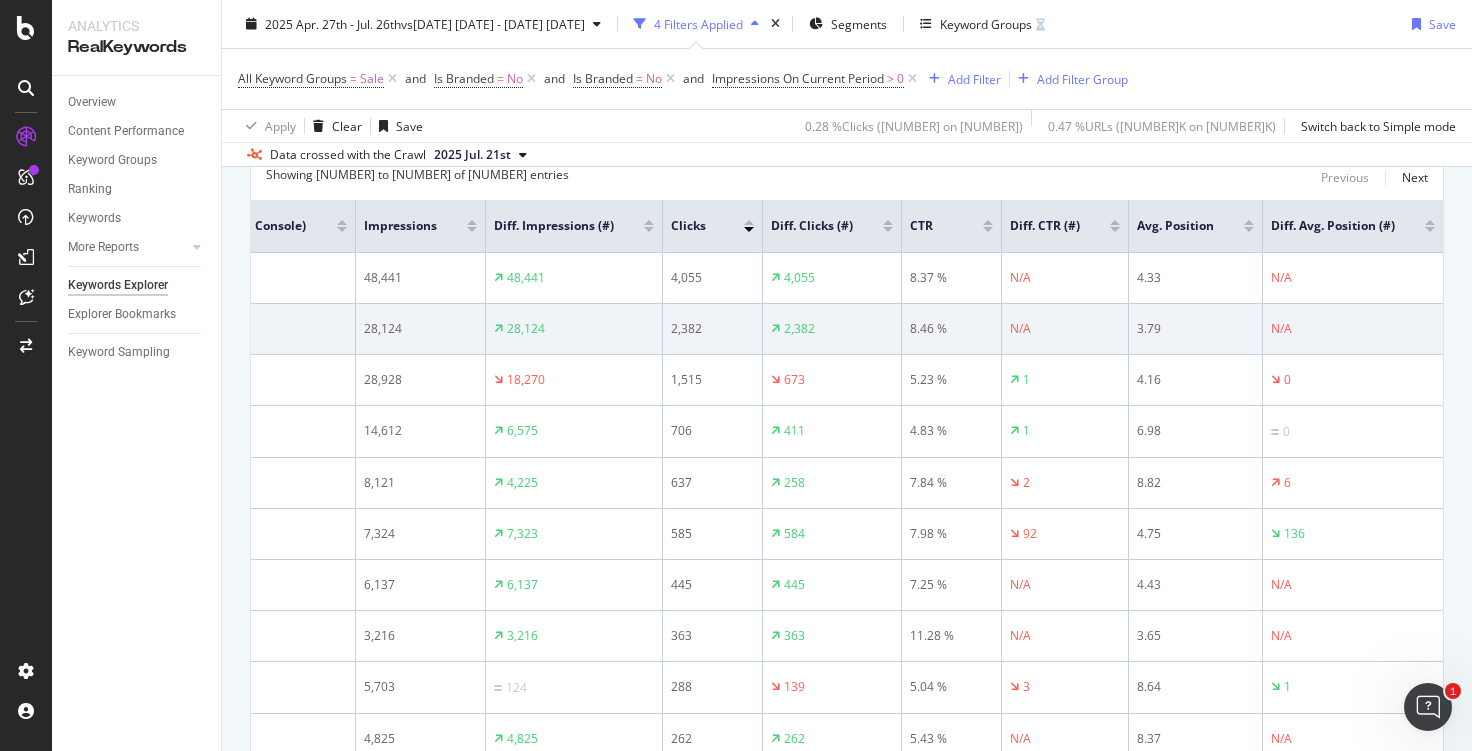 drag, startPoint x: 1174, startPoint y: 344, endPoint x: 1055, endPoint y: 340, distance: 119.06721 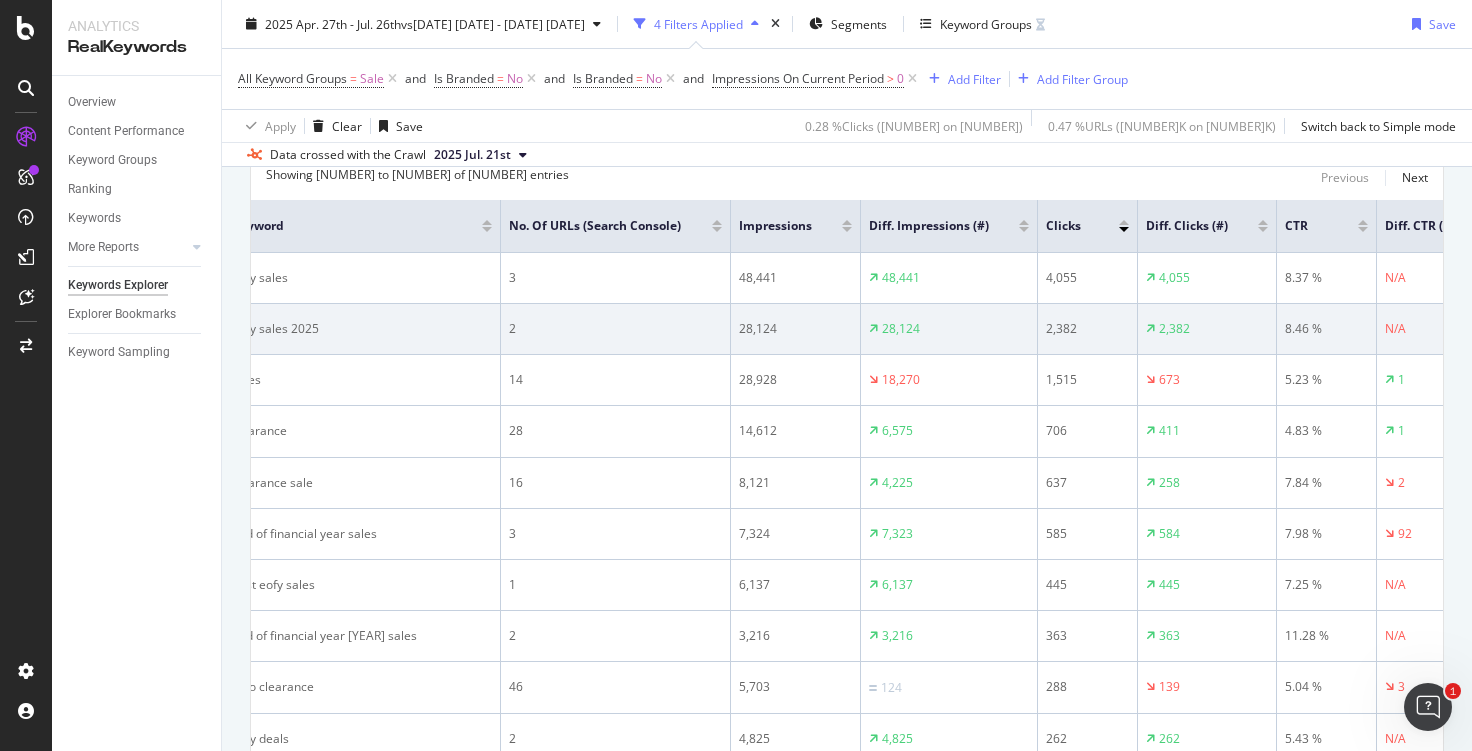 scroll, scrollTop: 0, scrollLeft: 0, axis: both 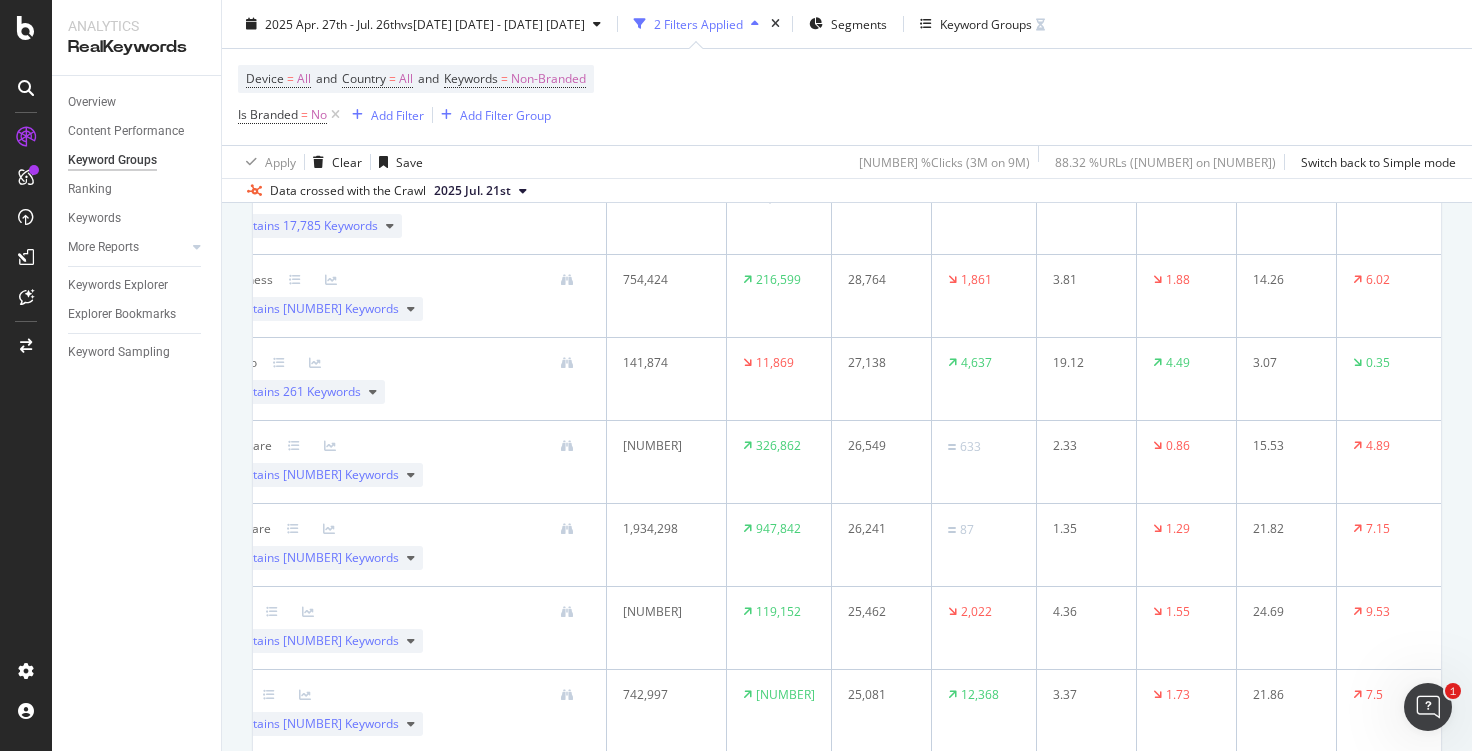 drag, startPoint x: 811, startPoint y: 358, endPoint x: 736, endPoint y: 373, distance: 76.48529 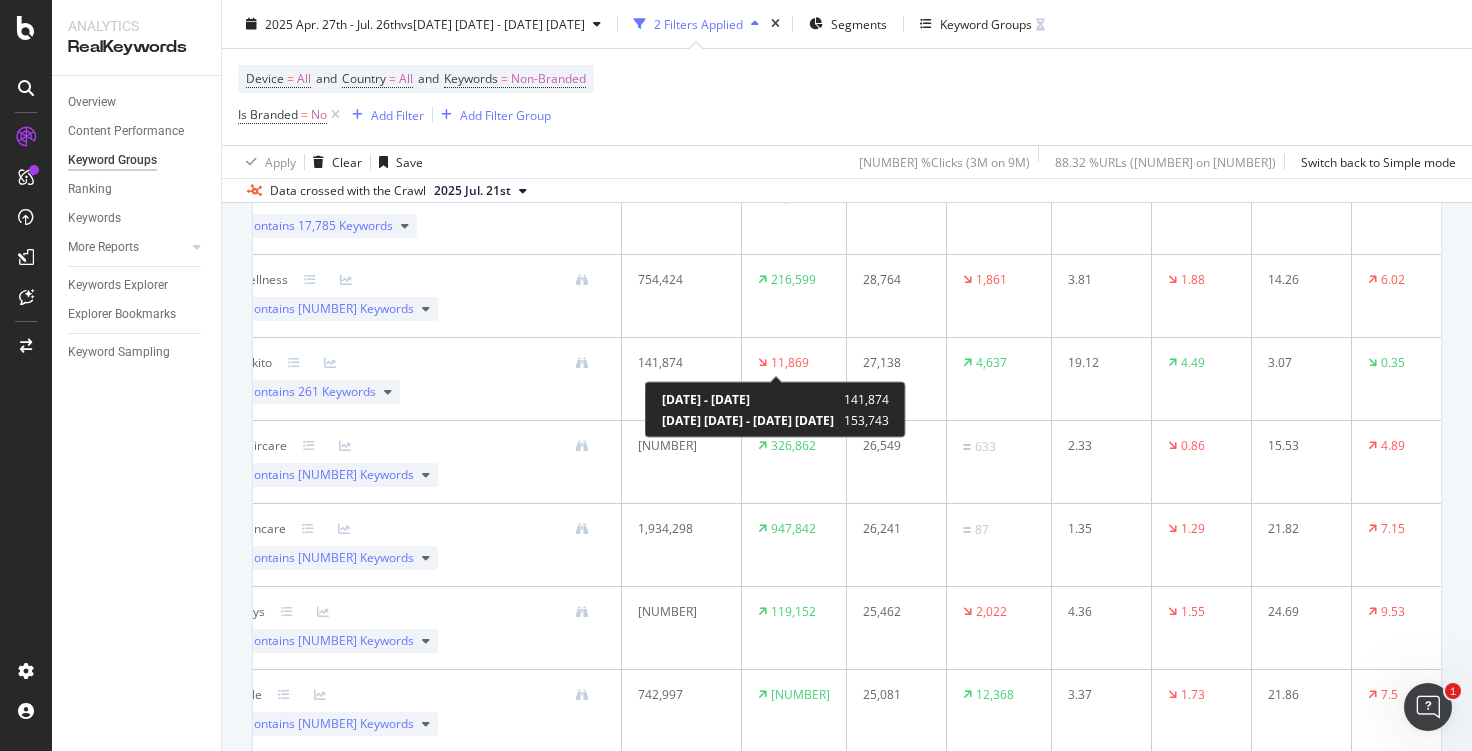 scroll, scrollTop: 0, scrollLeft: 0, axis: both 